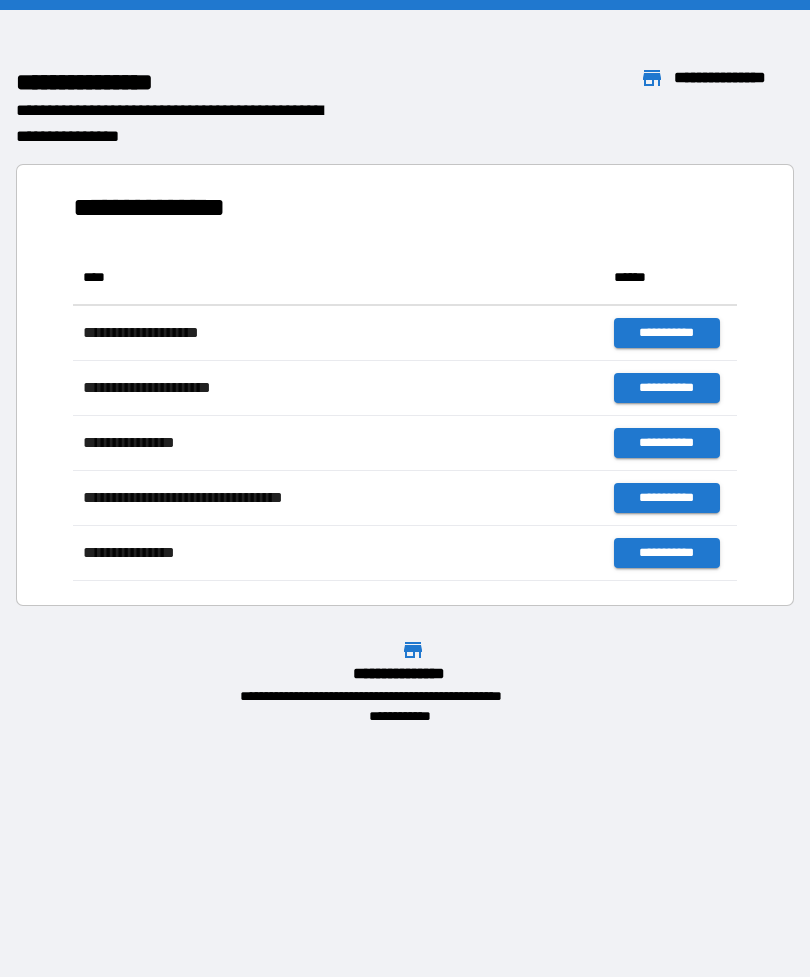 scroll, scrollTop: 0, scrollLeft: 0, axis: both 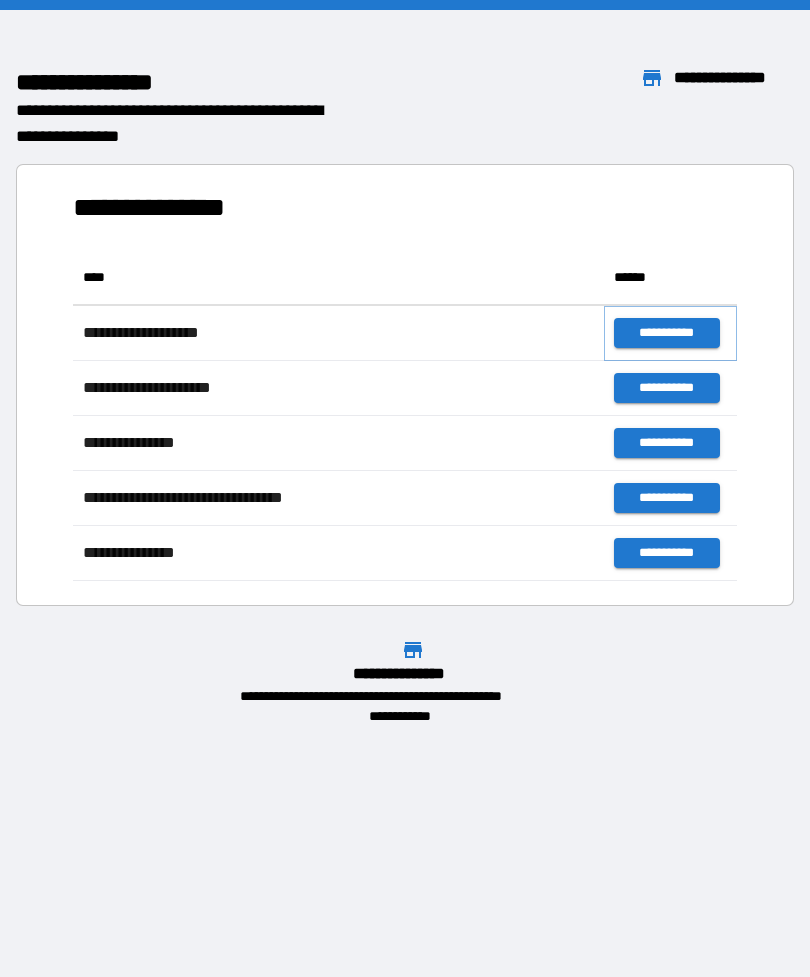 click on "**********" at bounding box center (666, 333) 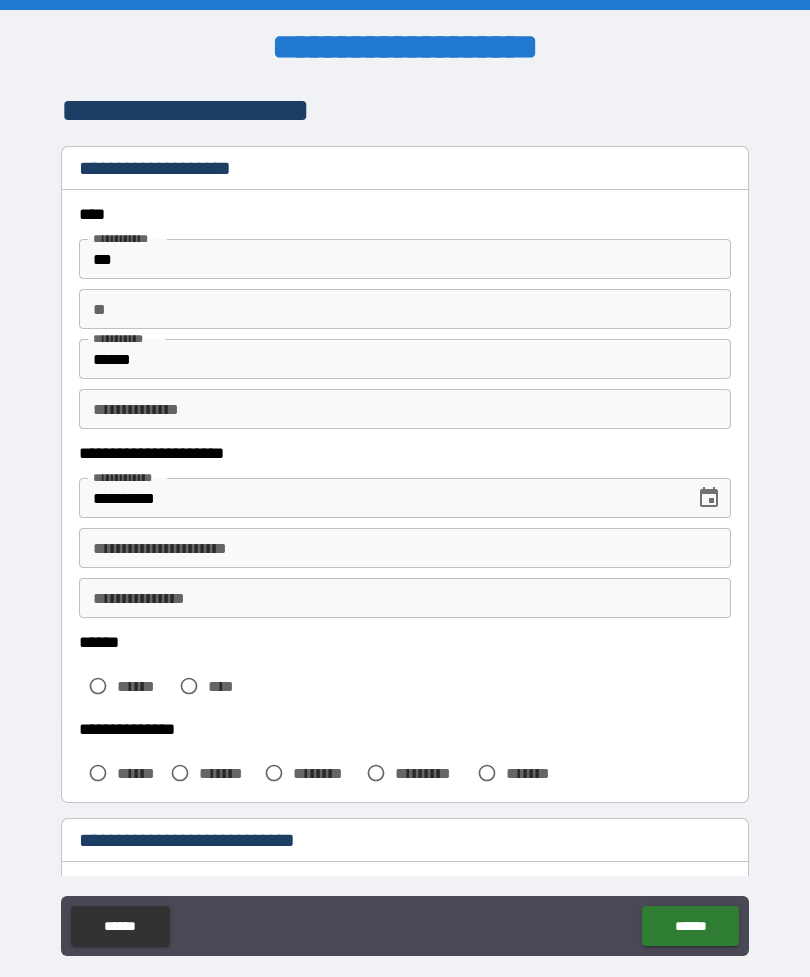 click on "**********" at bounding box center [405, 548] 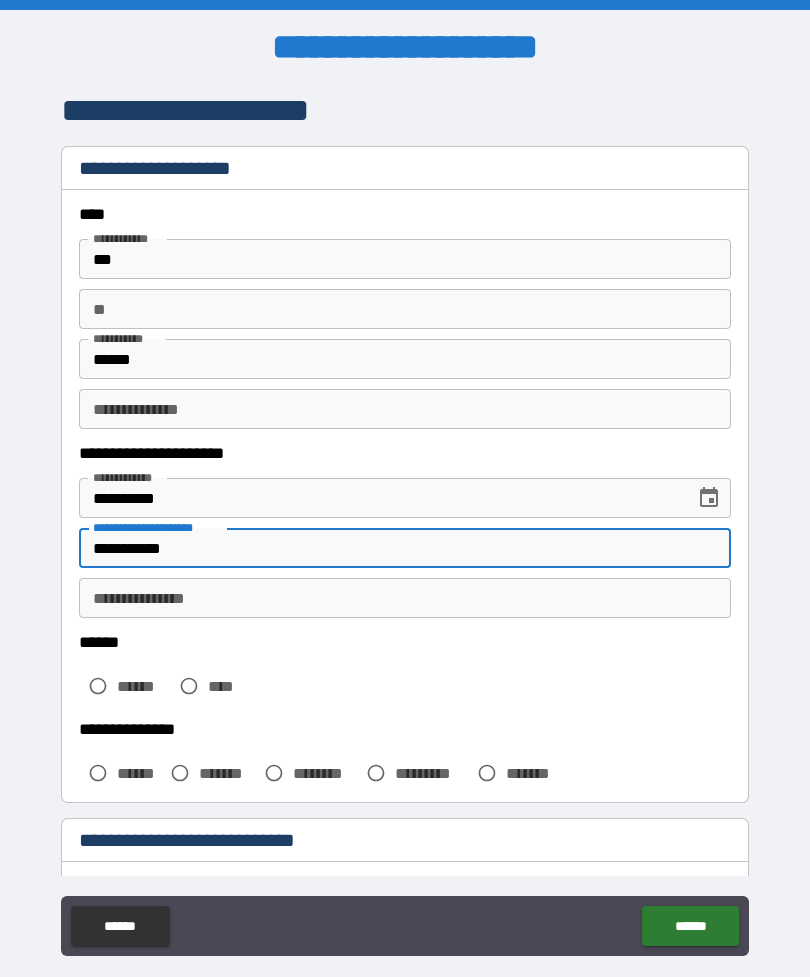 type on "**********" 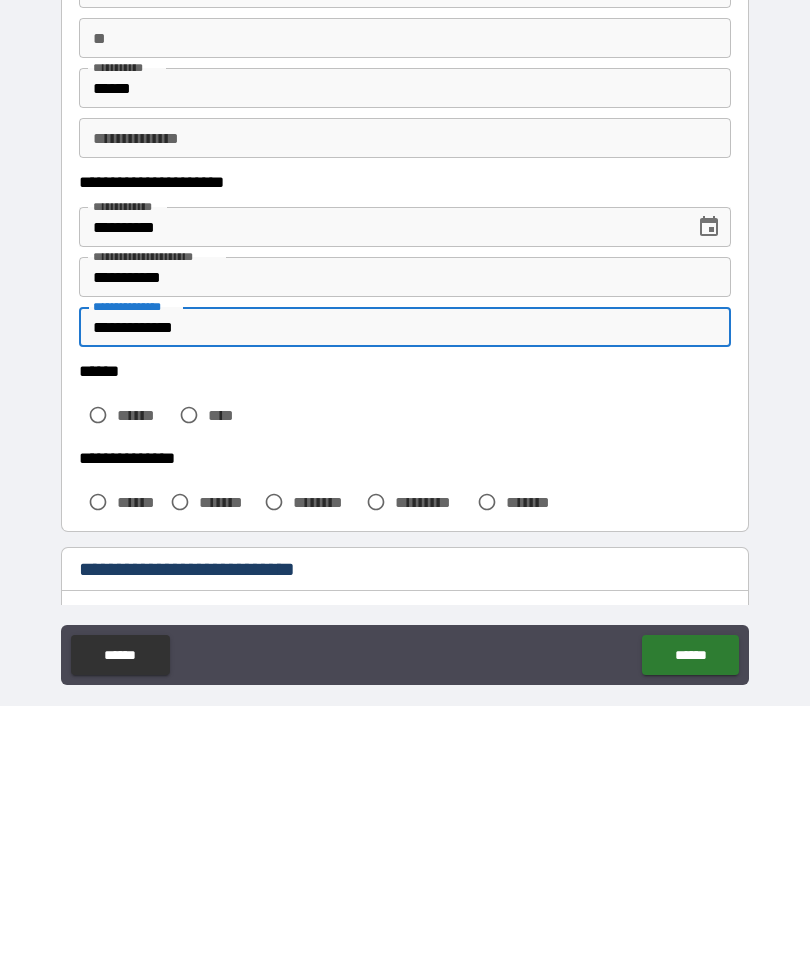 type on "**********" 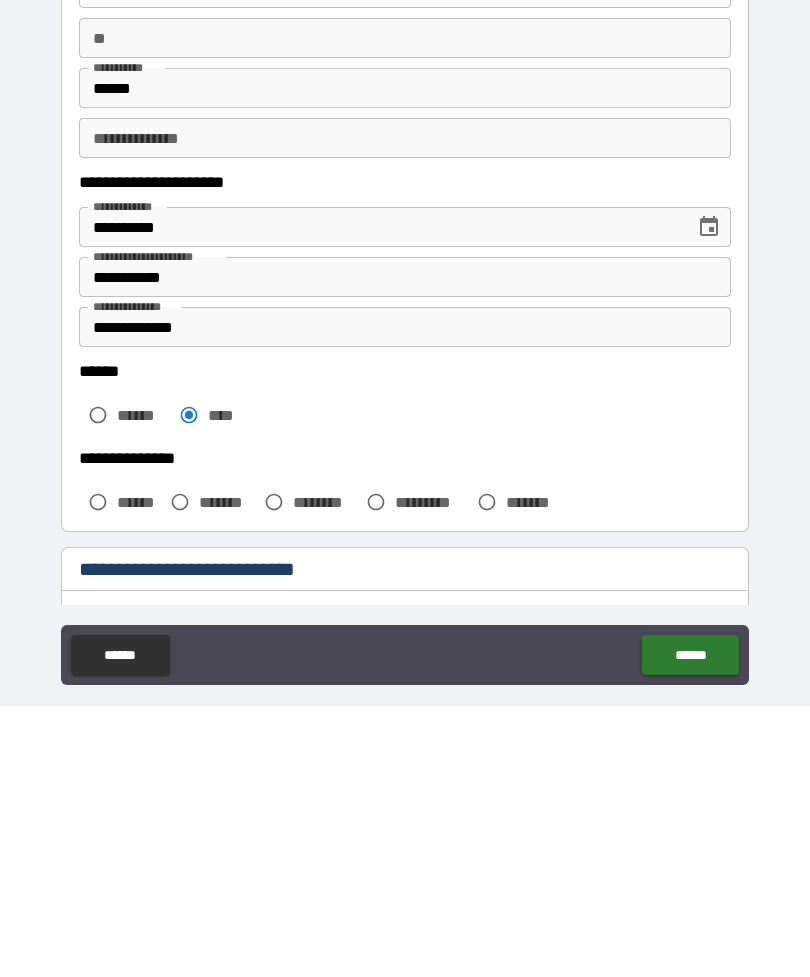 scroll, scrollTop: 64, scrollLeft: 0, axis: vertical 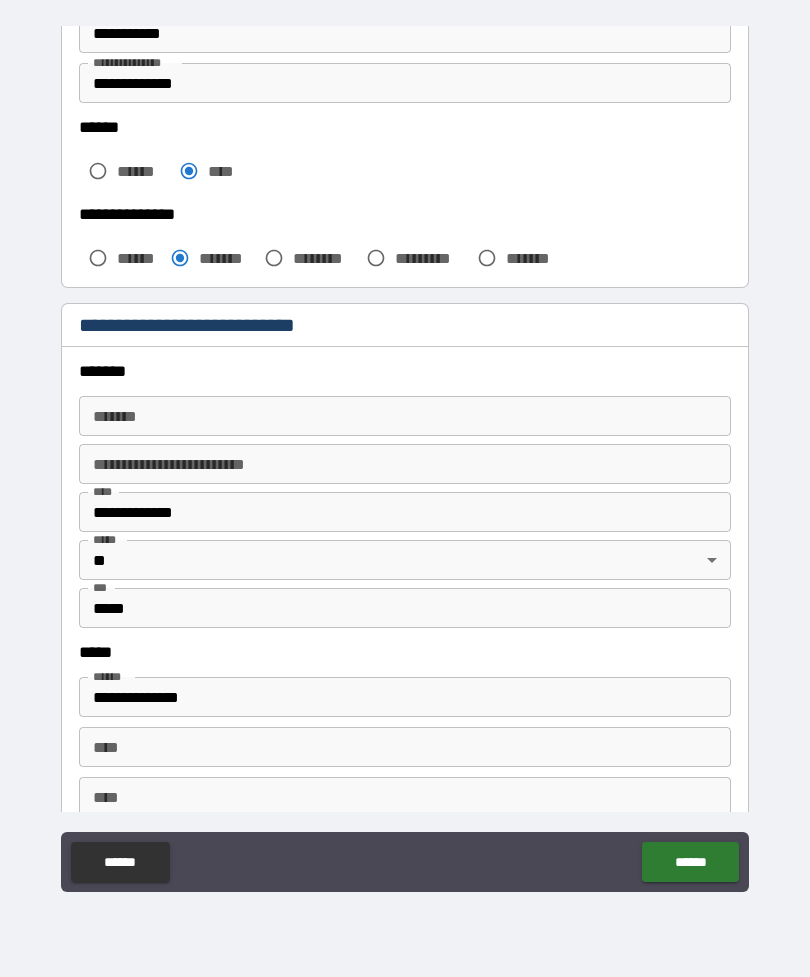 click on "******* *******" at bounding box center (405, 416) 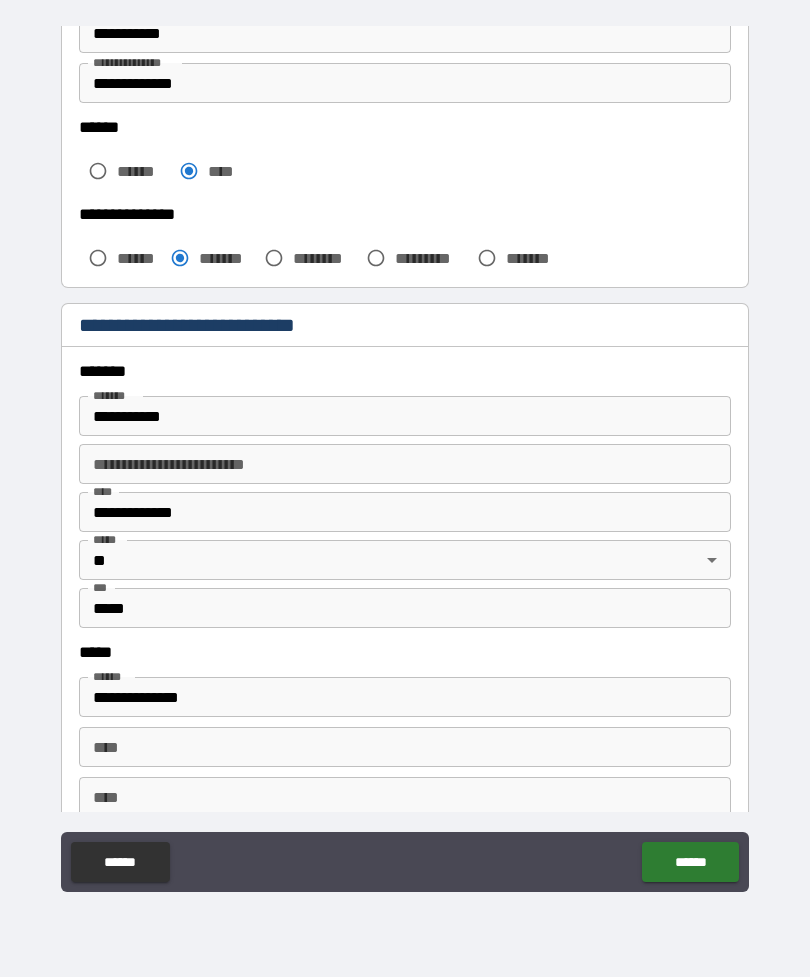 type on "**********" 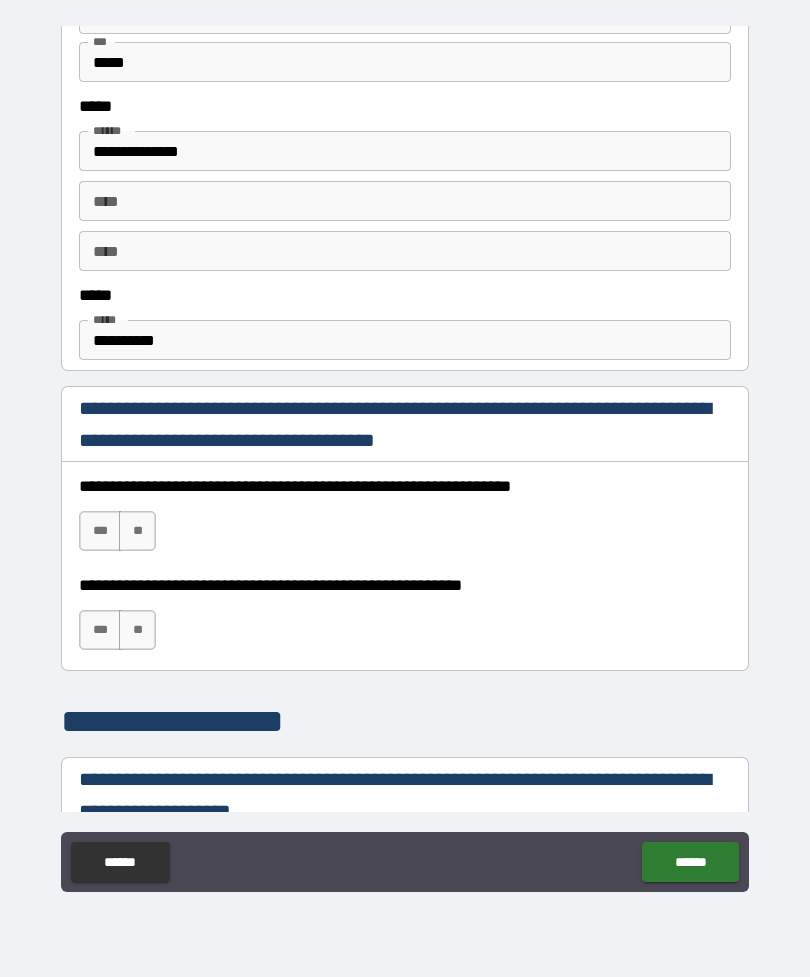 scroll, scrollTop: 1003, scrollLeft: 0, axis: vertical 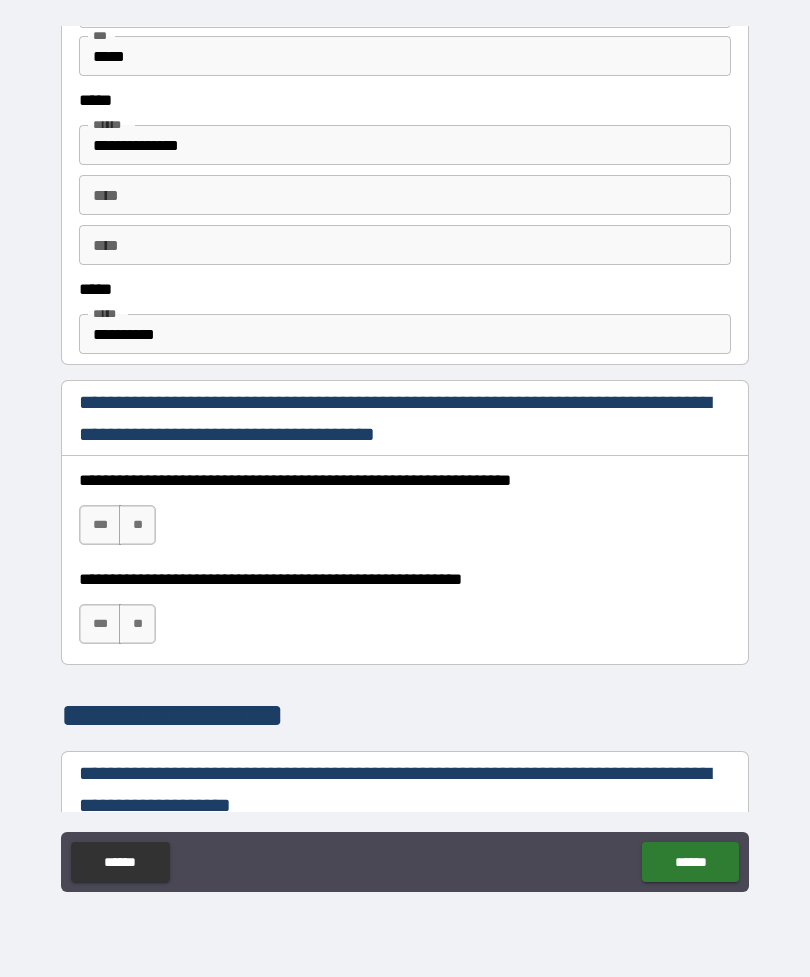 click on "***" at bounding box center (100, 525) 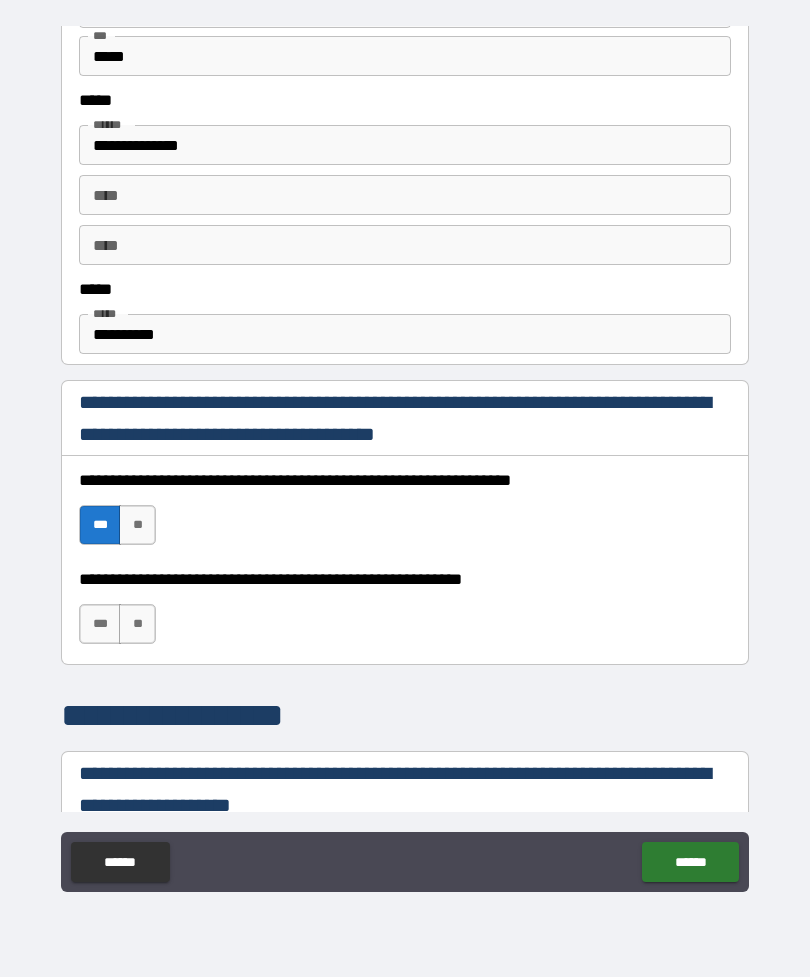click on "***" at bounding box center (100, 624) 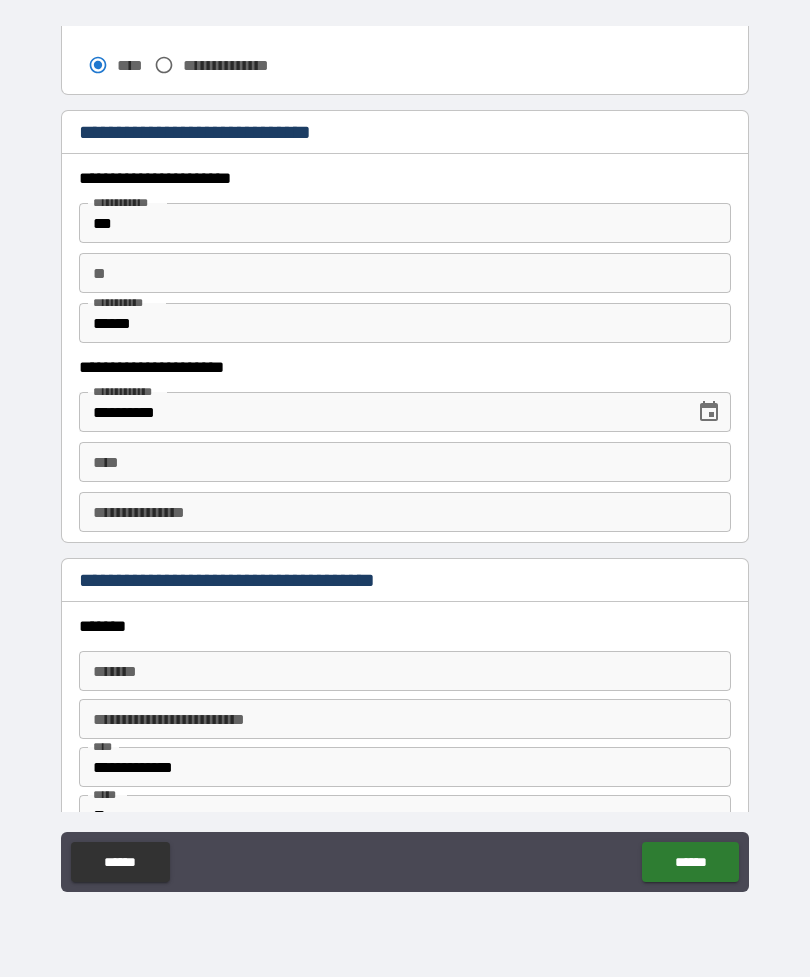 scroll, scrollTop: 1834, scrollLeft: 0, axis: vertical 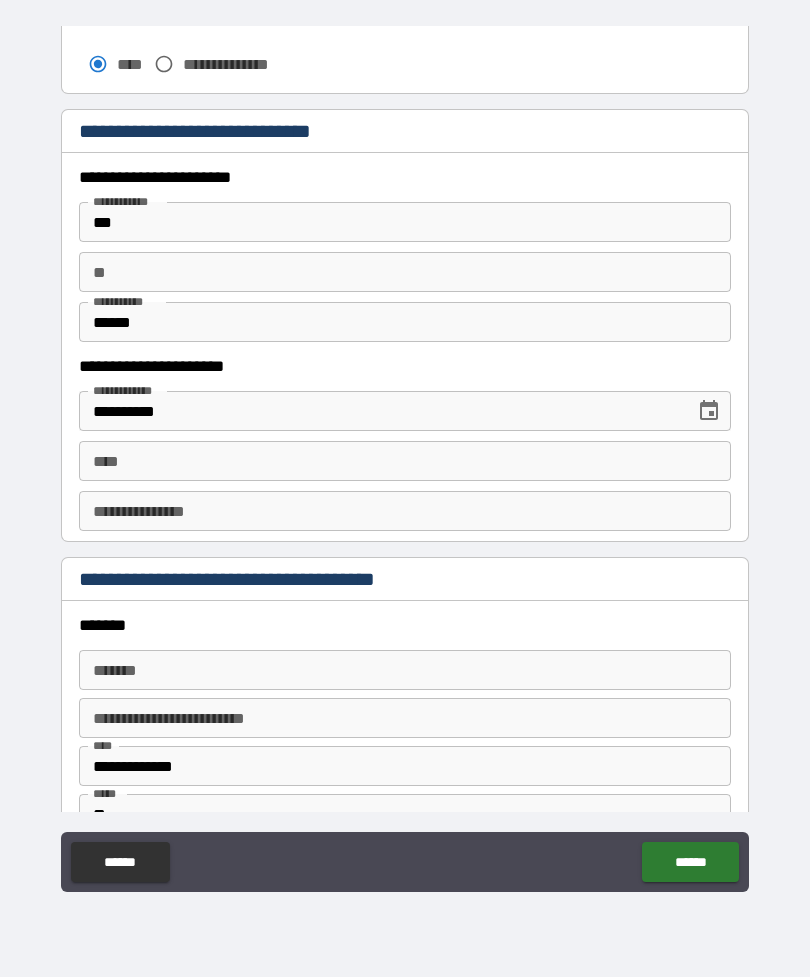 click on "****" at bounding box center (405, 461) 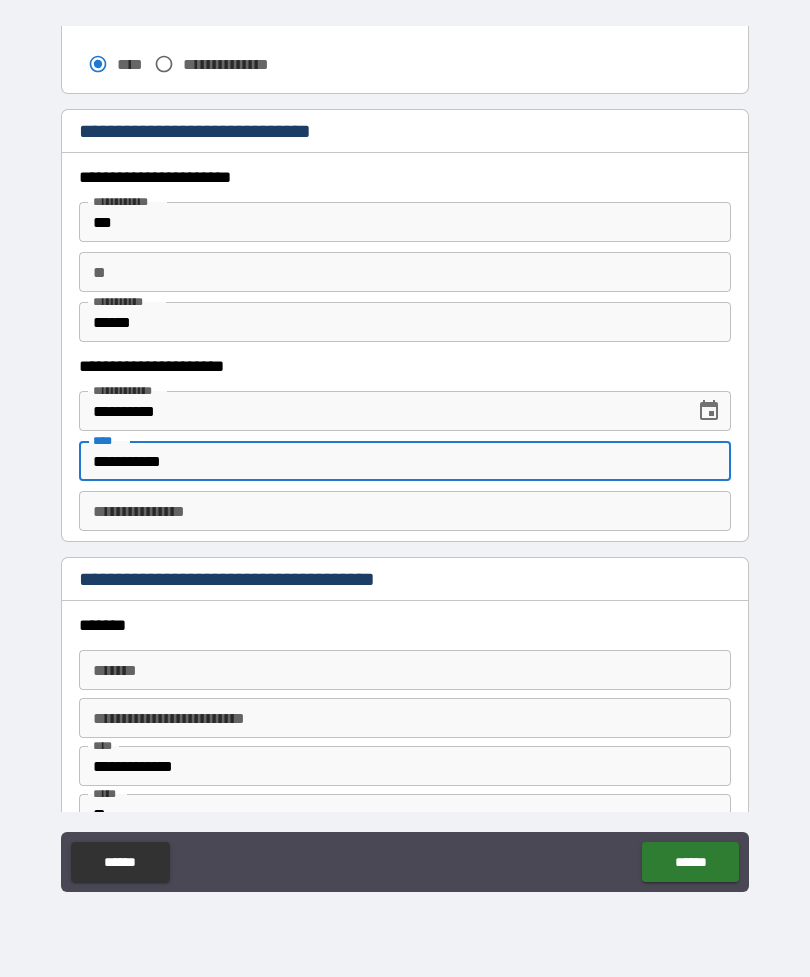 type on "**********" 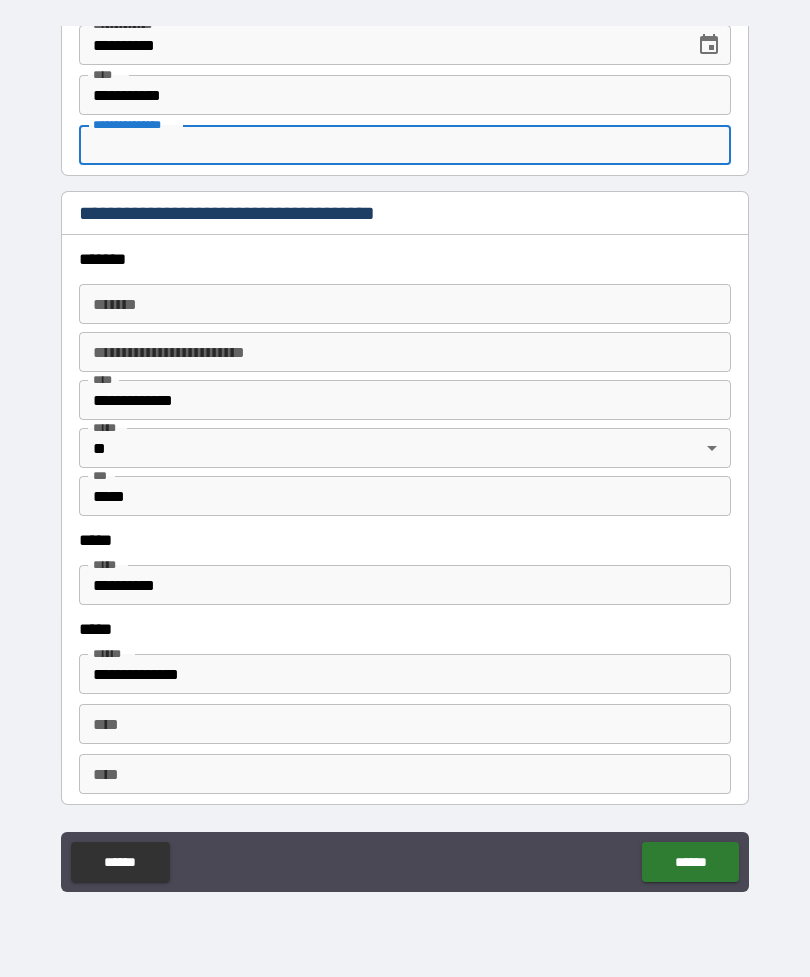 scroll, scrollTop: 2202, scrollLeft: 0, axis: vertical 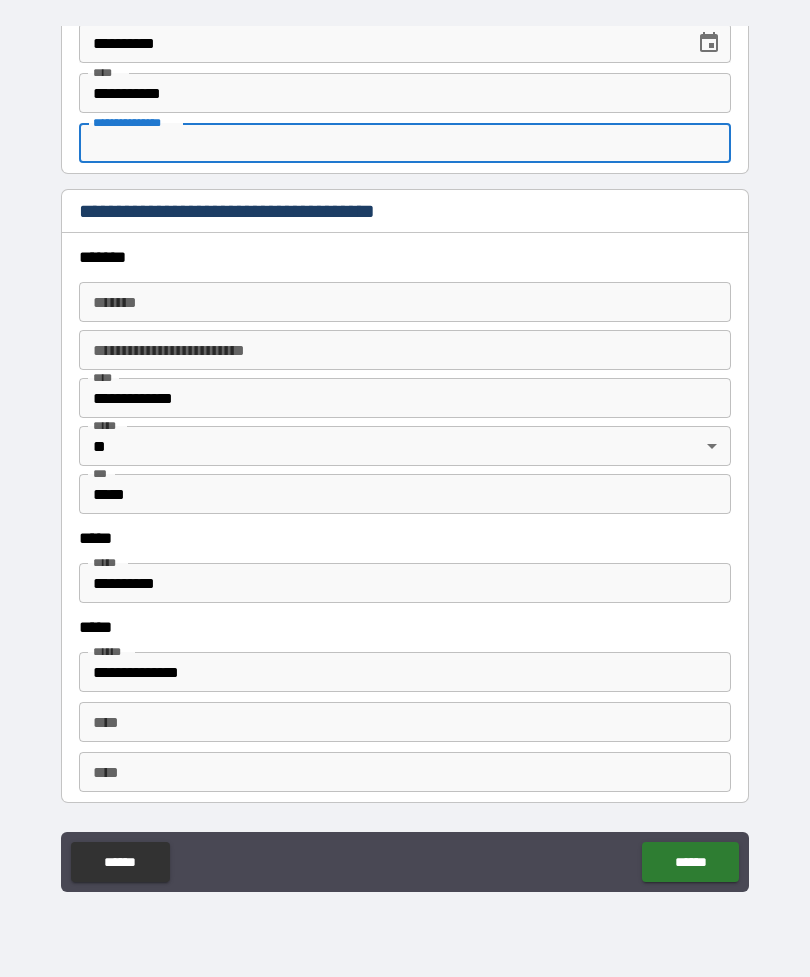 click on "******* *******" at bounding box center (405, 302) 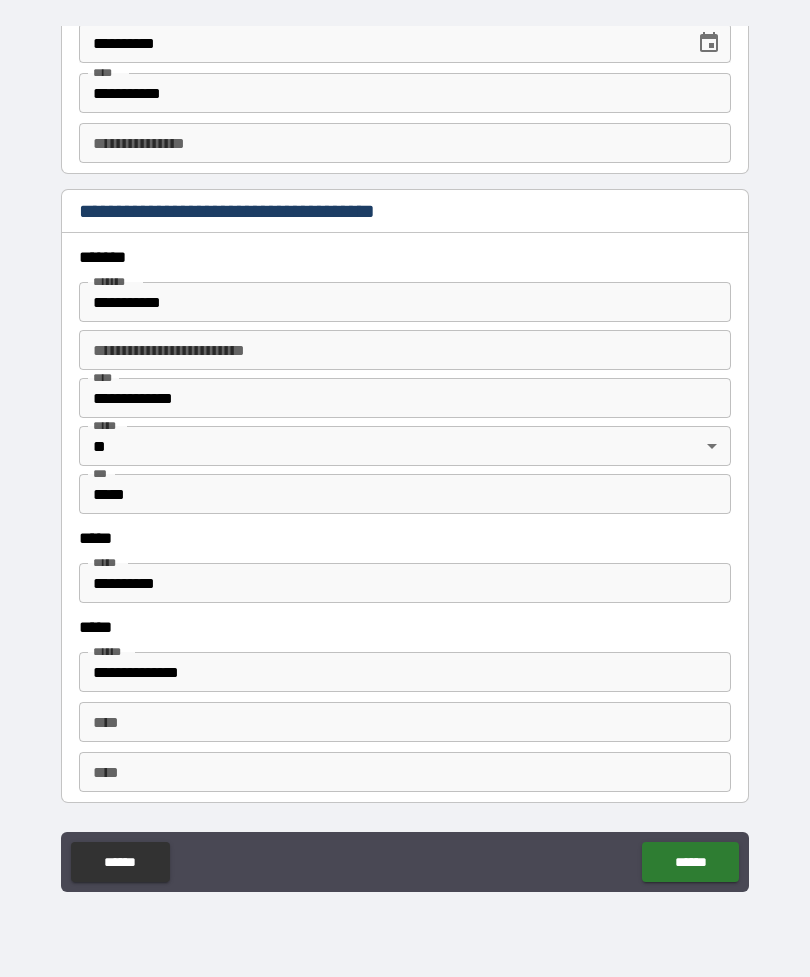 type on "**********" 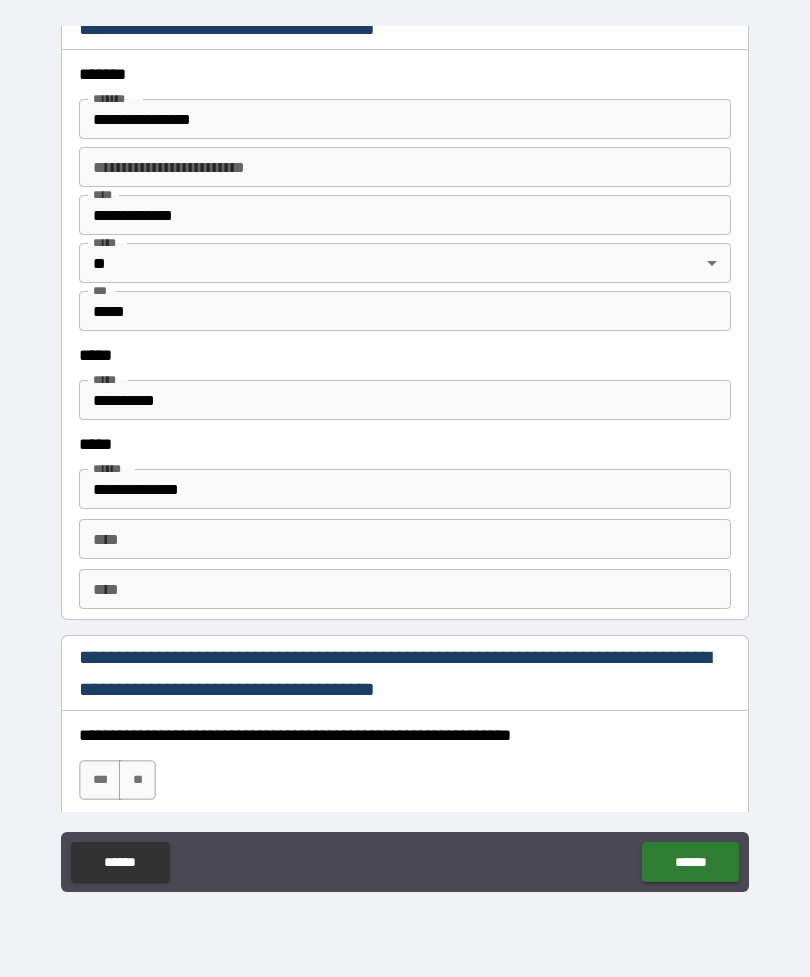 scroll, scrollTop: 2387, scrollLeft: 0, axis: vertical 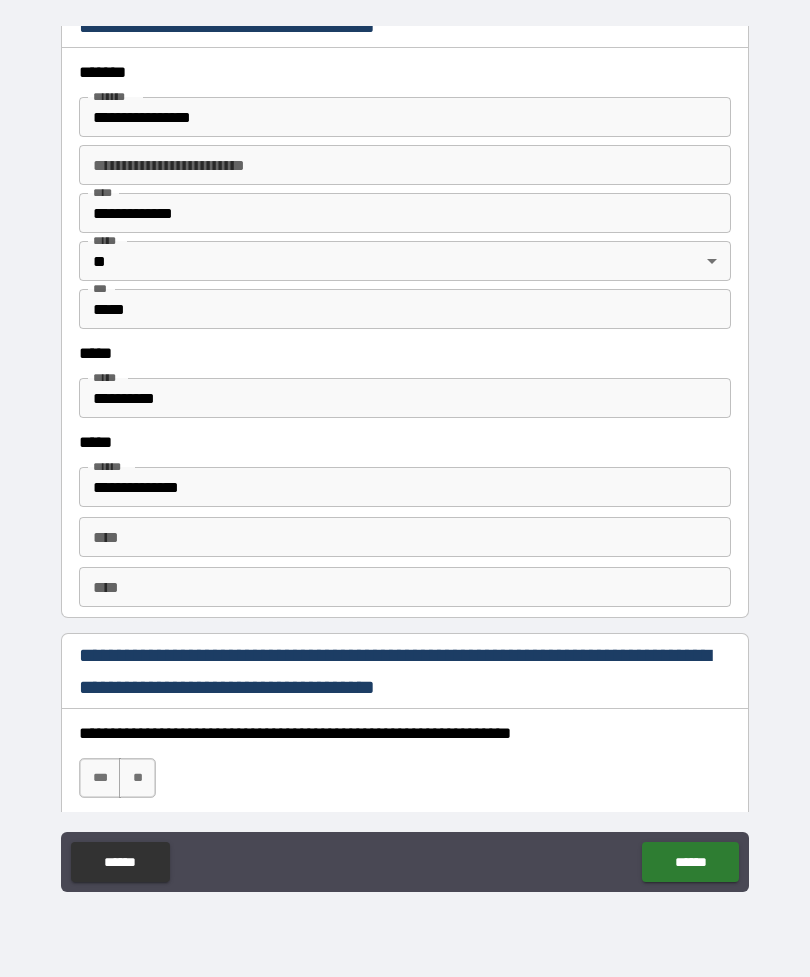 click on "**********" at bounding box center (405, 398) 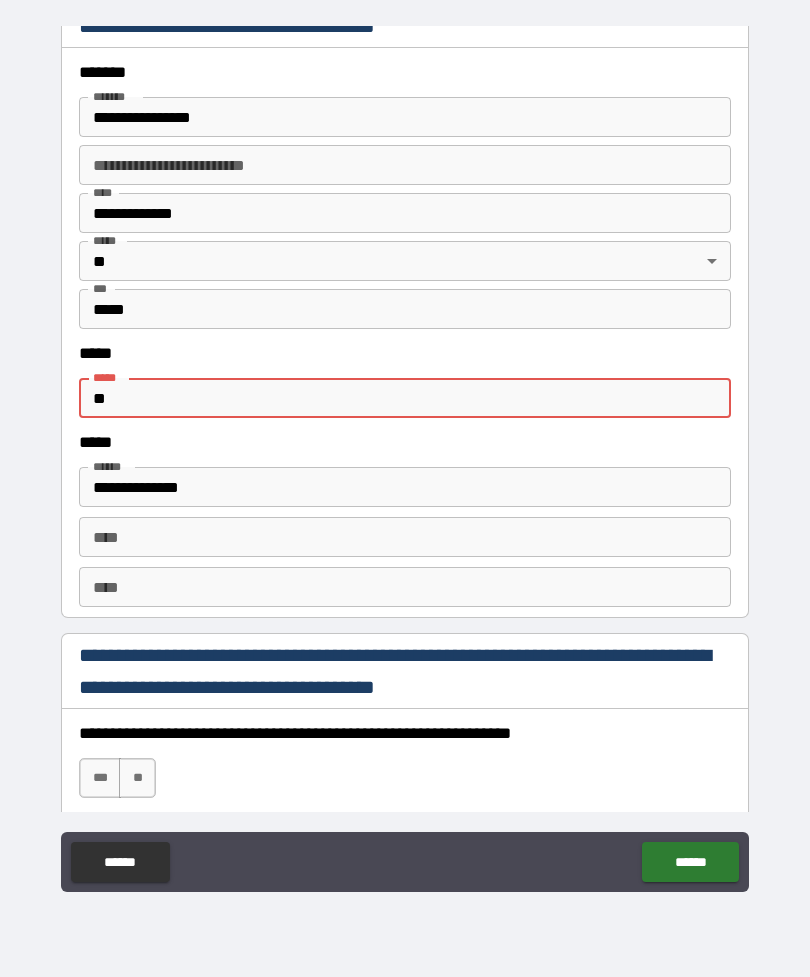 type on "*" 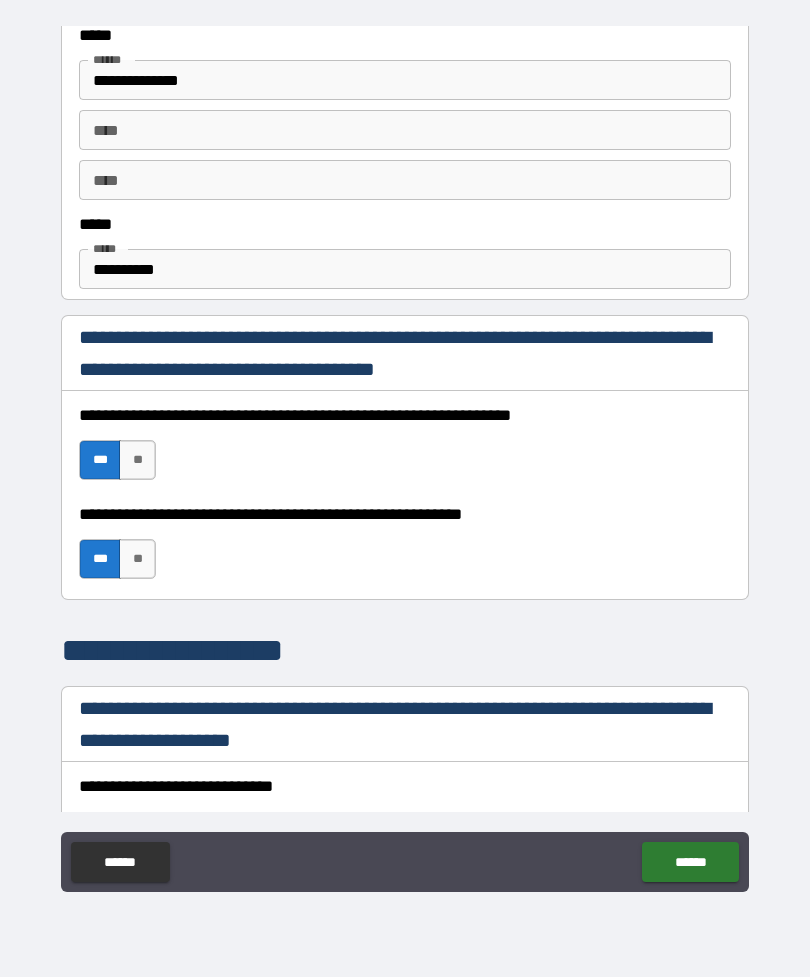 scroll, scrollTop: 1007, scrollLeft: 0, axis: vertical 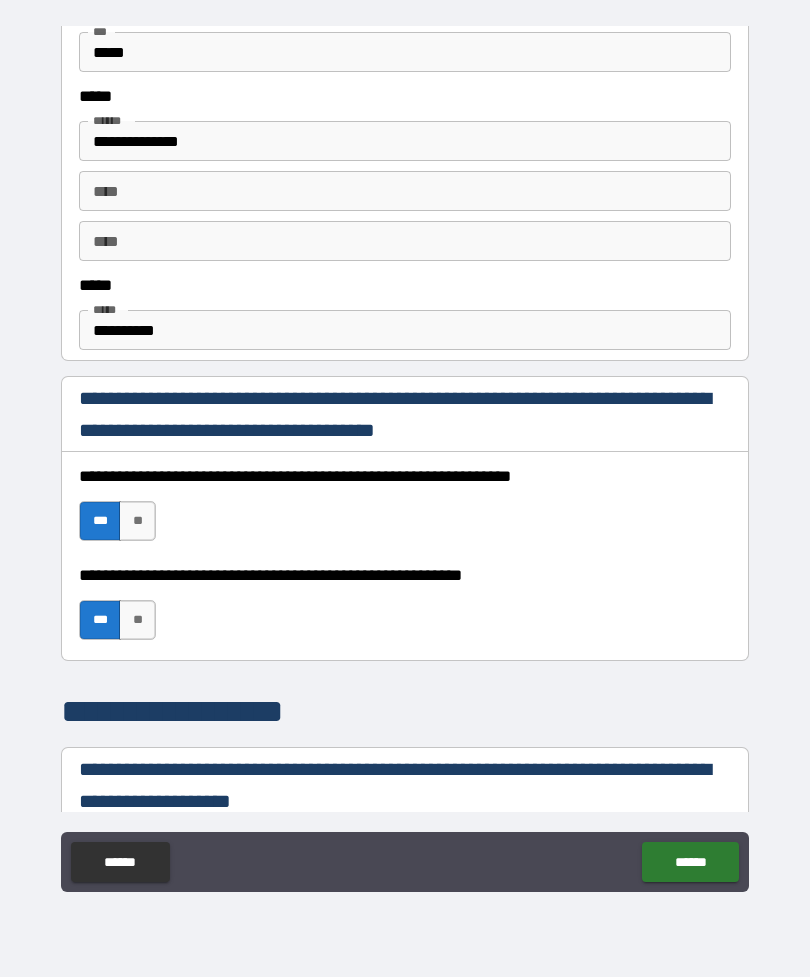 type on "**********" 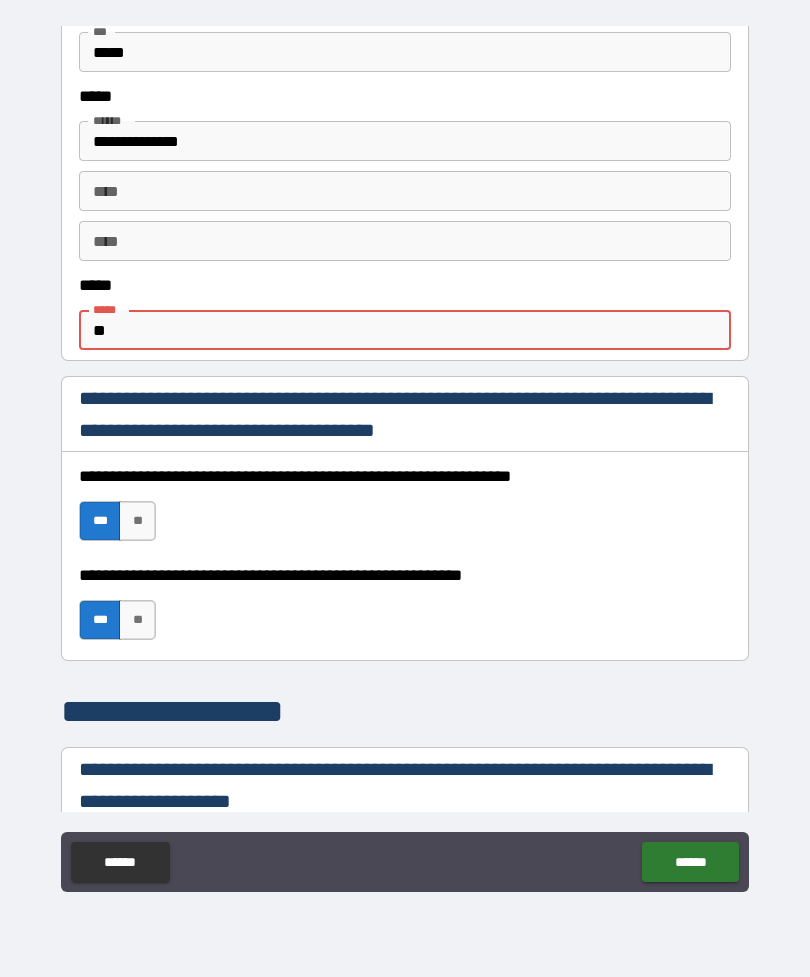 type on "*" 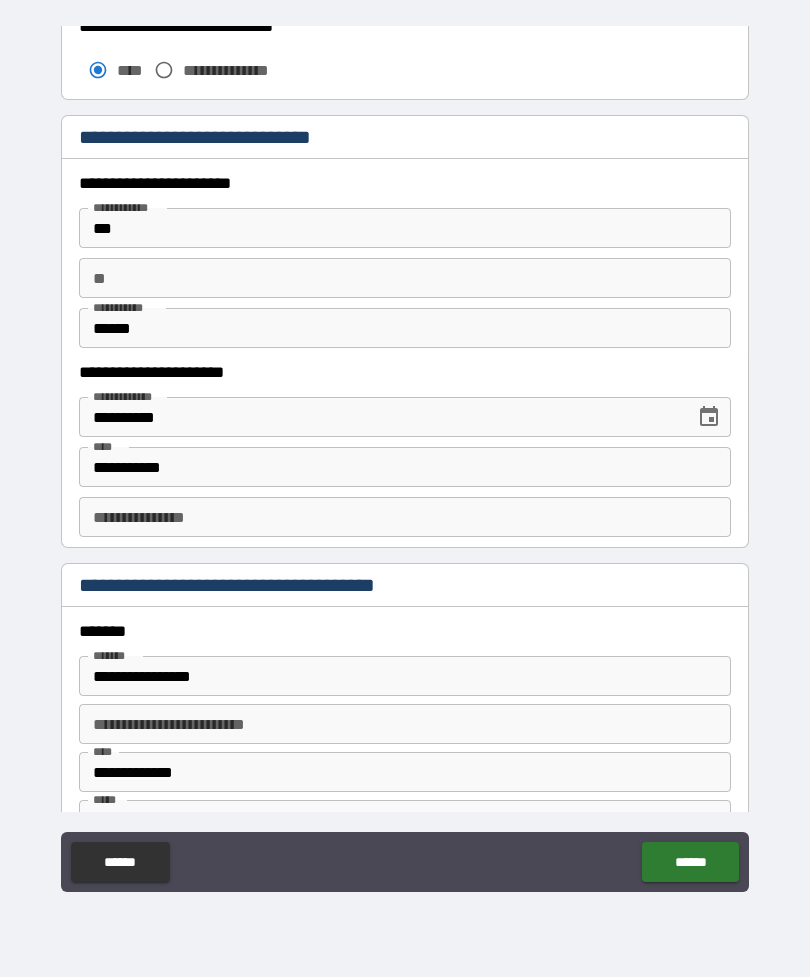 scroll, scrollTop: 1825, scrollLeft: 0, axis: vertical 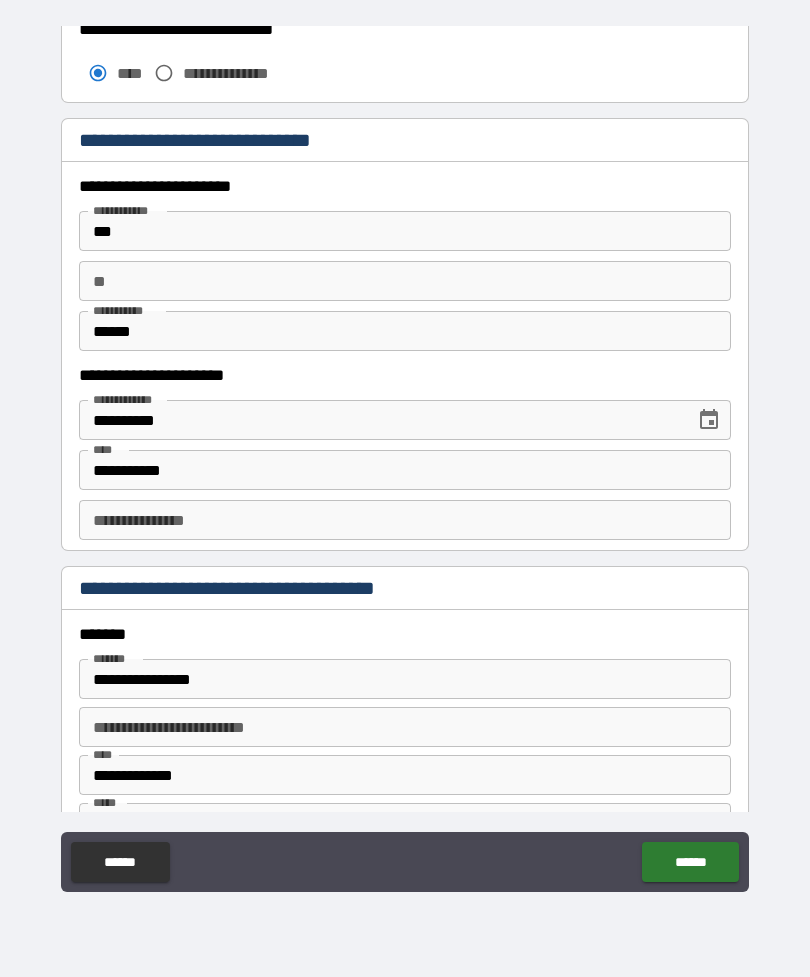type on "**********" 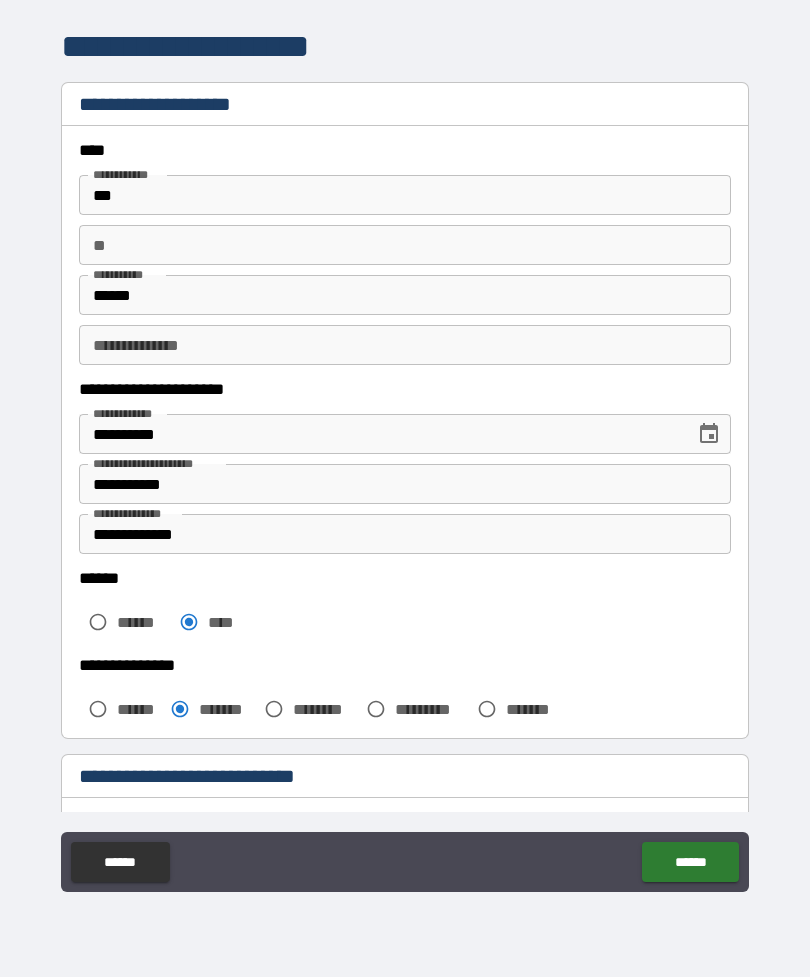 scroll, scrollTop: 0, scrollLeft: 0, axis: both 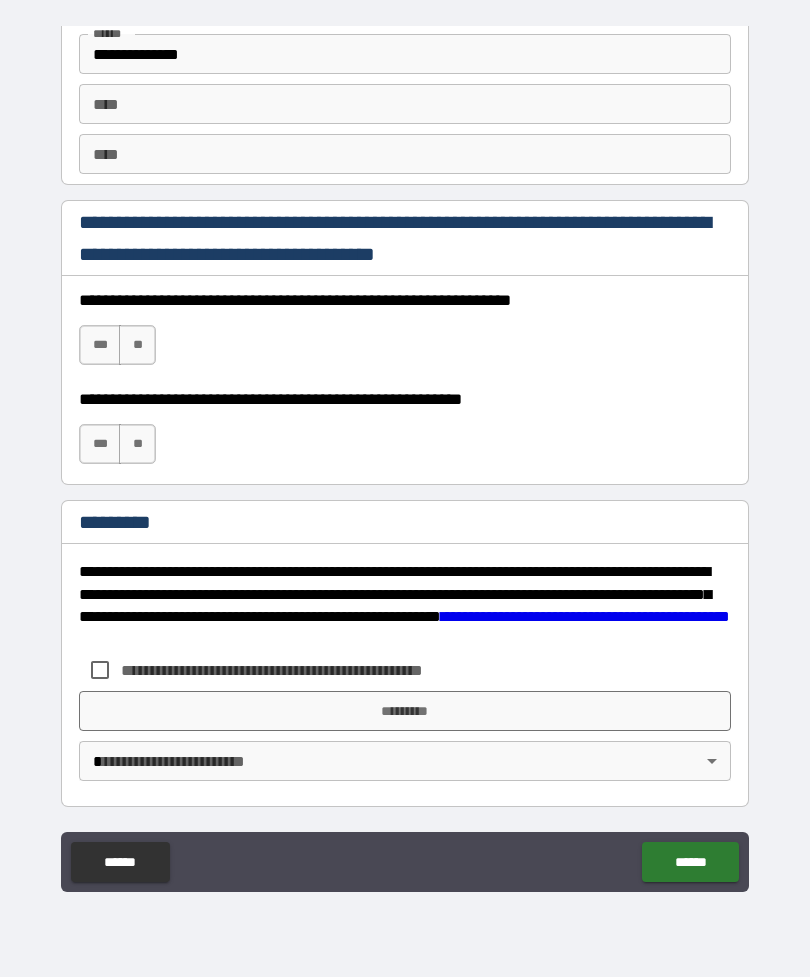type on "*" 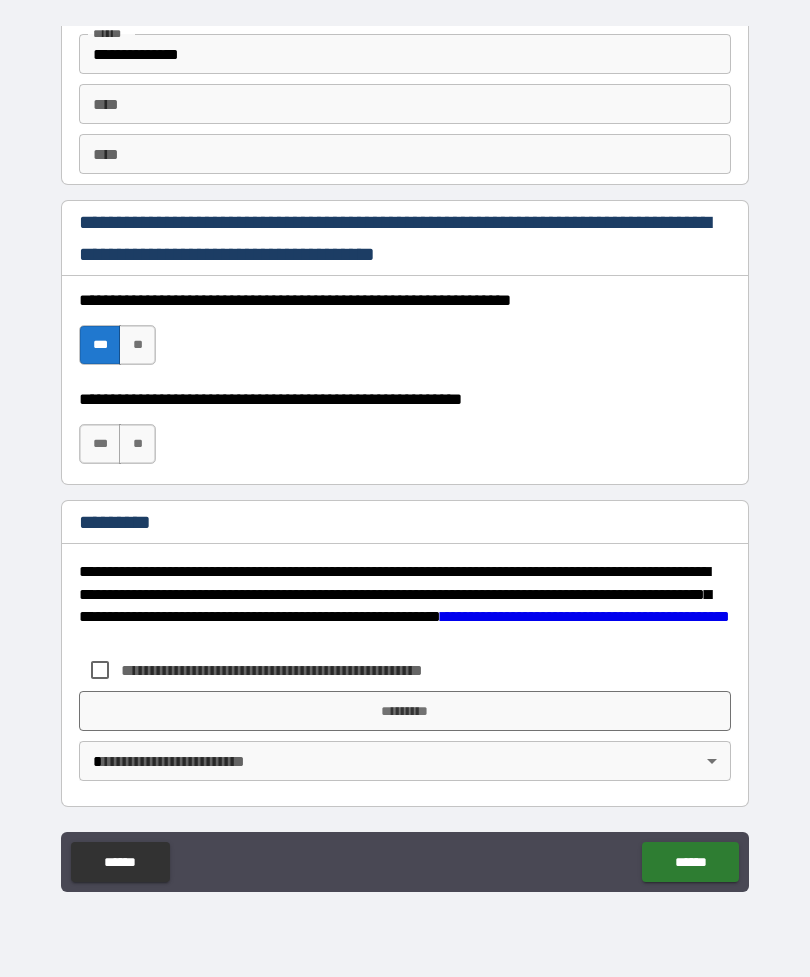 click on "***" at bounding box center [100, 444] 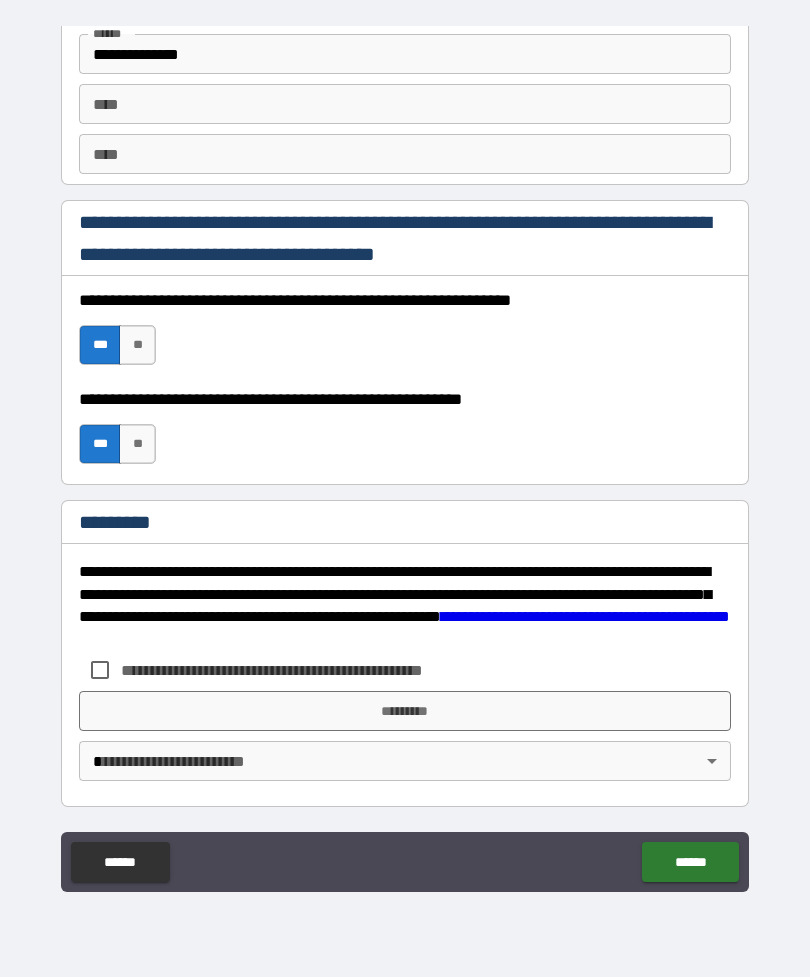 scroll, scrollTop: 2820, scrollLeft: 0, axis: vertical 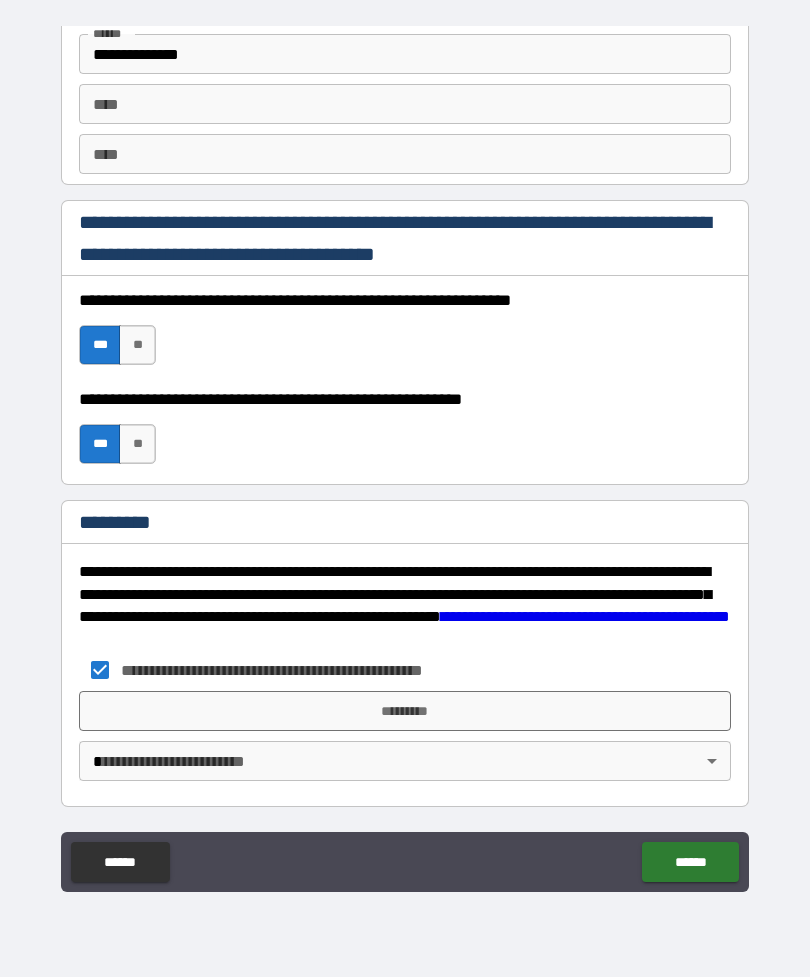 click on "**********" at bounding box center (405, 456) 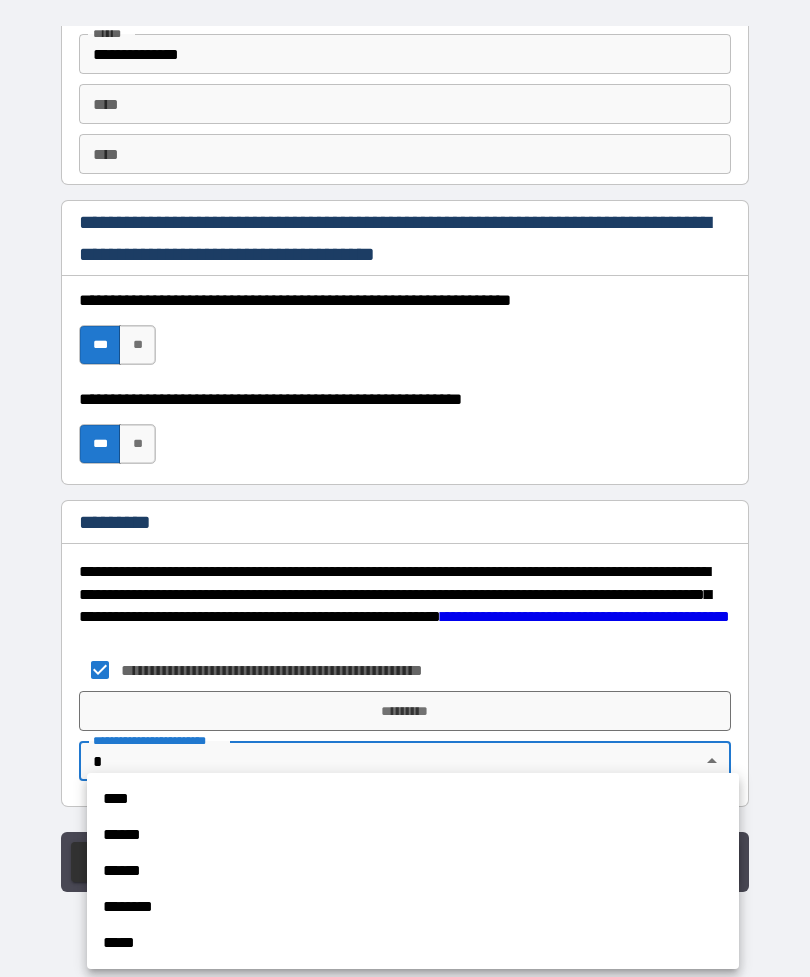 click on "****" at bounding box center (413, 799) 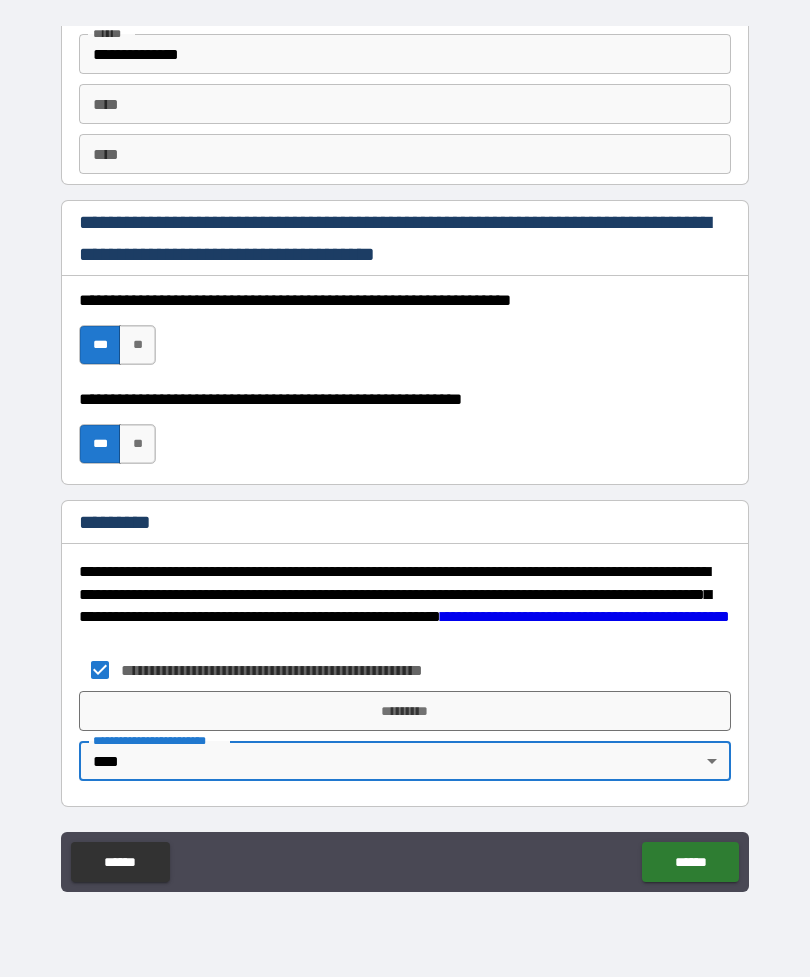 type on "*" 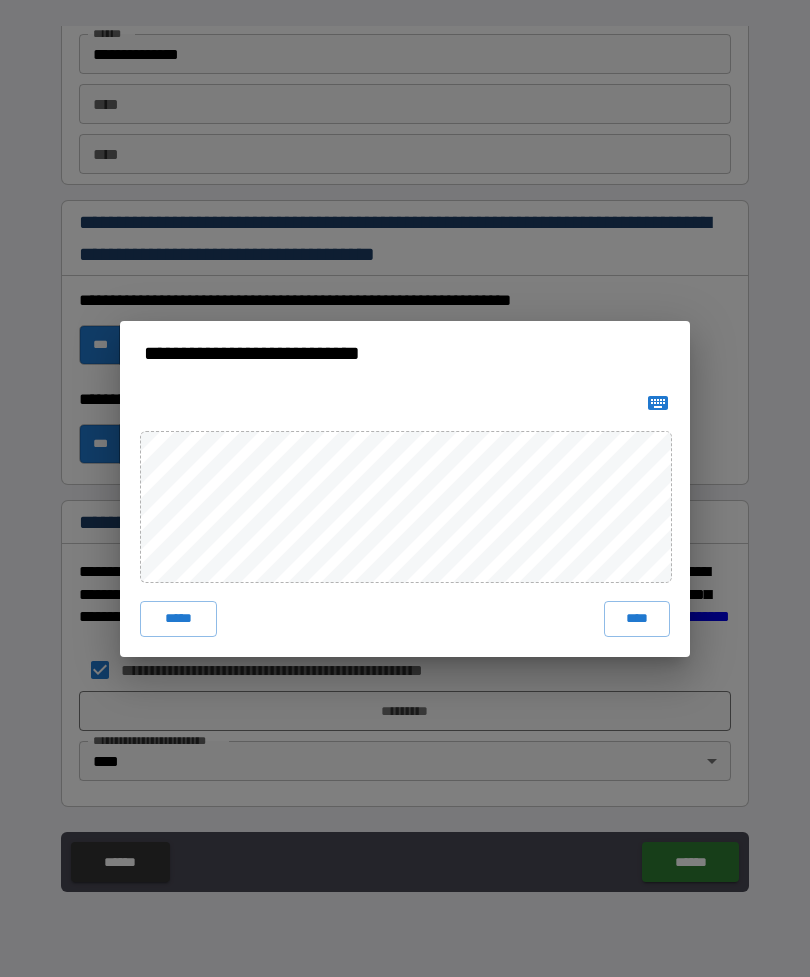 click on "****" at bounding box center (637, 619) 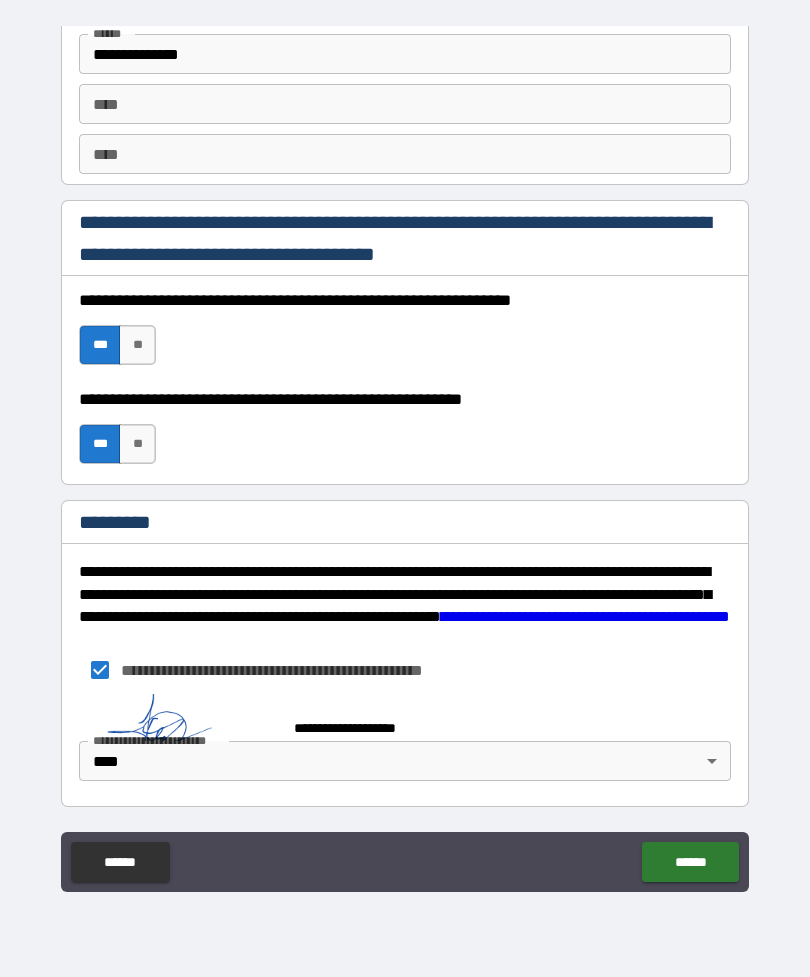 scroll, scrollTop: 2810, scrollLeft: 0, axis: vertical 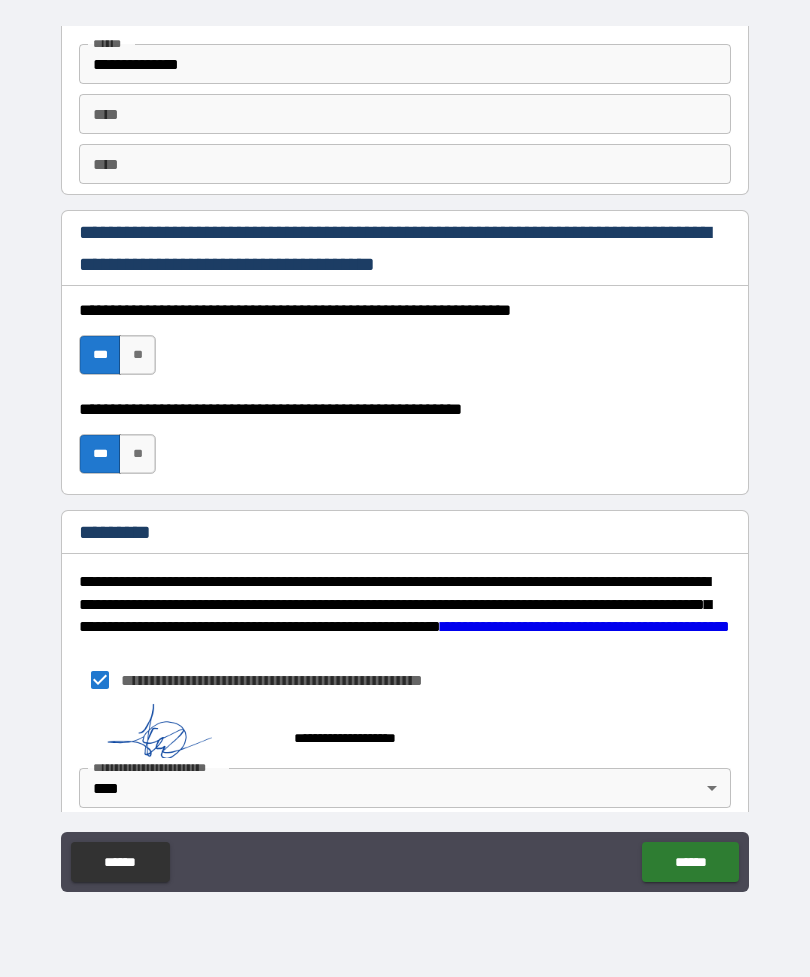 click on "******" at bounding box center [690, 862] 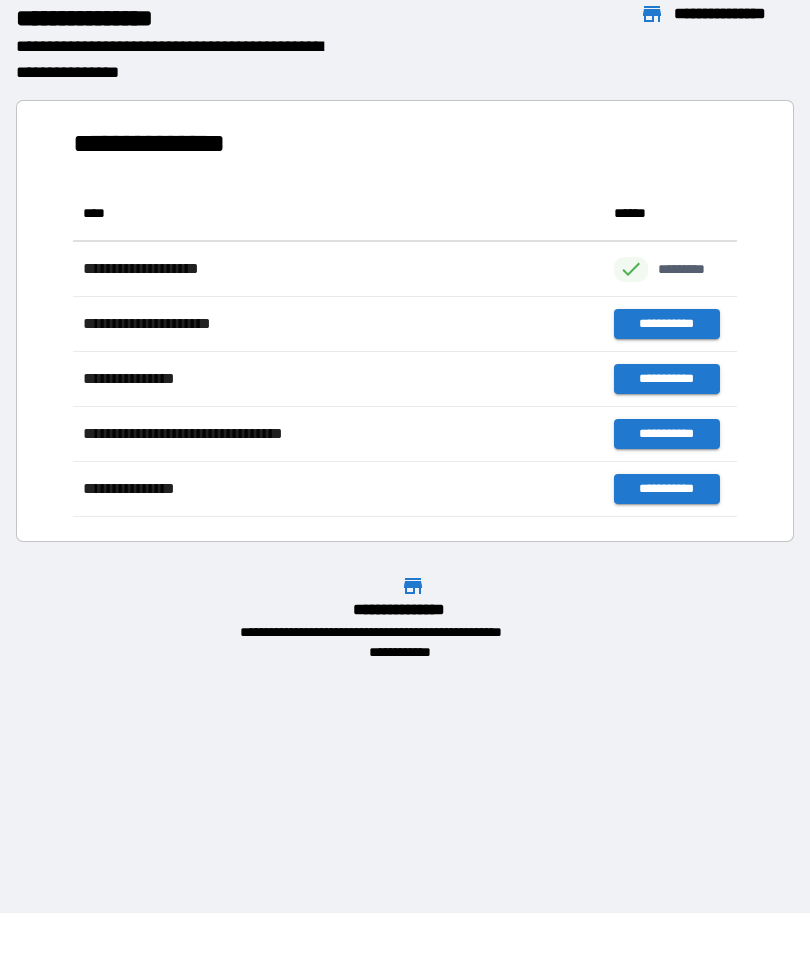 scroll, scrollTop: 331, scrollLeft: 664, axis: both 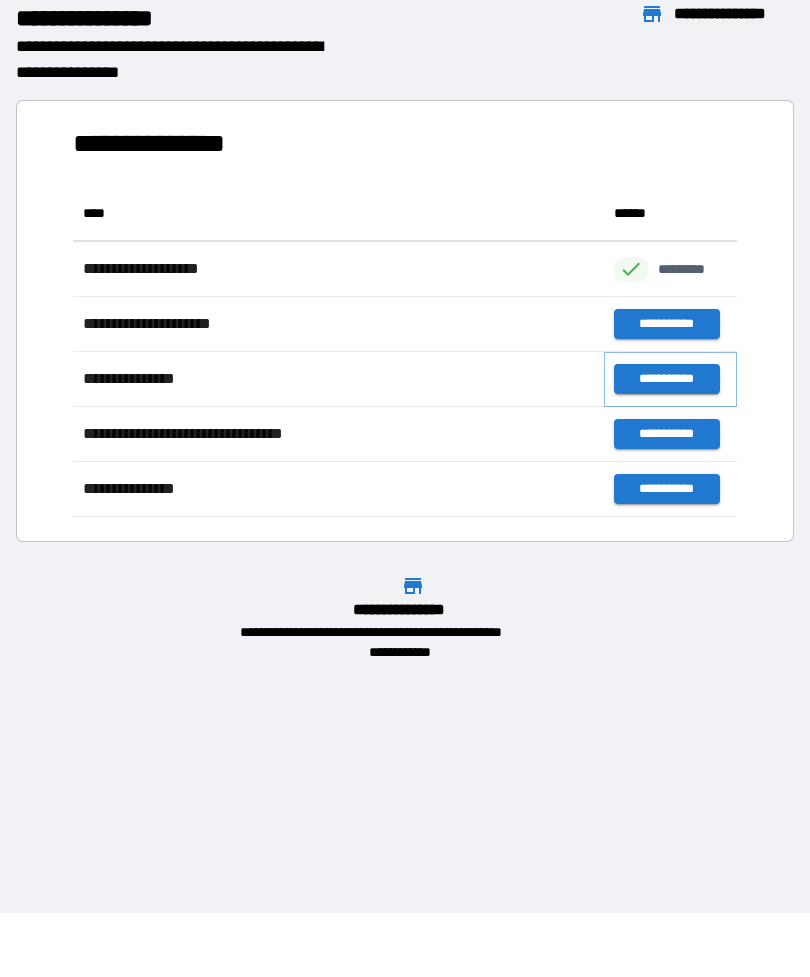click on "**********" at bounding box center (666, 379) 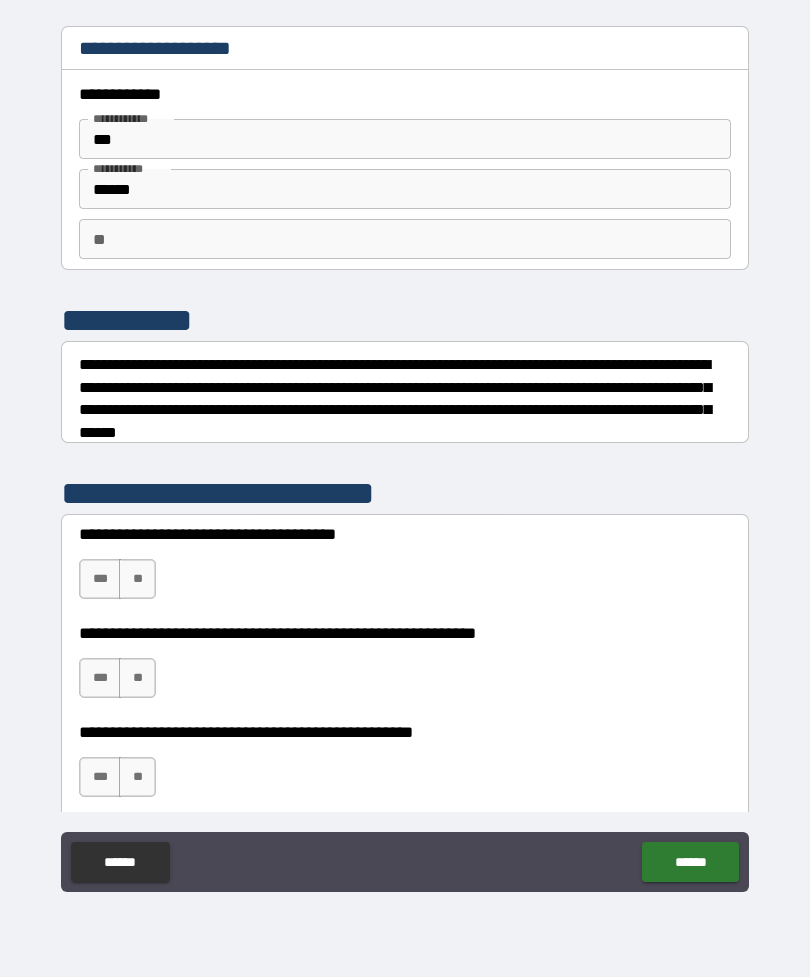 click on "**" at bounding box center (405, 239) 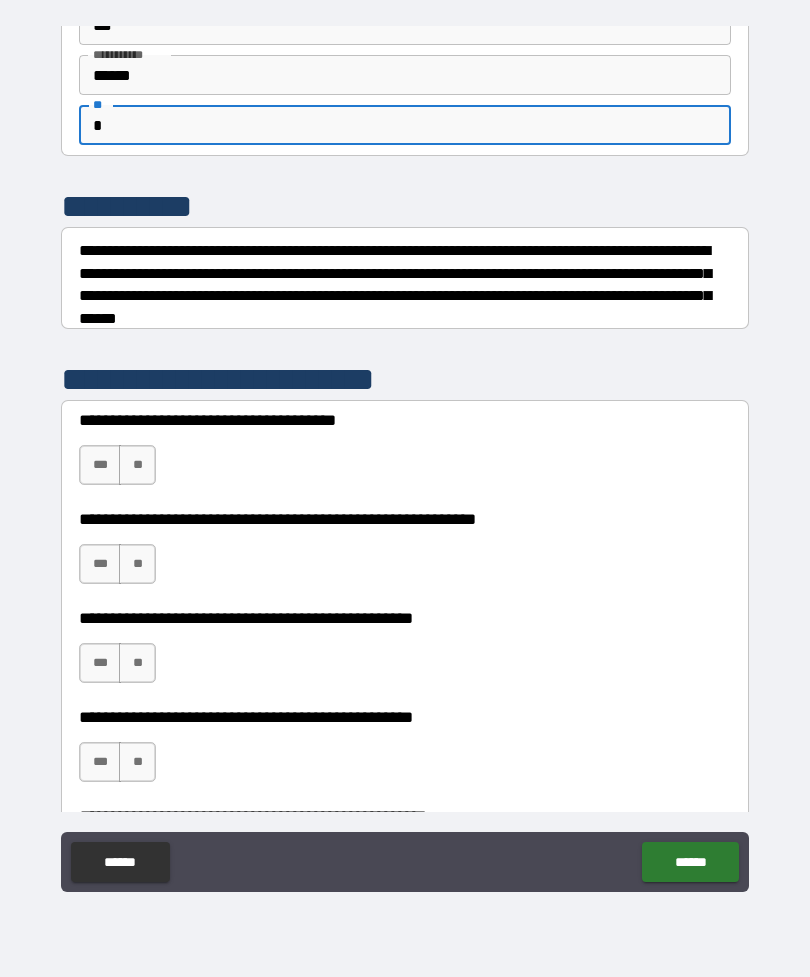 scroll, scrollTop: 115, scrollLeft: 0, axis: vertical 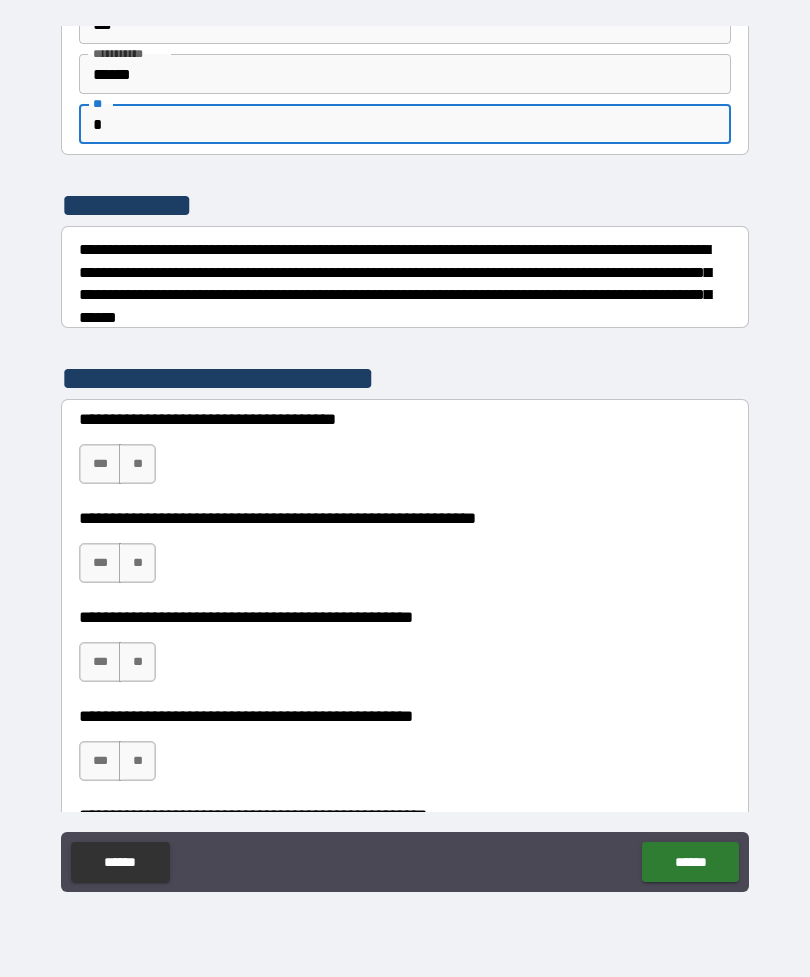 type on "*" 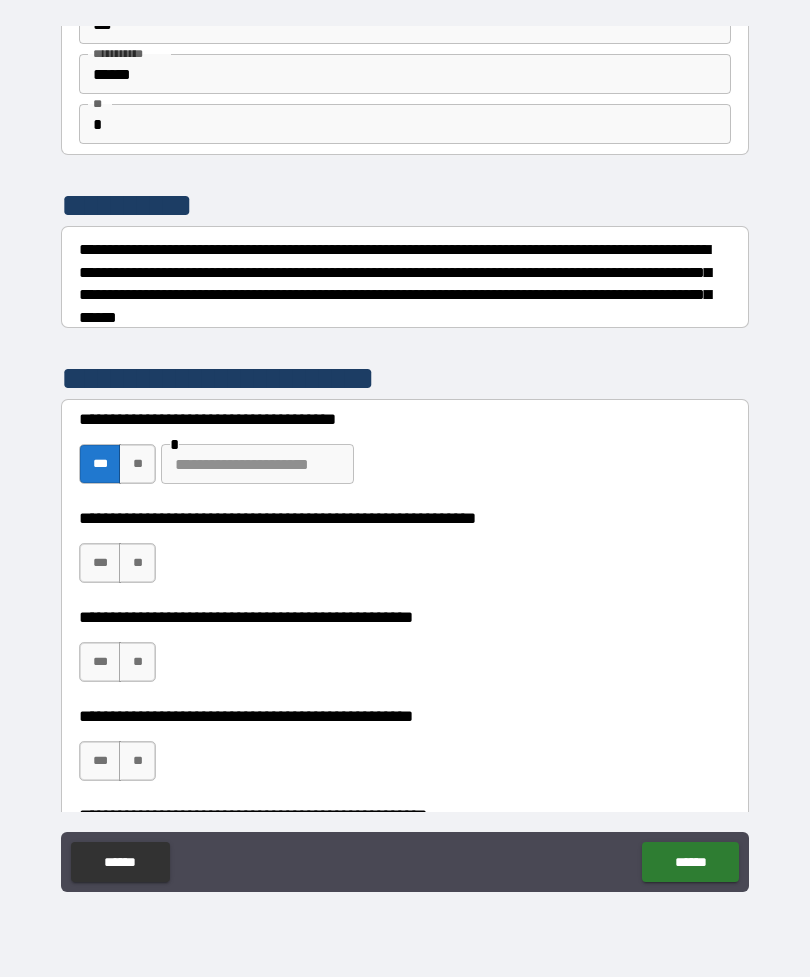 click on "**" at bounding box center [137, 563] 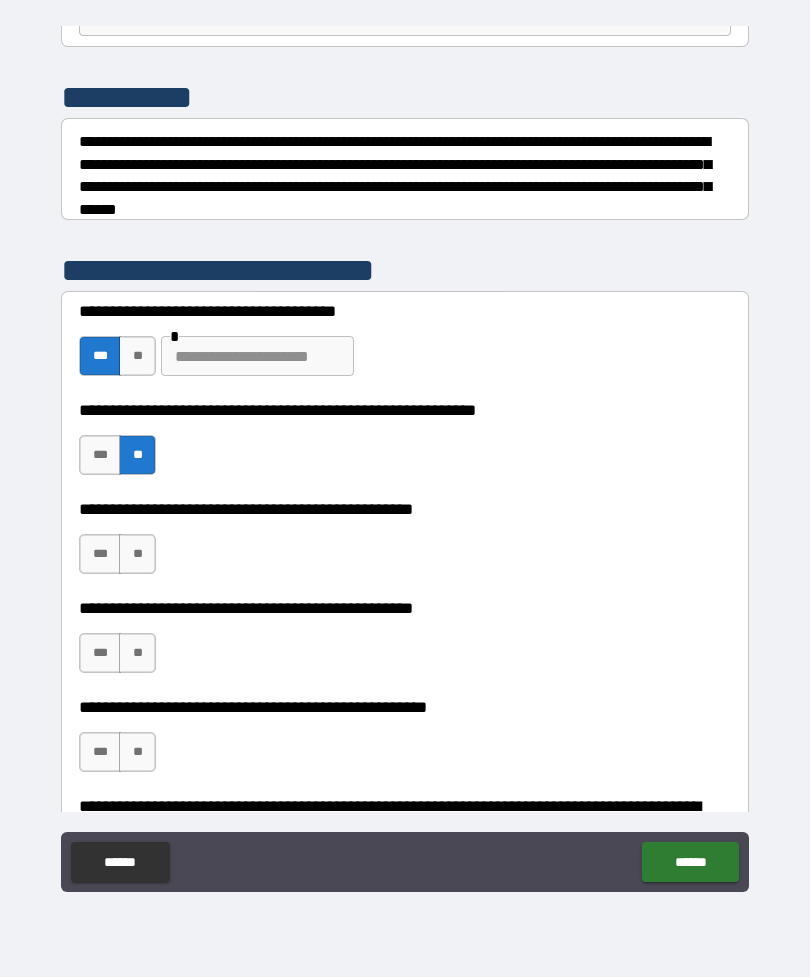 scroll, scrollTop: 236, scrollLeft: 0, axis: vertical 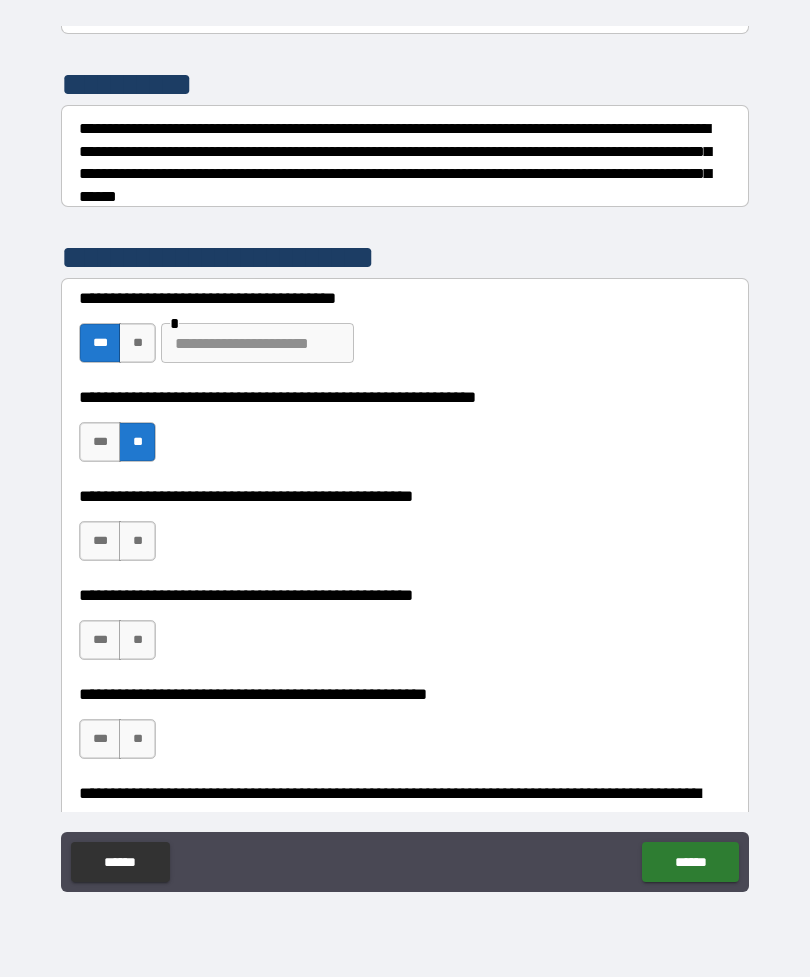 click on "**" at bounding box center [137, 541] 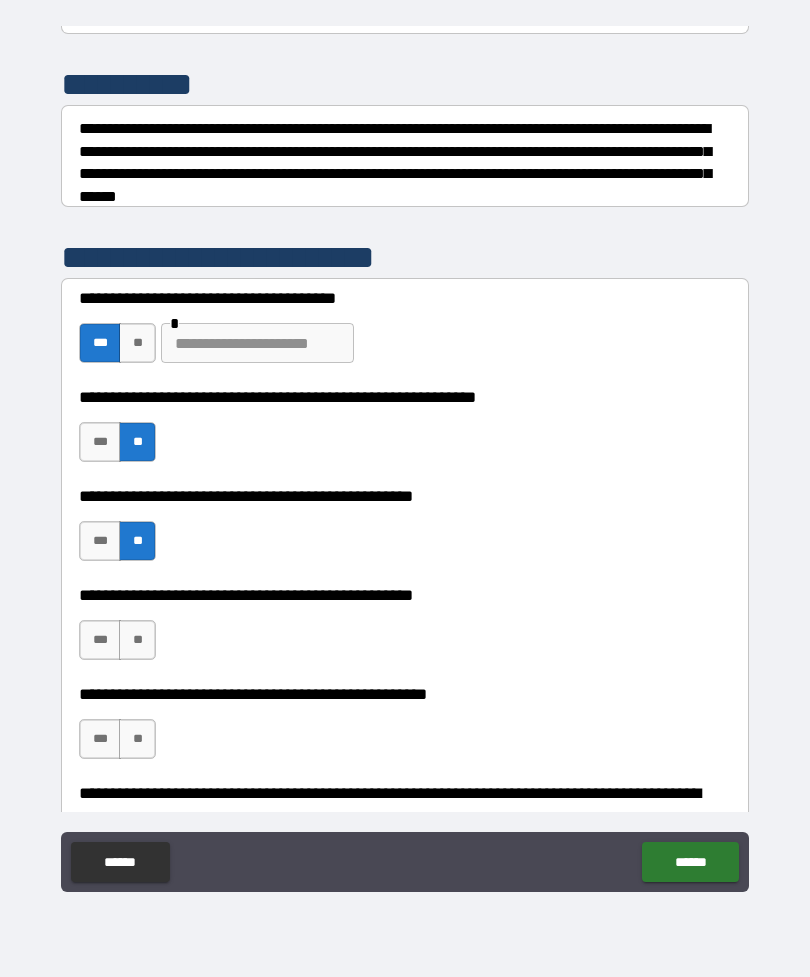 click on "***" at bounding box center [100, 640] 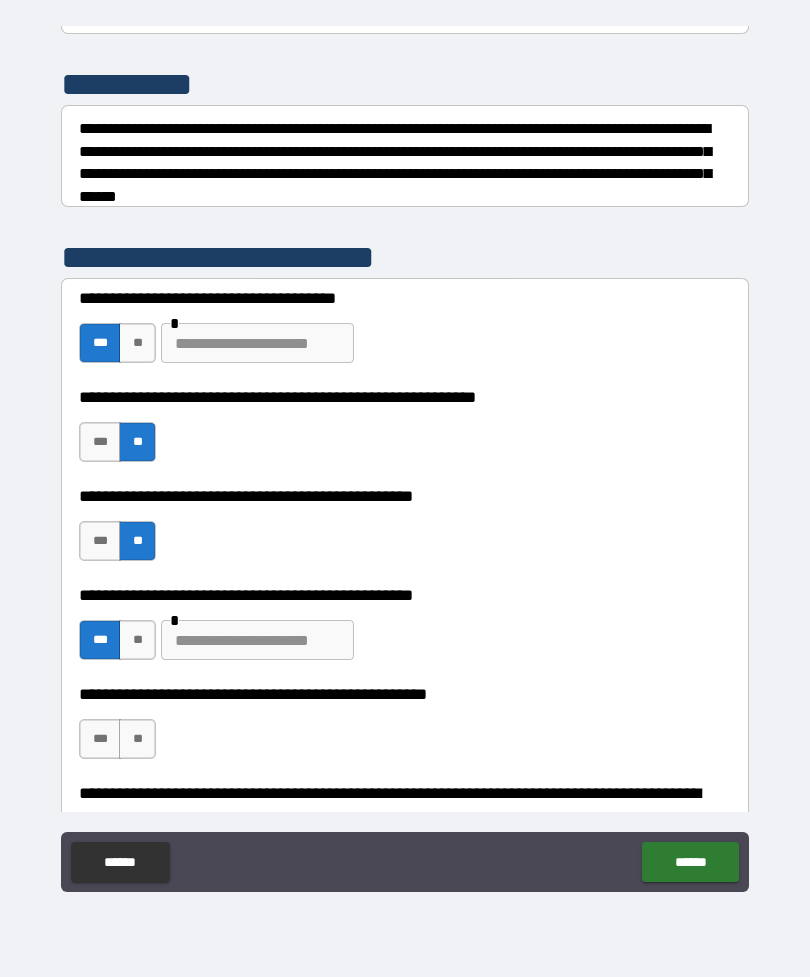 click at bounding box center [257, 640] 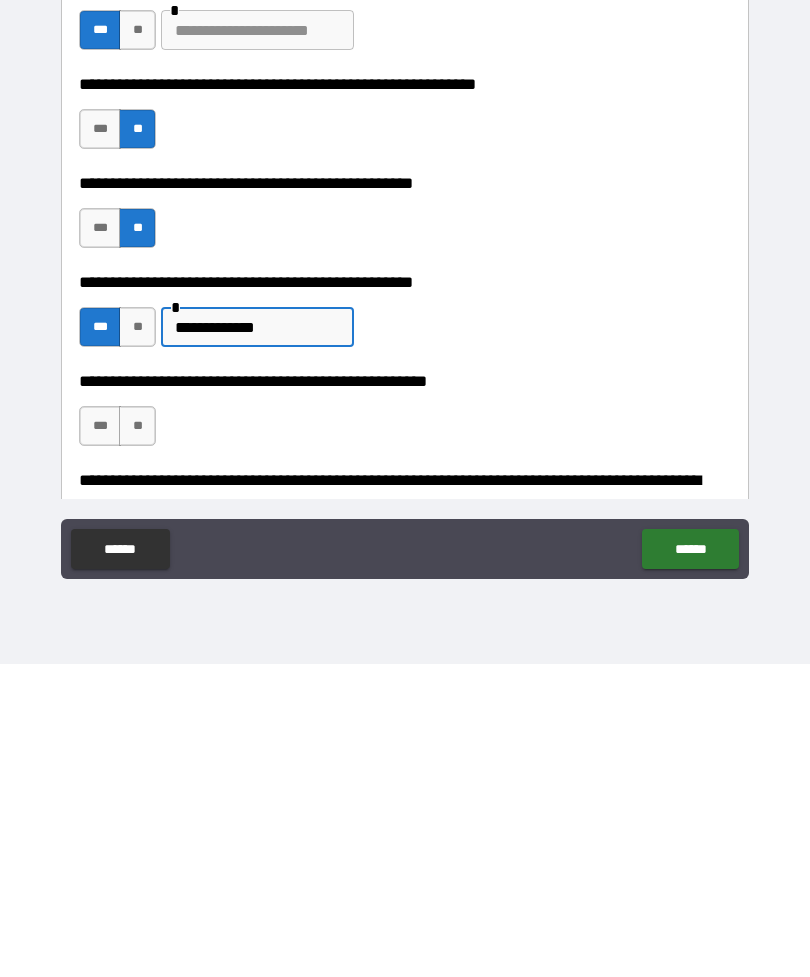 type on "**********" 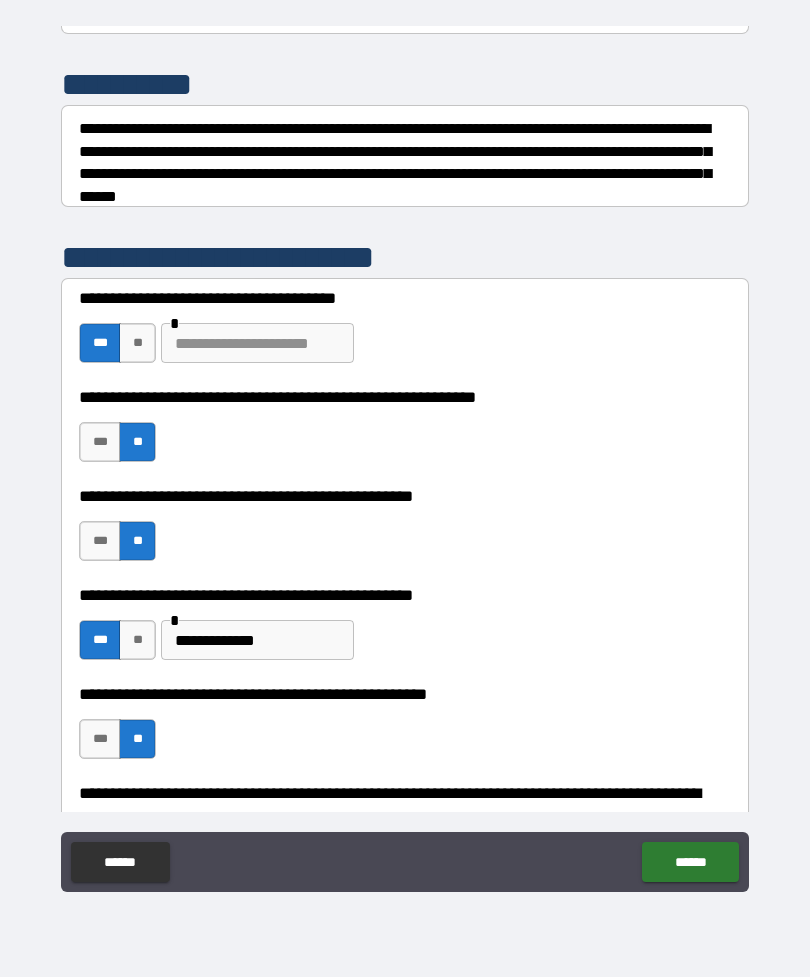 click on "******" at bounding box center [690, 862] 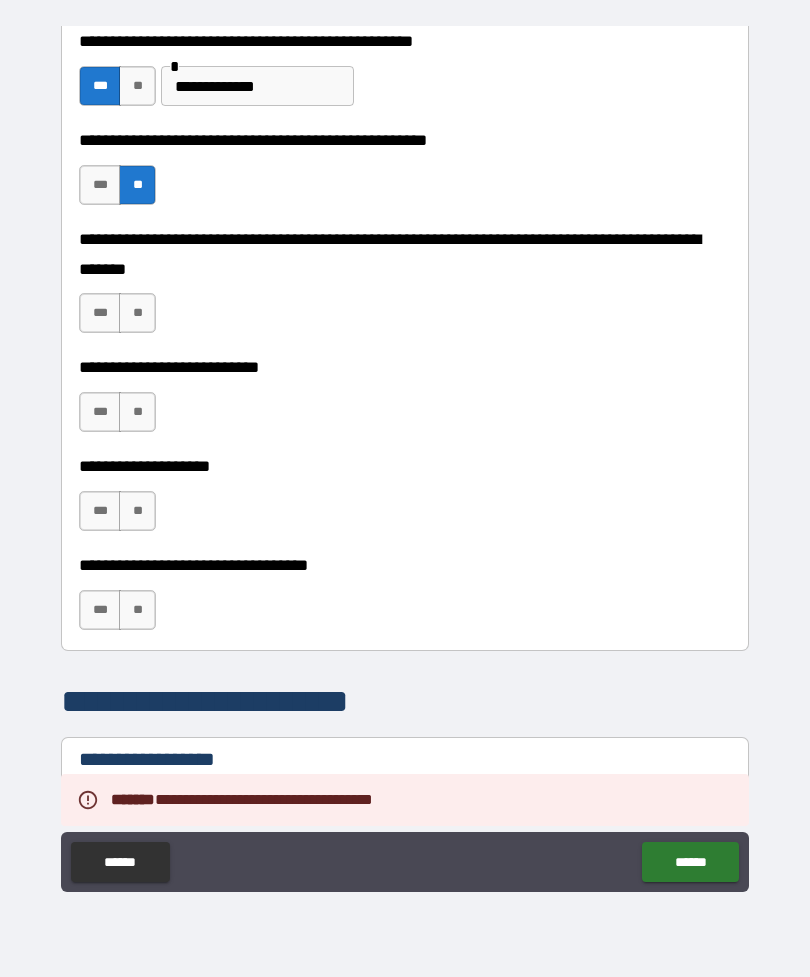 scroll, scrollTop: 794, scrollLeft: 0, axis: vertical 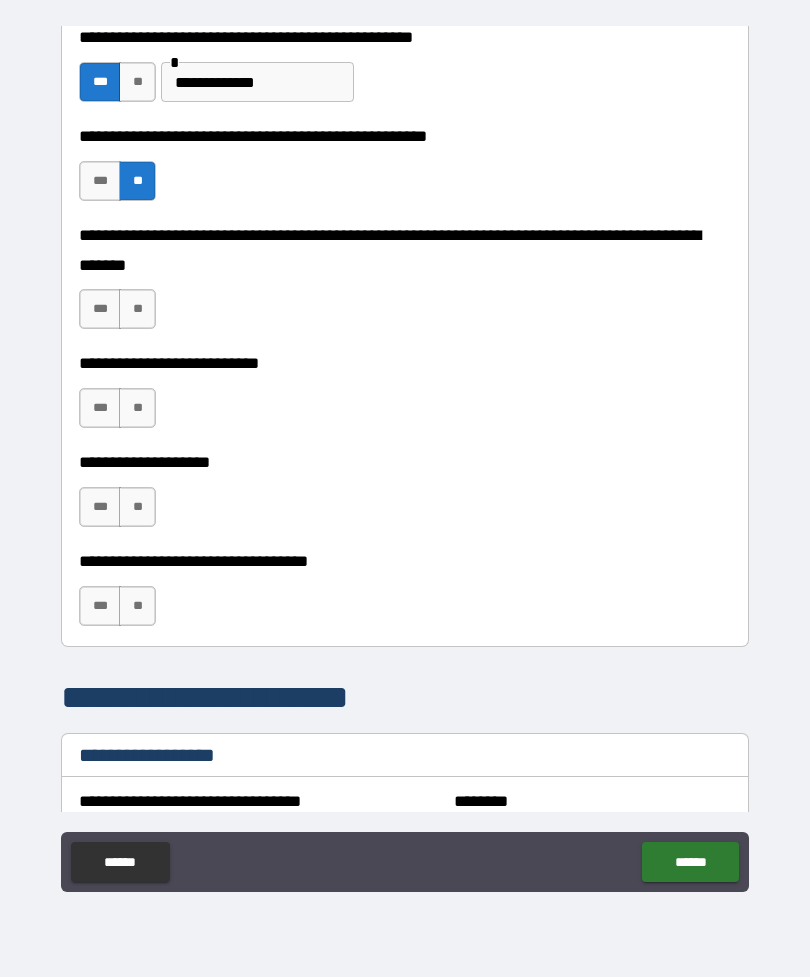 click on "**" at bounding box center [137, 309] 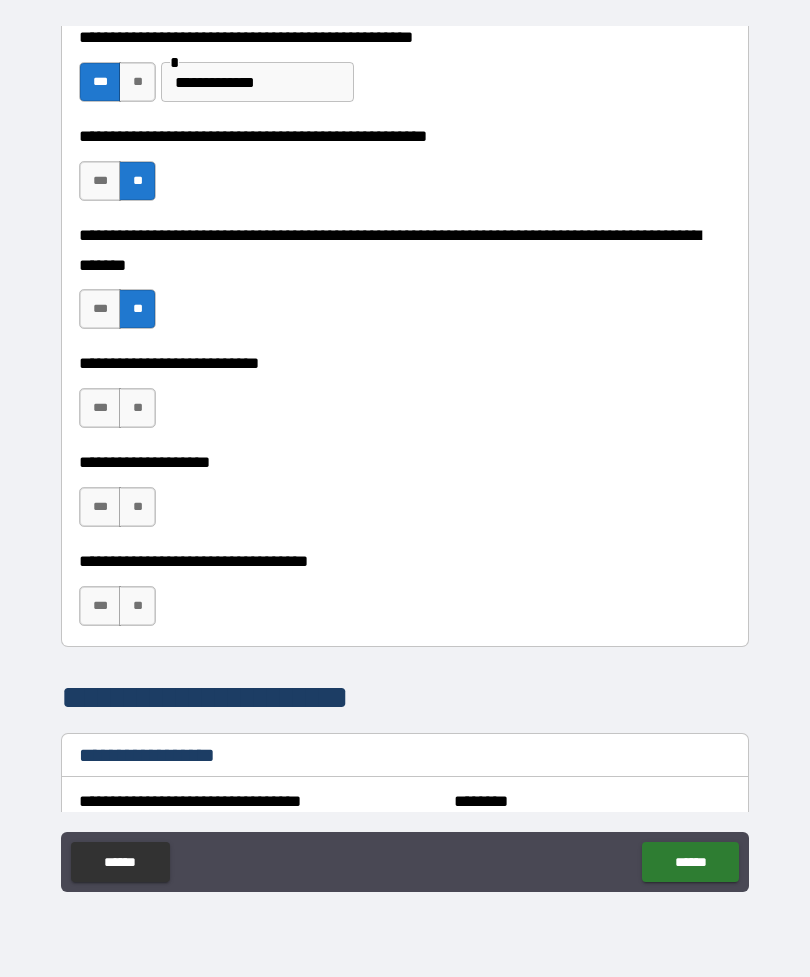 click on "**" at bounding box center [137, 408] 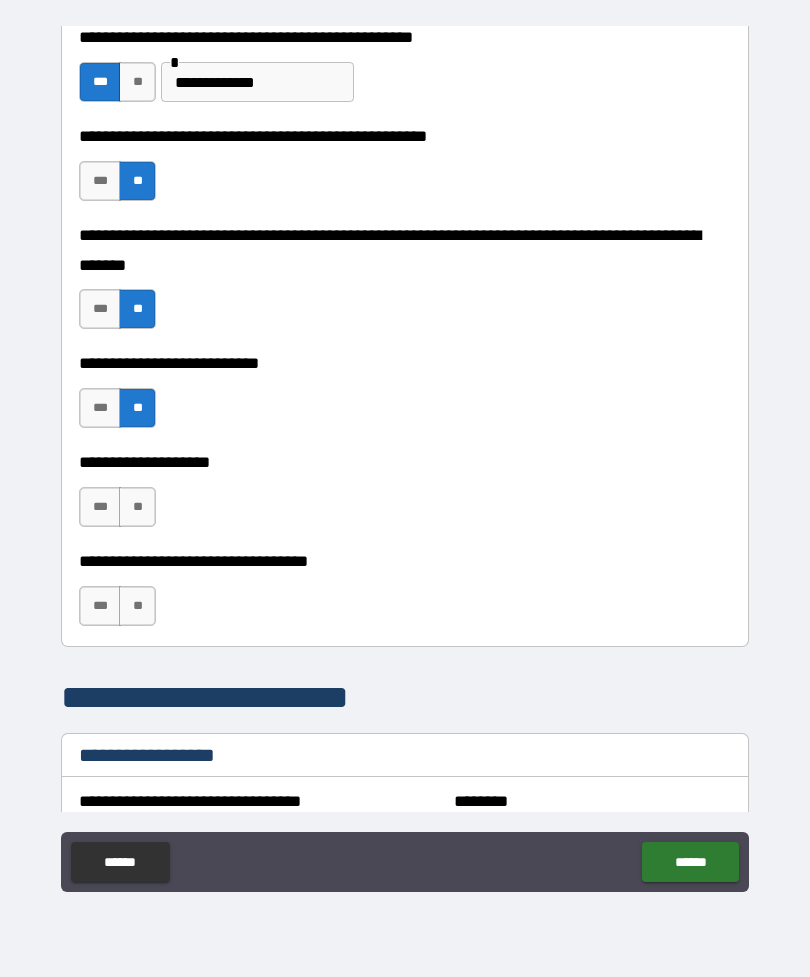click on "**" at bounding box center (137, 507) 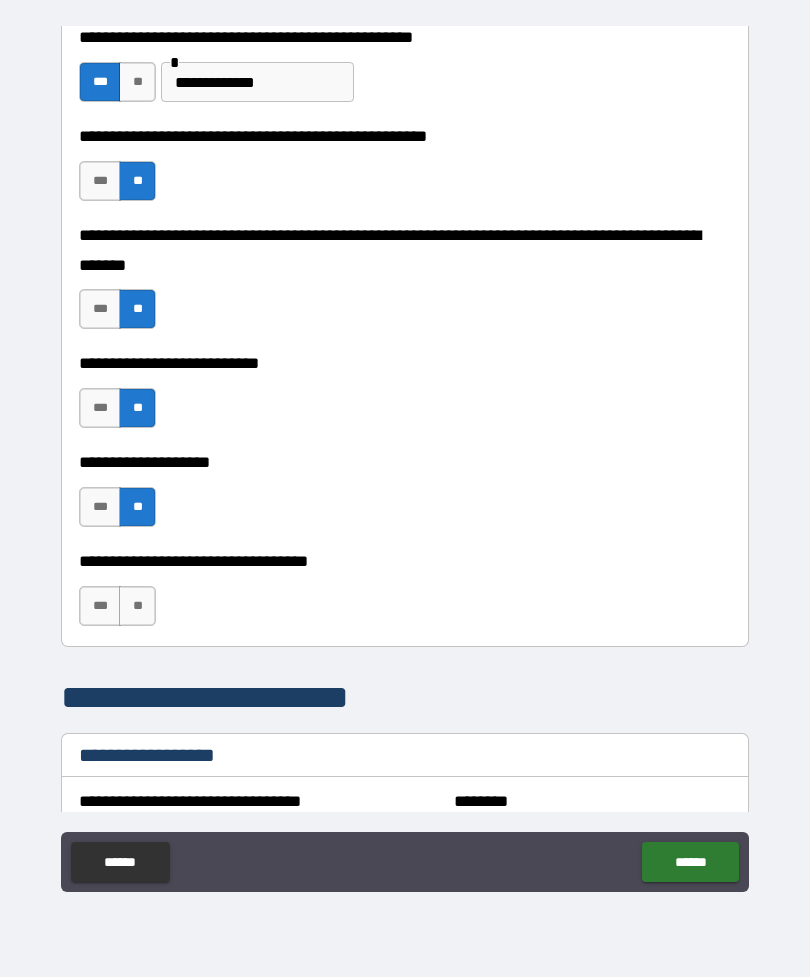 click on "**" at bounding box center [137, 606] 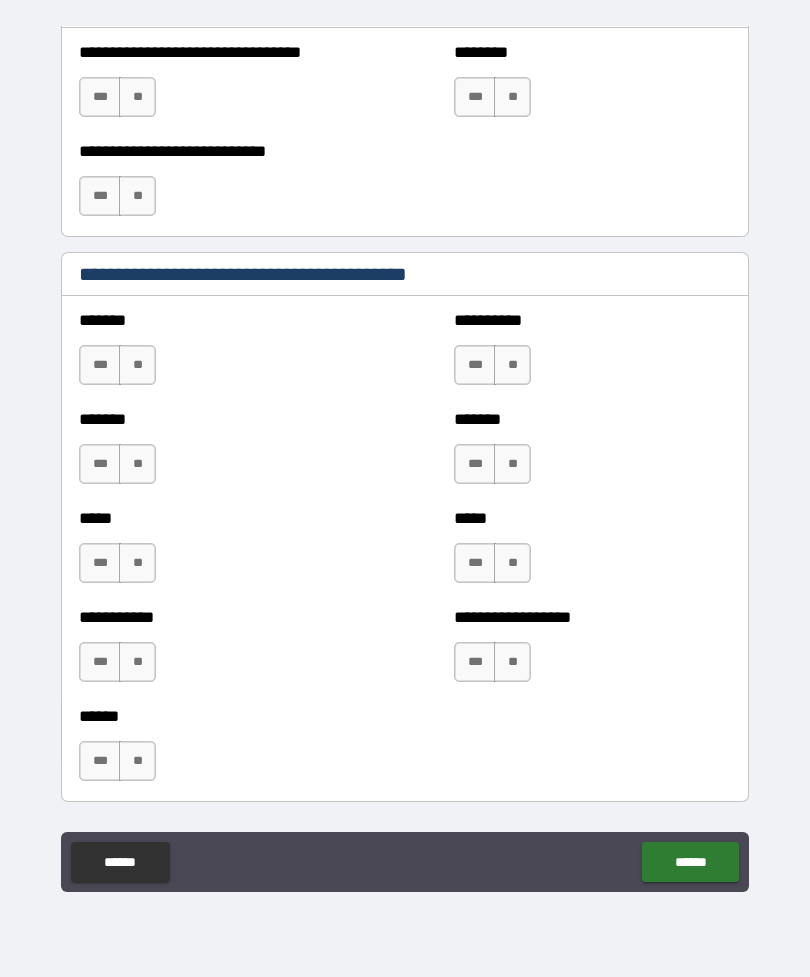 scroll, scrollTop: 1552, scrollLeft: 0, axis: vertical 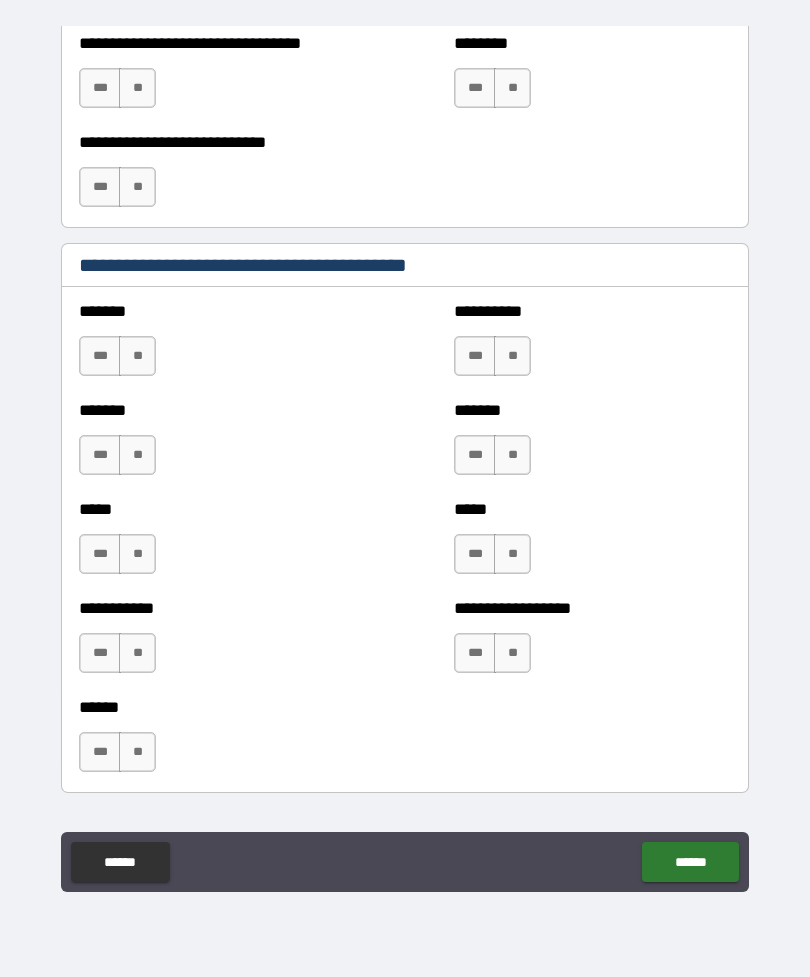 click on "**" at bounding box center [137, 356] 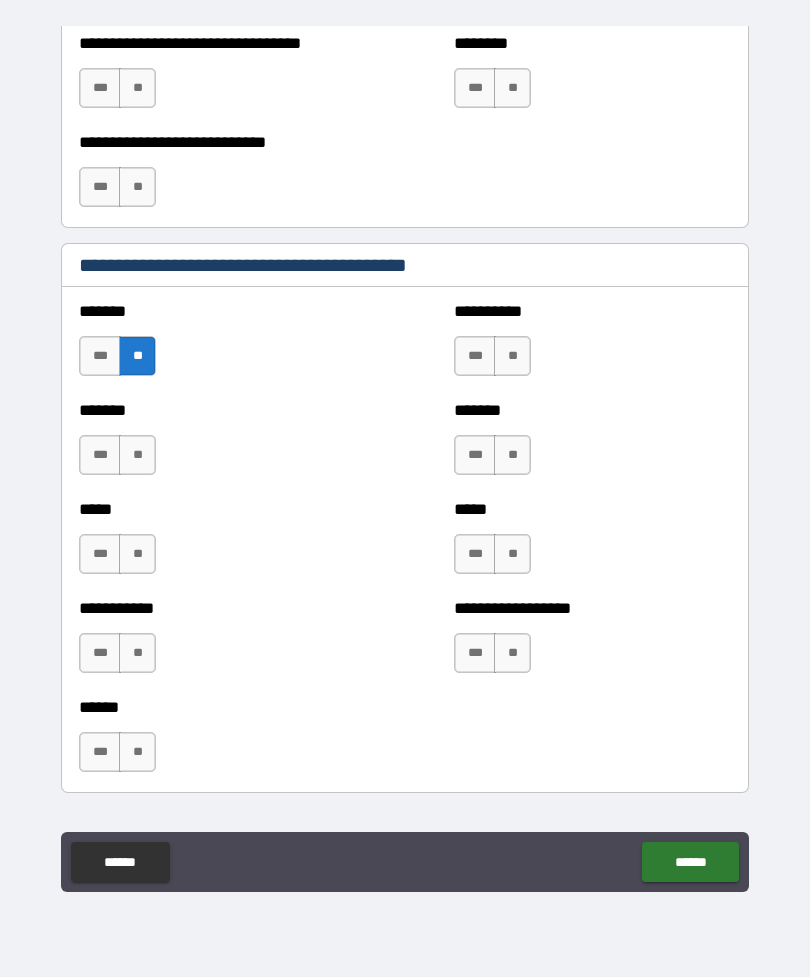 click on "**" at bounding box center (137, 455) 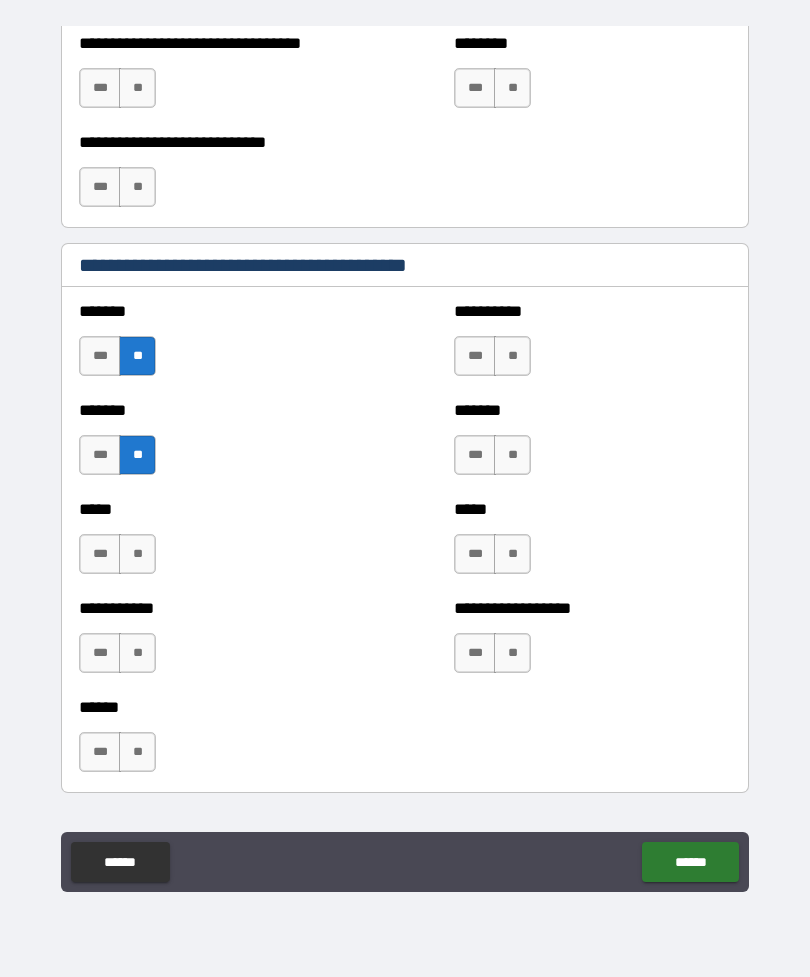 click on "**" at bounding box center (137, 554) 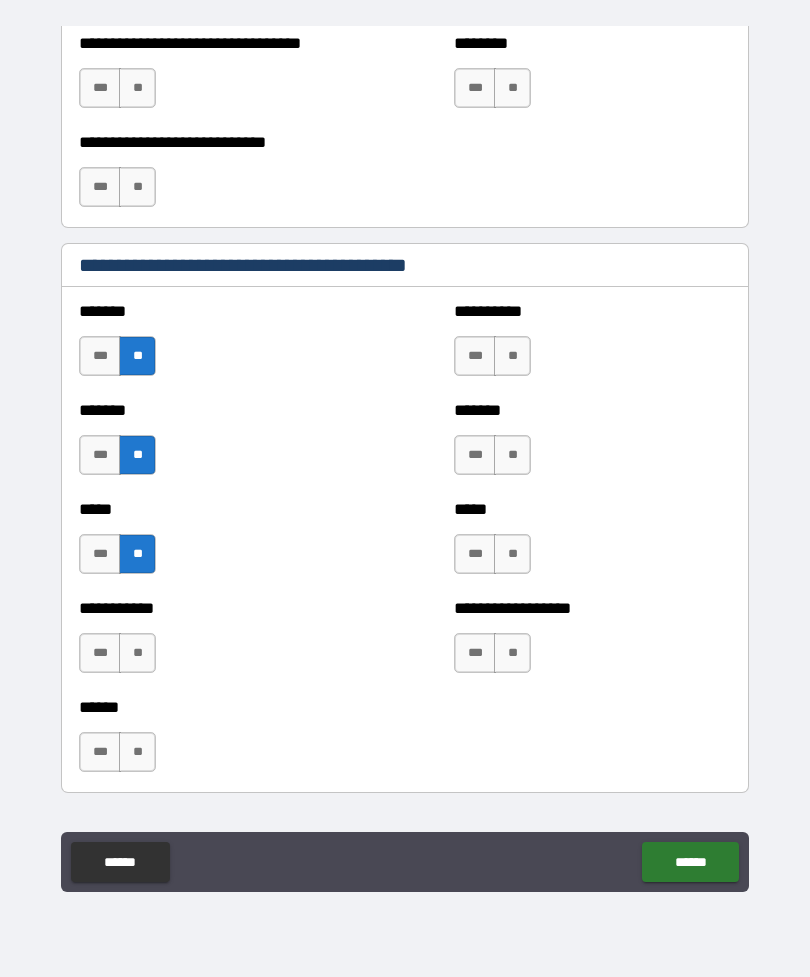 click on "***" at bounding box center [100, 653] 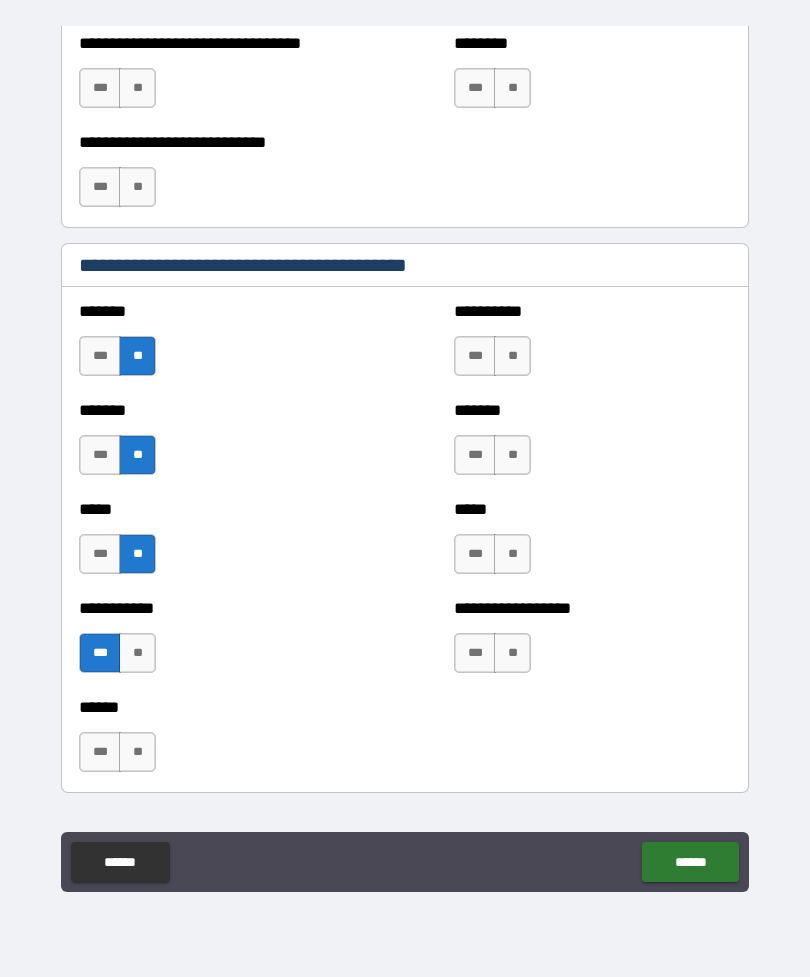 click on "**" at bounding box center (512, 356) 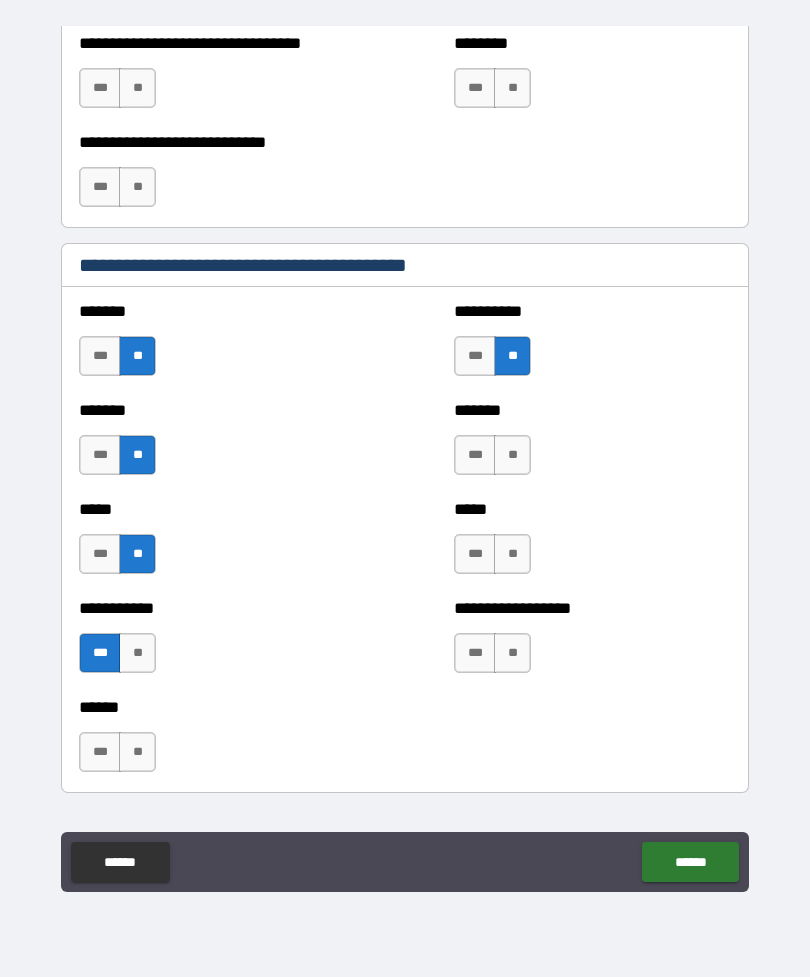click on "**" at bounding box center [512, 455] 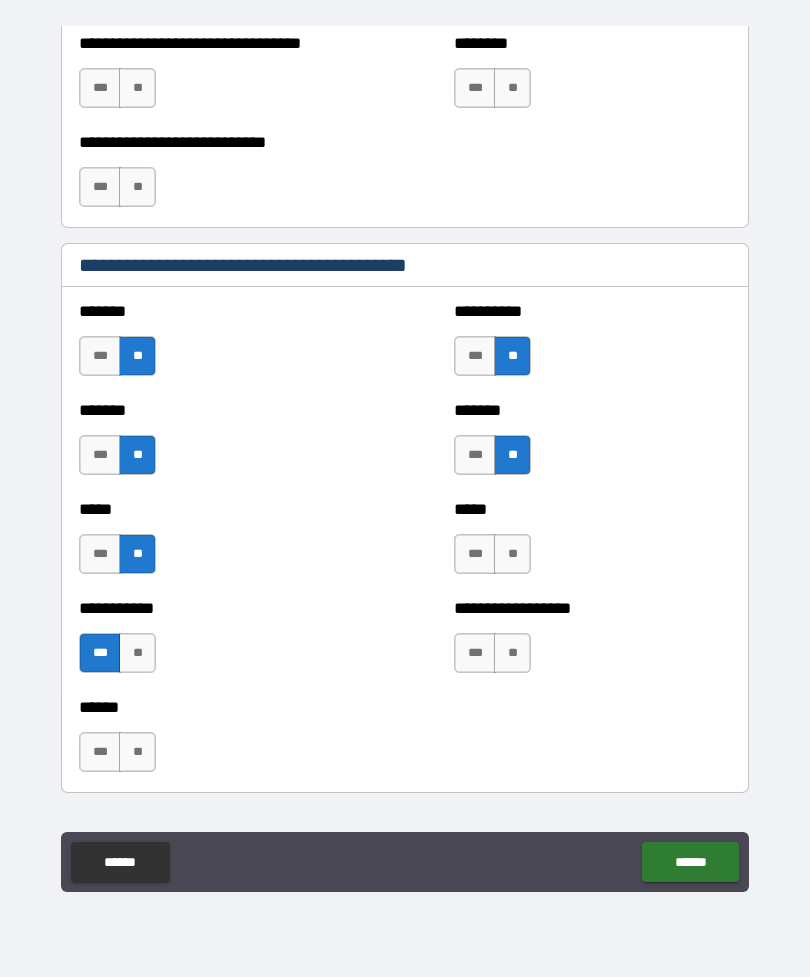 click on "**" at bounding box center (512, 554) 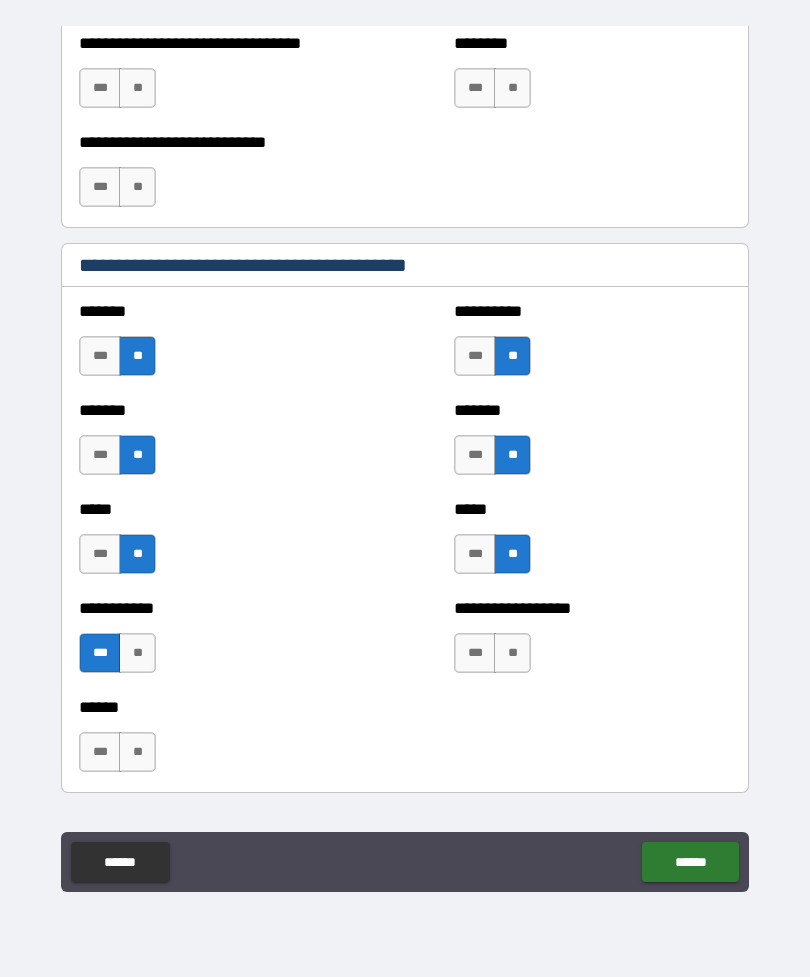 click on "**" at bounding box center [512, 653] 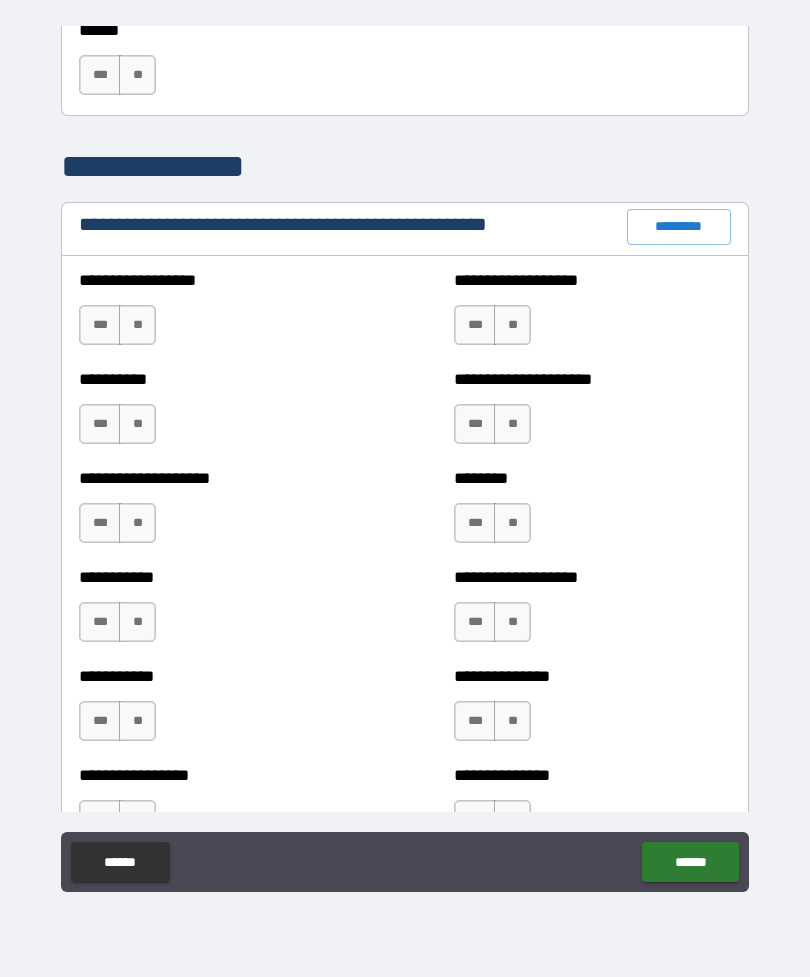 scroll, scrollTop: 2231, scrollLeft: 0, axis: vertical 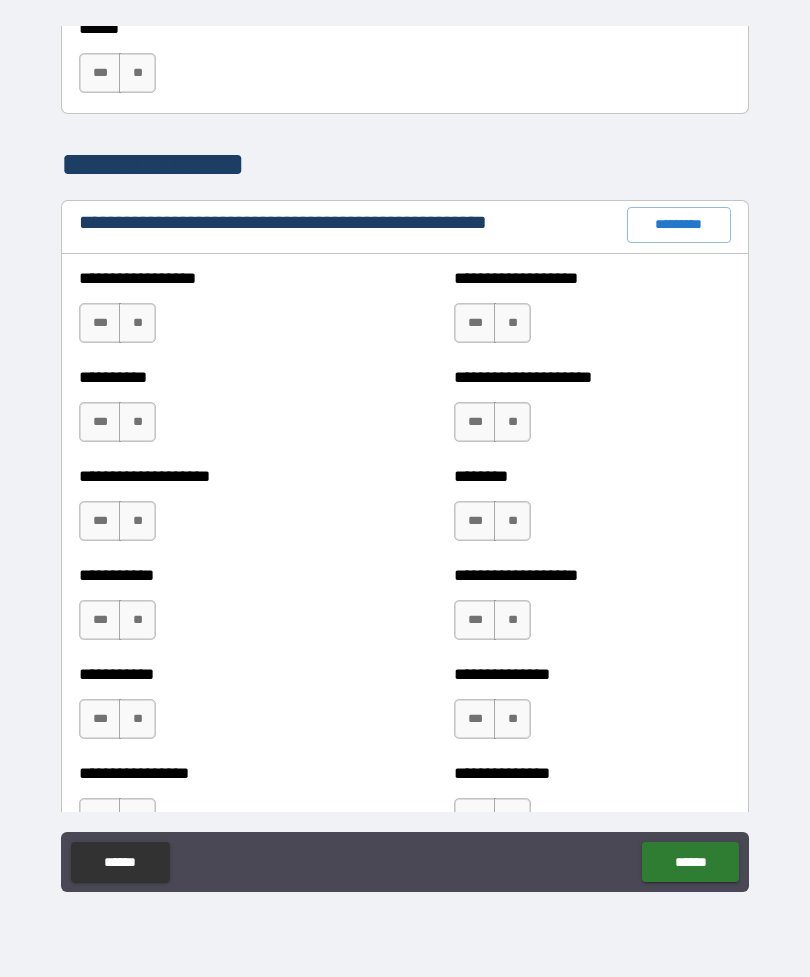 click on "**" at bounding box center (137, 323) 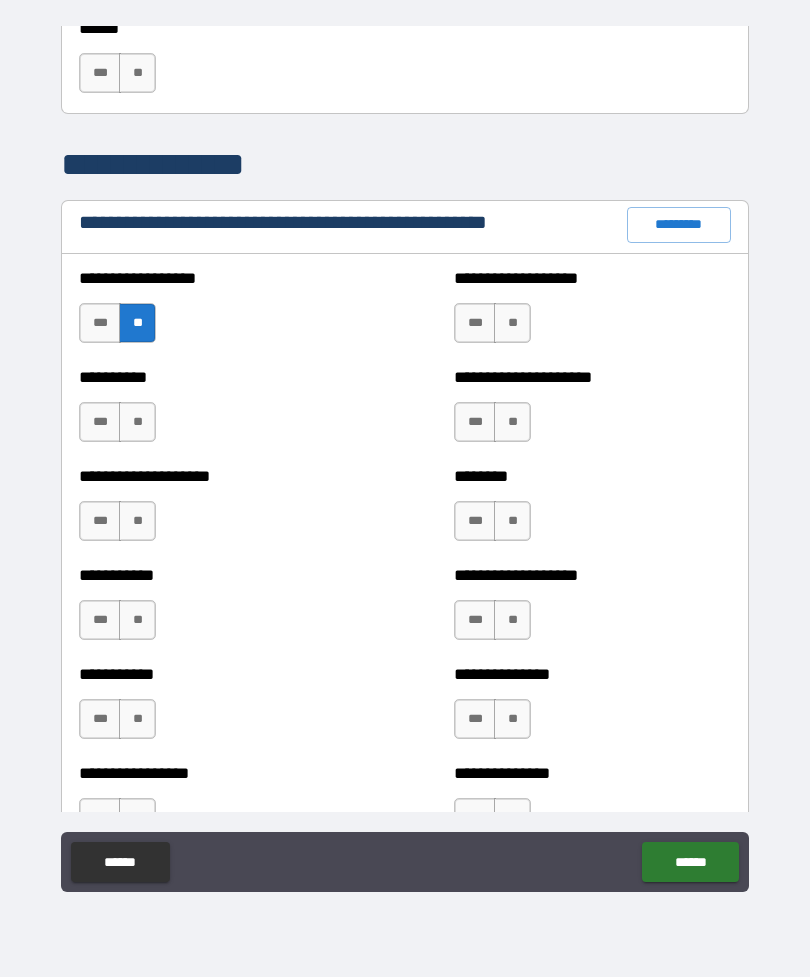 click on "**" at bounding box center (137, 422) 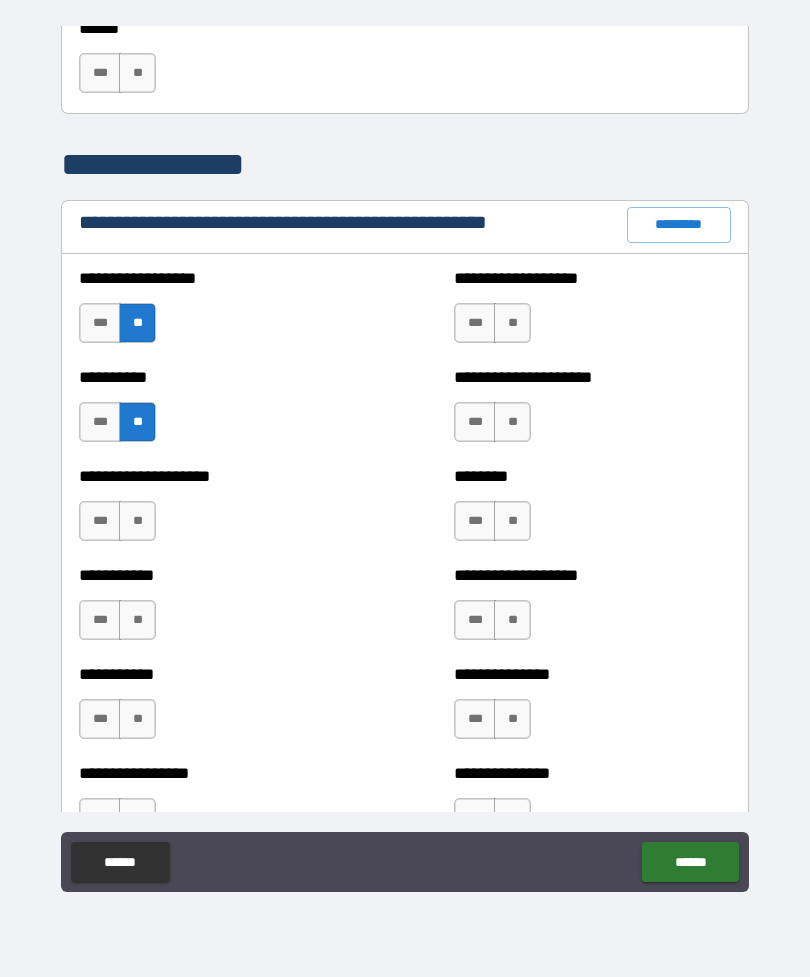 click on "**" at bounding box center [137, 521] 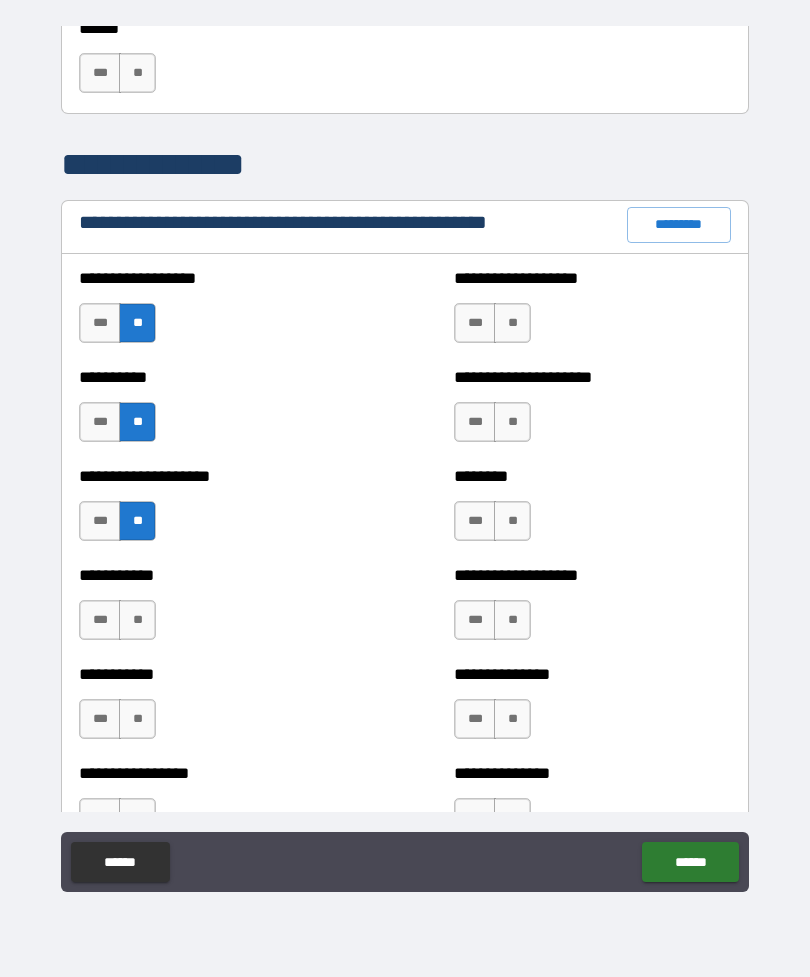 click on "**" at bounding box center (137, 620) 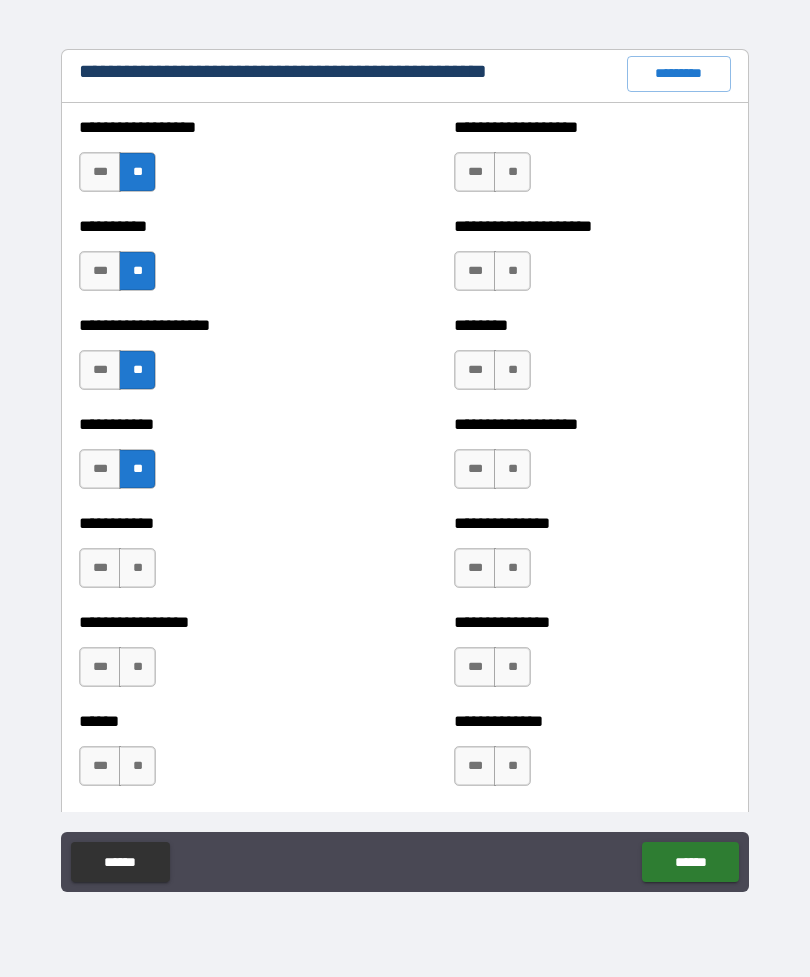 scroll, scrollTop: 2385, scrollLeft: 0, axis: vertical 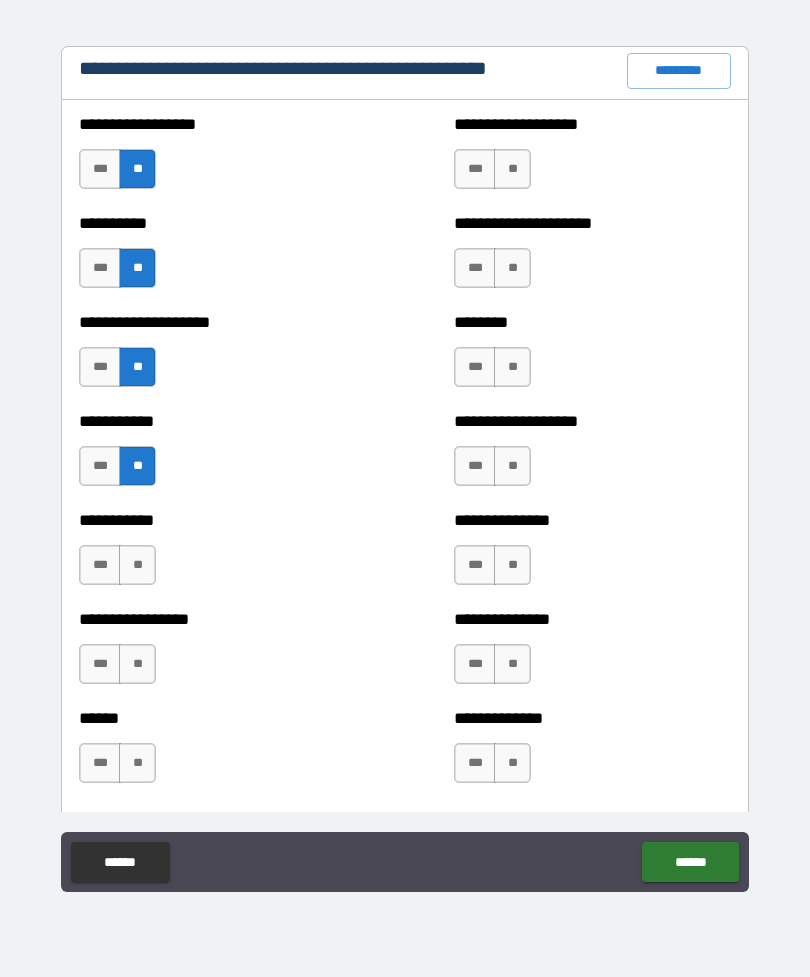 click on "**" at bounding box center (512, 169) 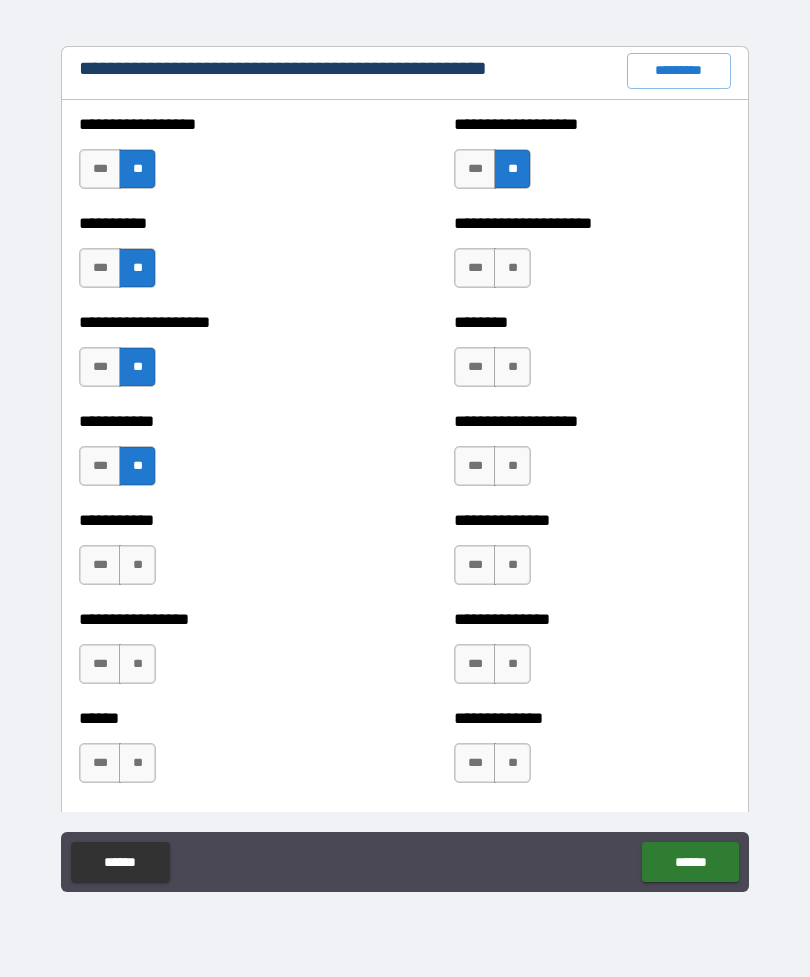 click on "**" at bounding box center [512, 268] 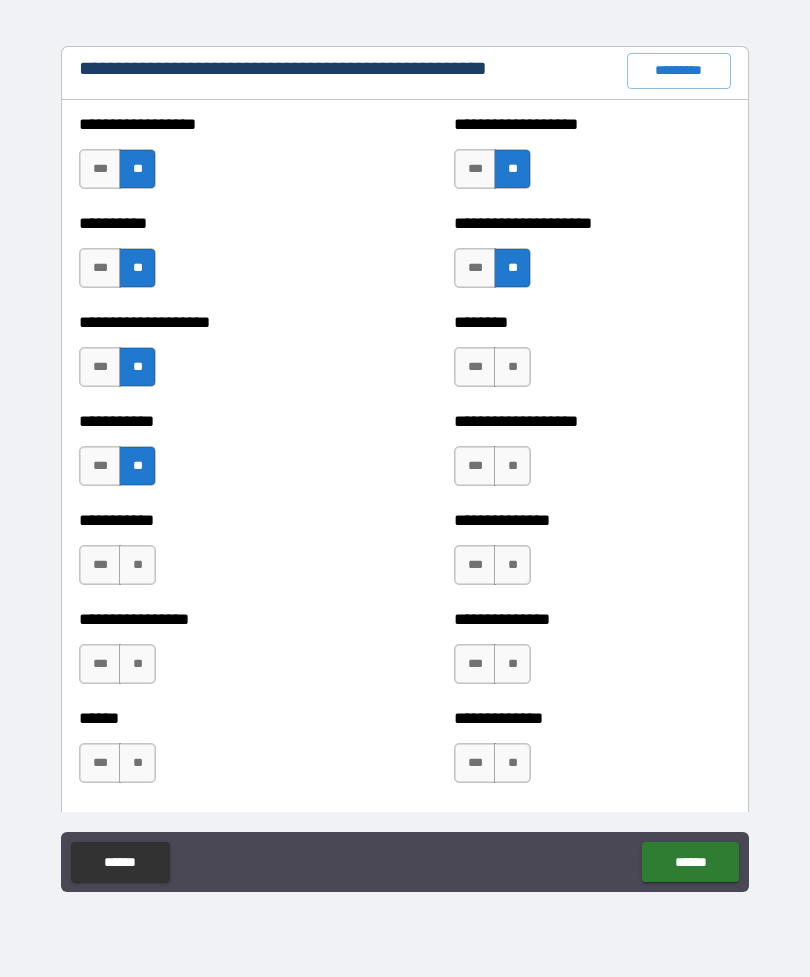 click on "**" at bounding box center [512, 367] 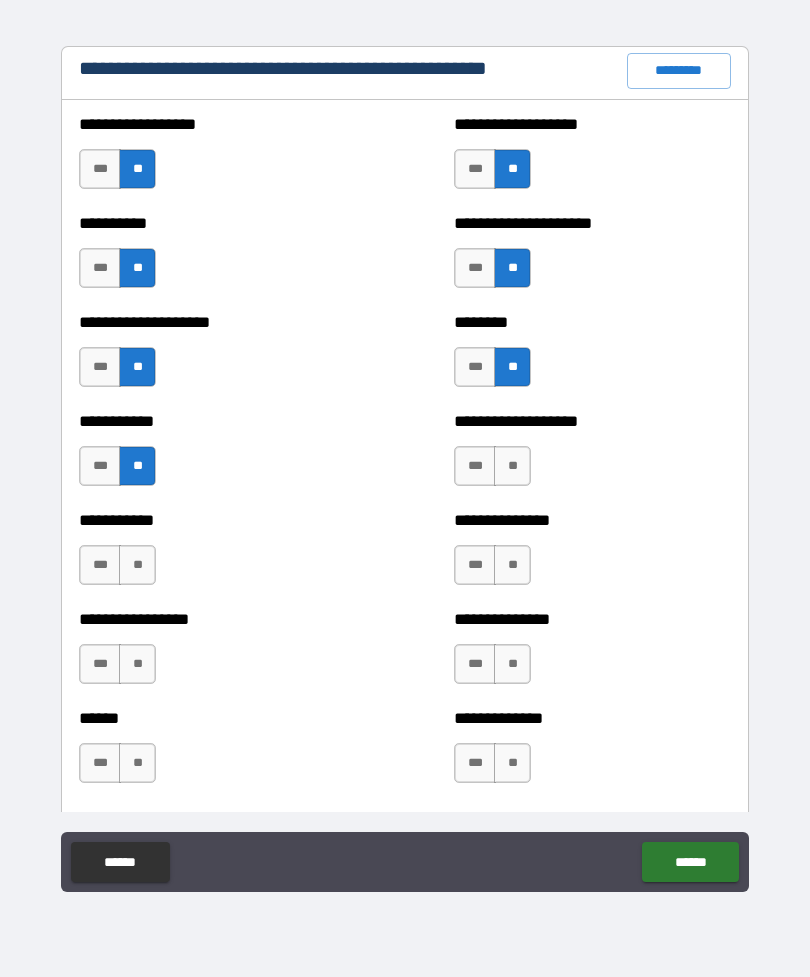click on "**" at bounding box center [512, 466] 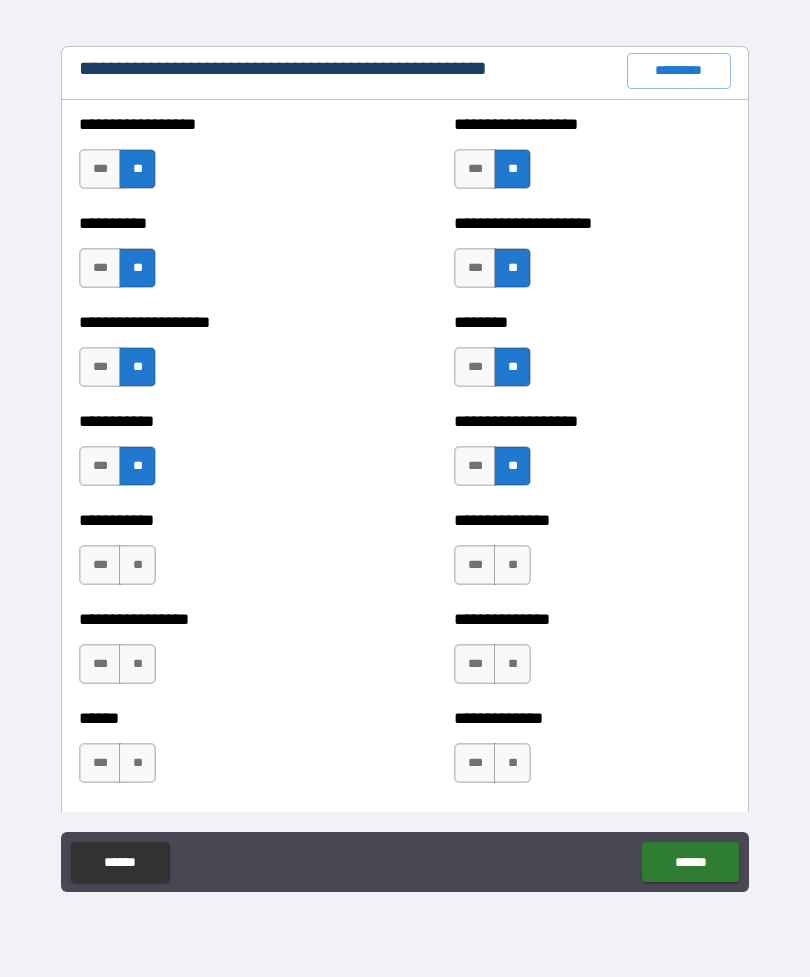 click on "**" at bounding box center [512, 565] 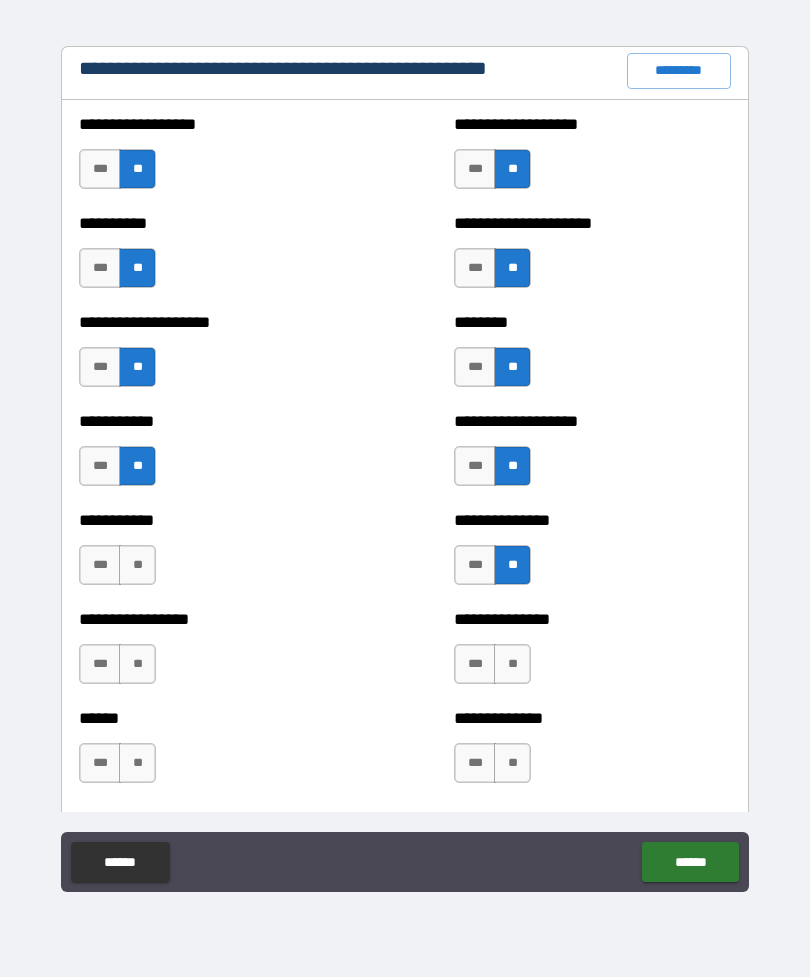 click on "**" at bounding box center (512, 664) 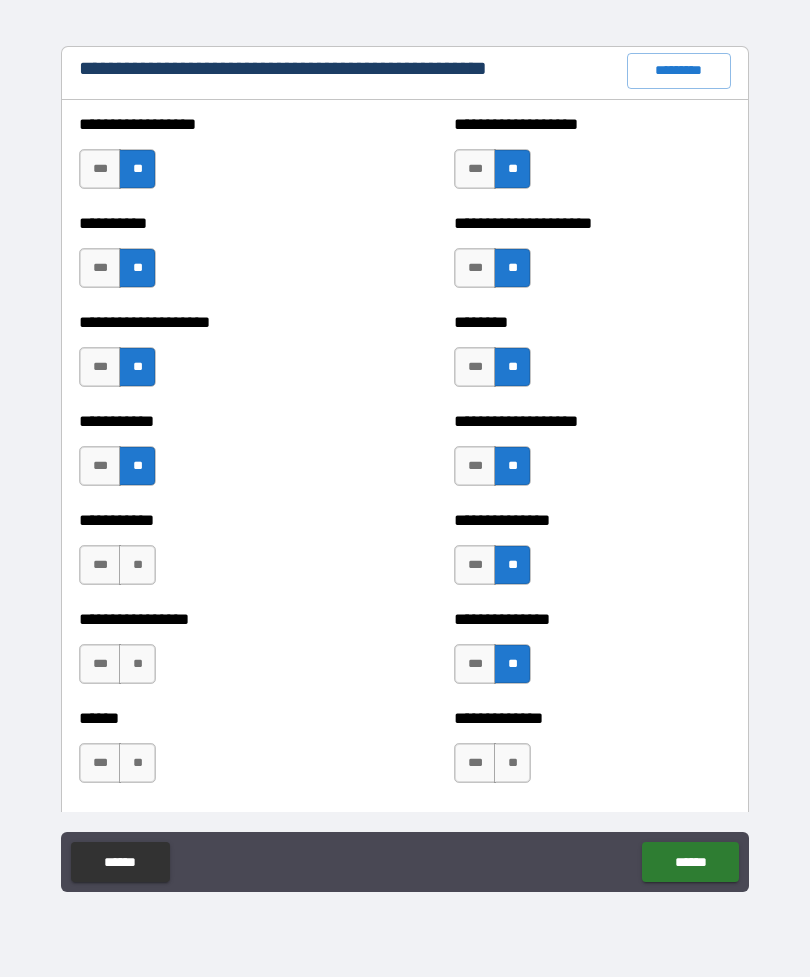 click on "**" at bounding box center [137, 565] 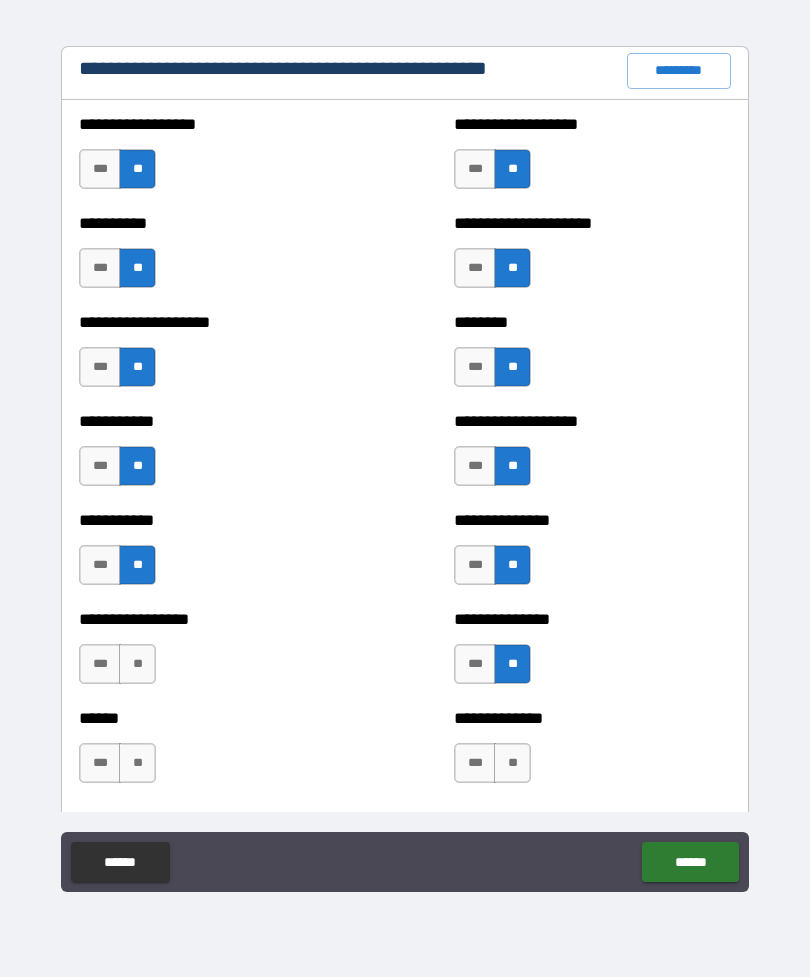 click on "**" at bounding box center (137, 664) 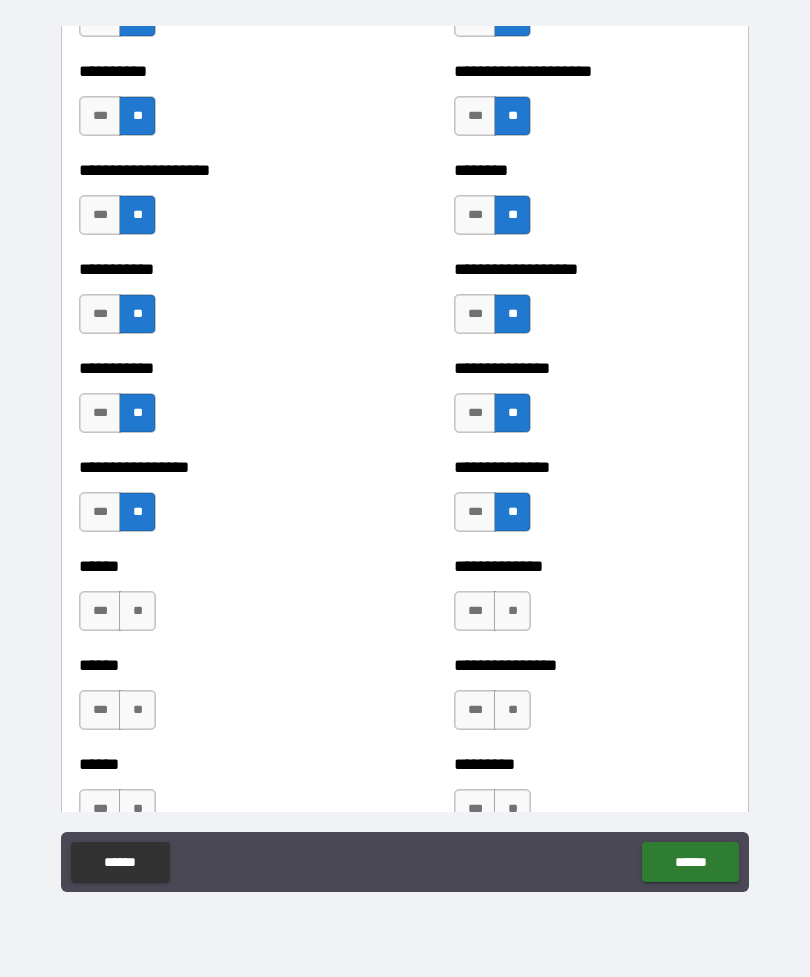 scroll, scrollTop: 2600, scrollLeft: 0, axis: vertical 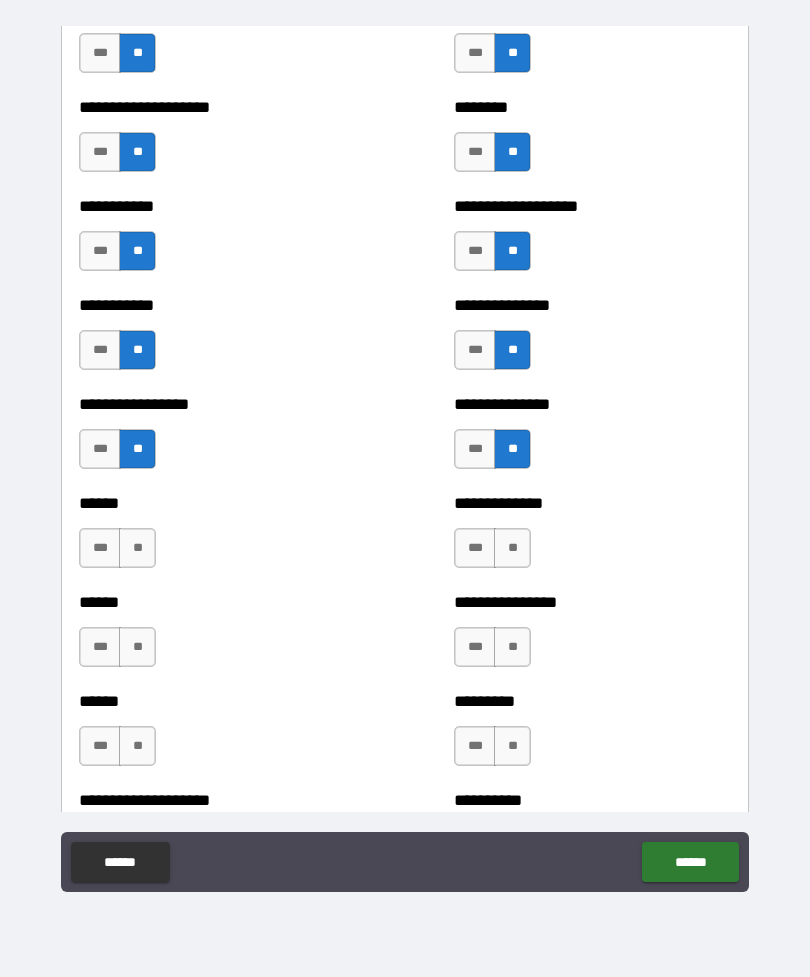 click on "**" at bounding box center (512, 548) 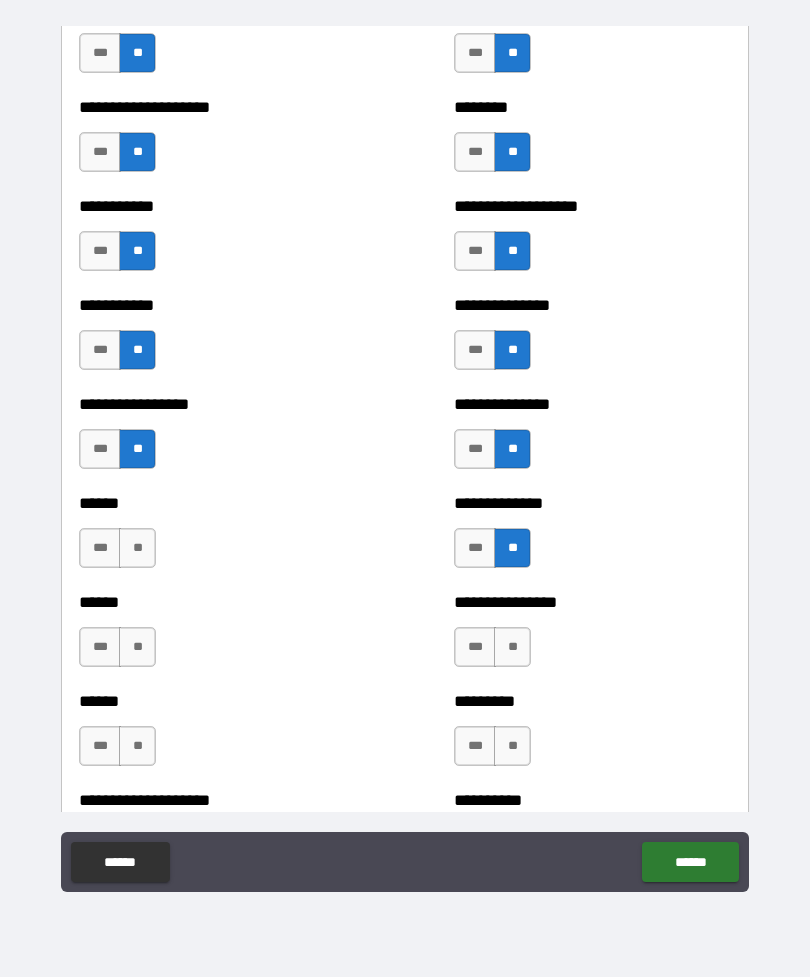 click on "**" at bounding box center [137, 548] 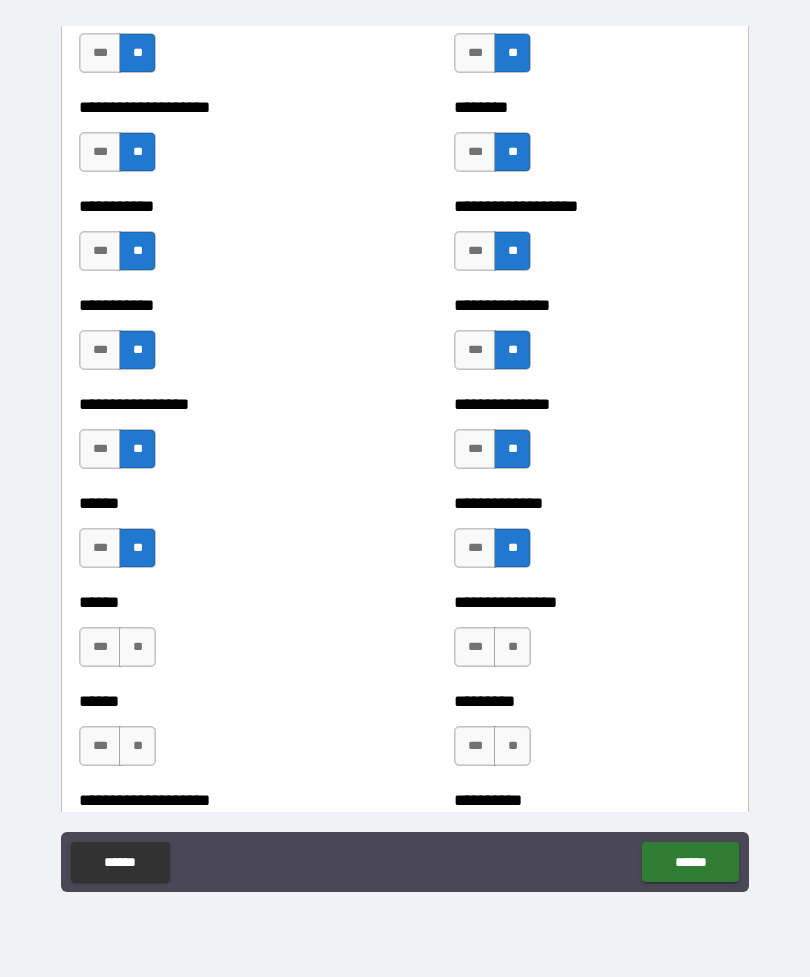click on "**" at bounding box center (137, 647) 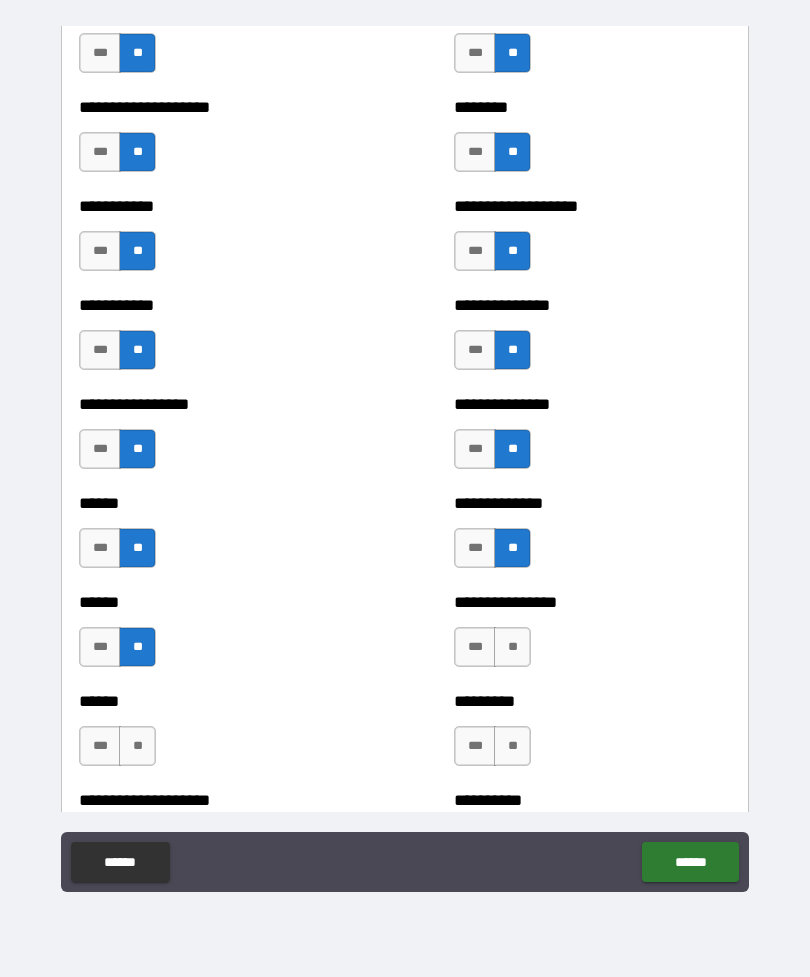 click on "**" at bounding box center (512, 647) 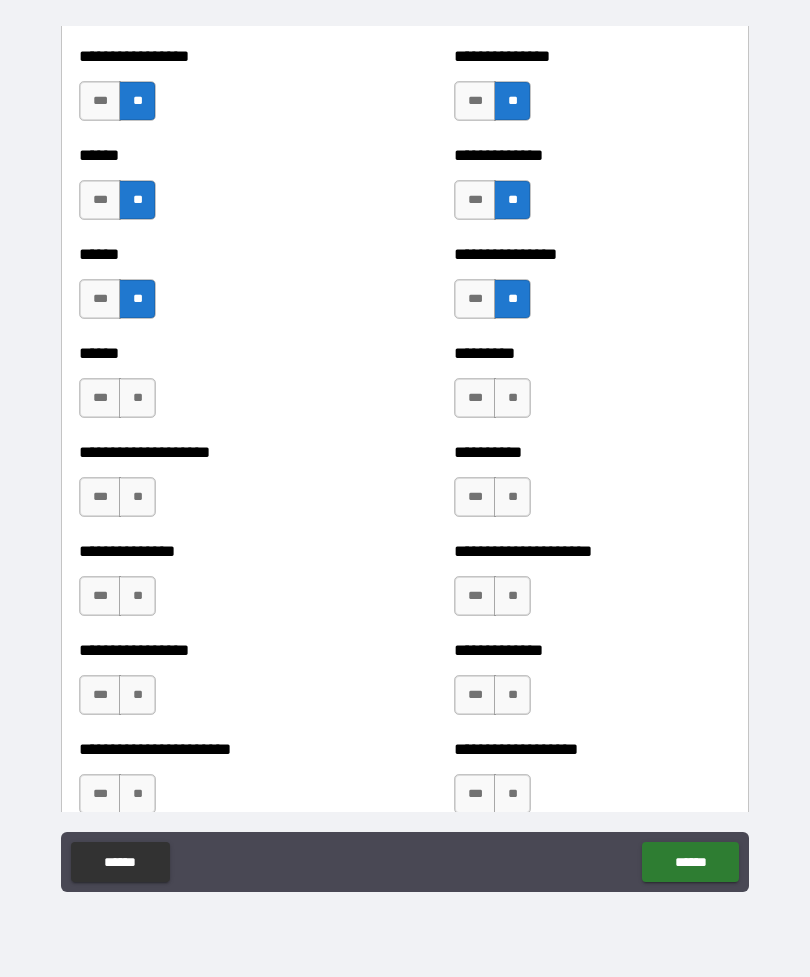 scroll, scrollTop: 2949, scrollLeft: 0, axis: vertical 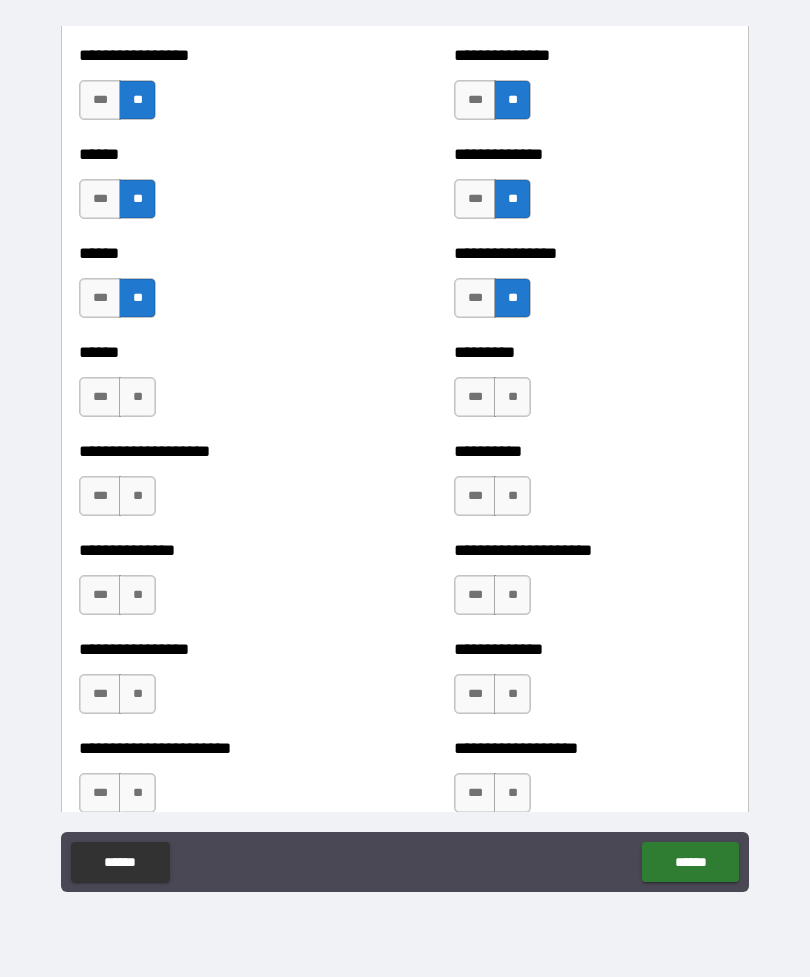 click on "**" at bounding box center (137, 397) 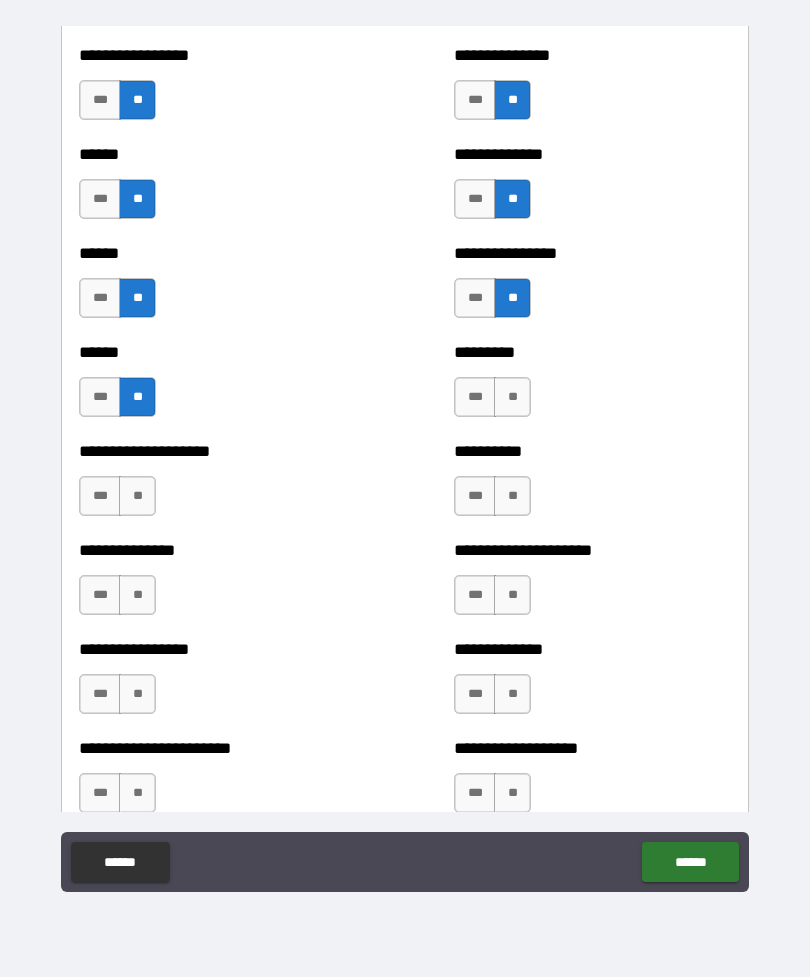 click on "**" at bounding box center (512, 397) 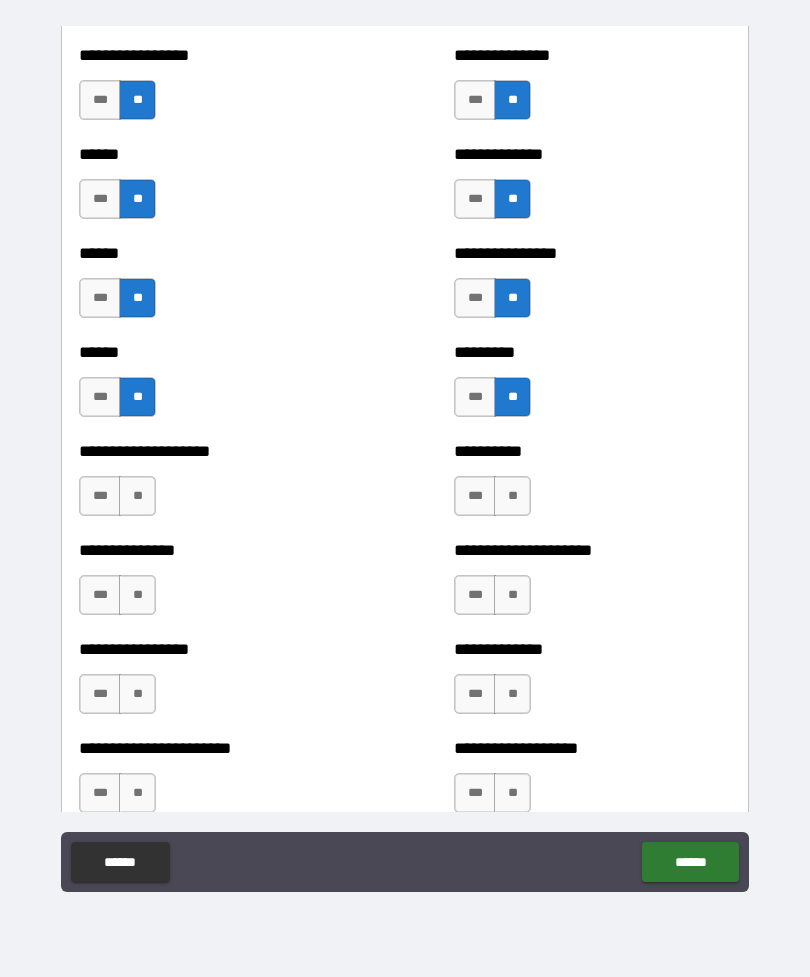 click on "***" at bounding box center (100, 496) 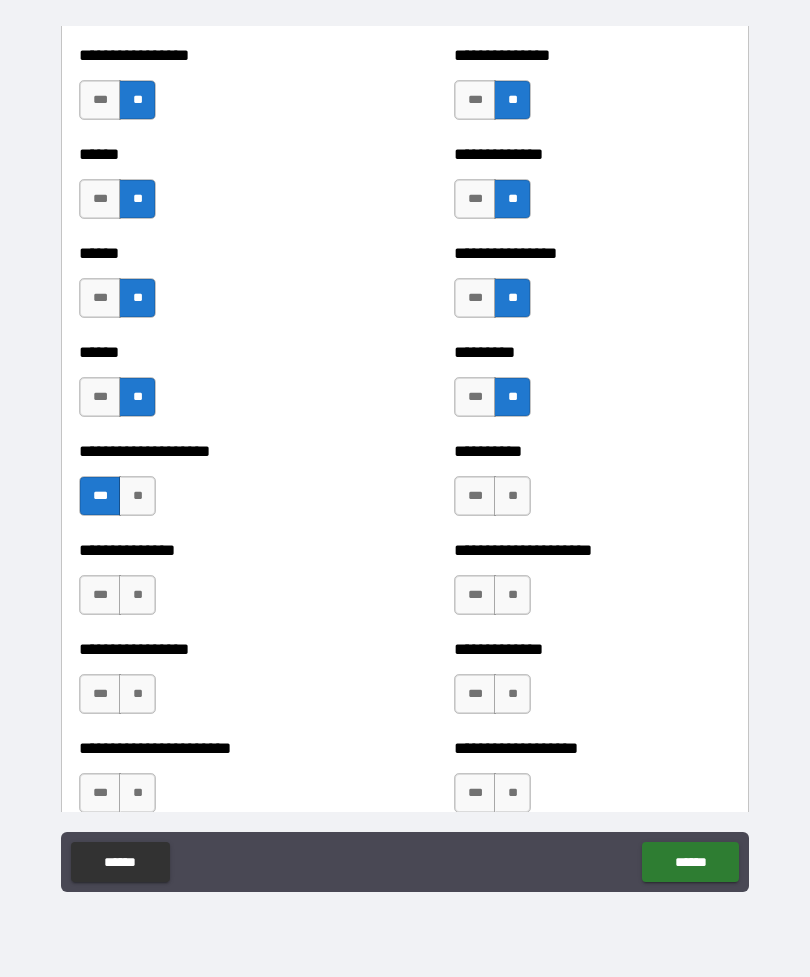 click on "**" at bounding box center (512, 496) 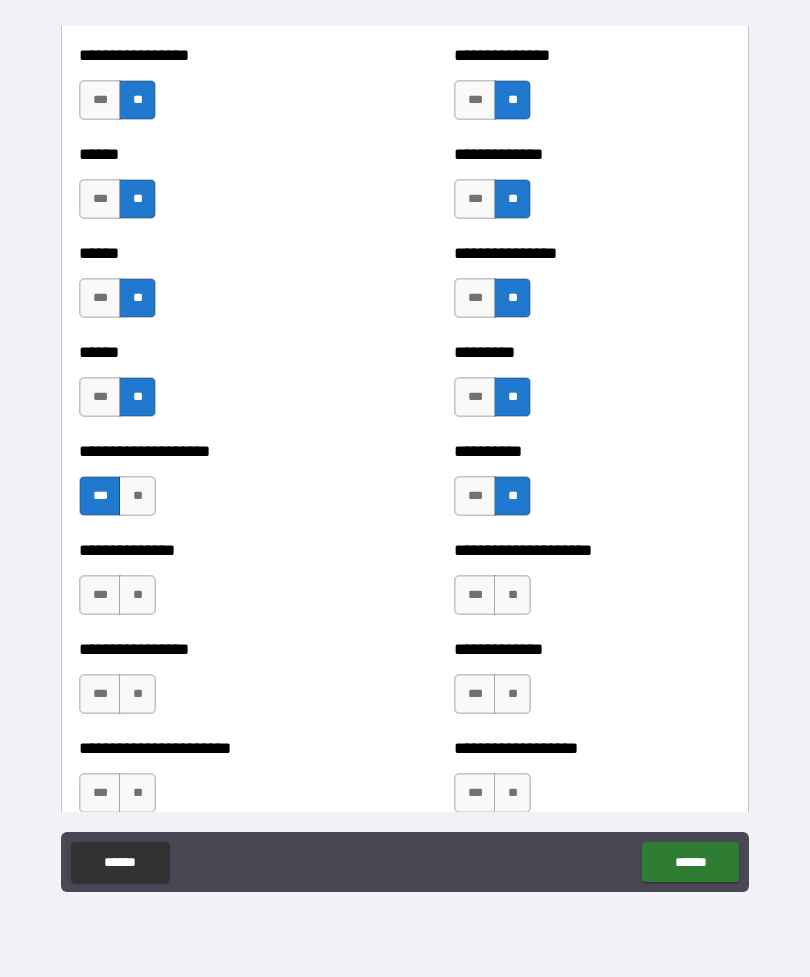 click on "**" at bounding box center (137, 595) 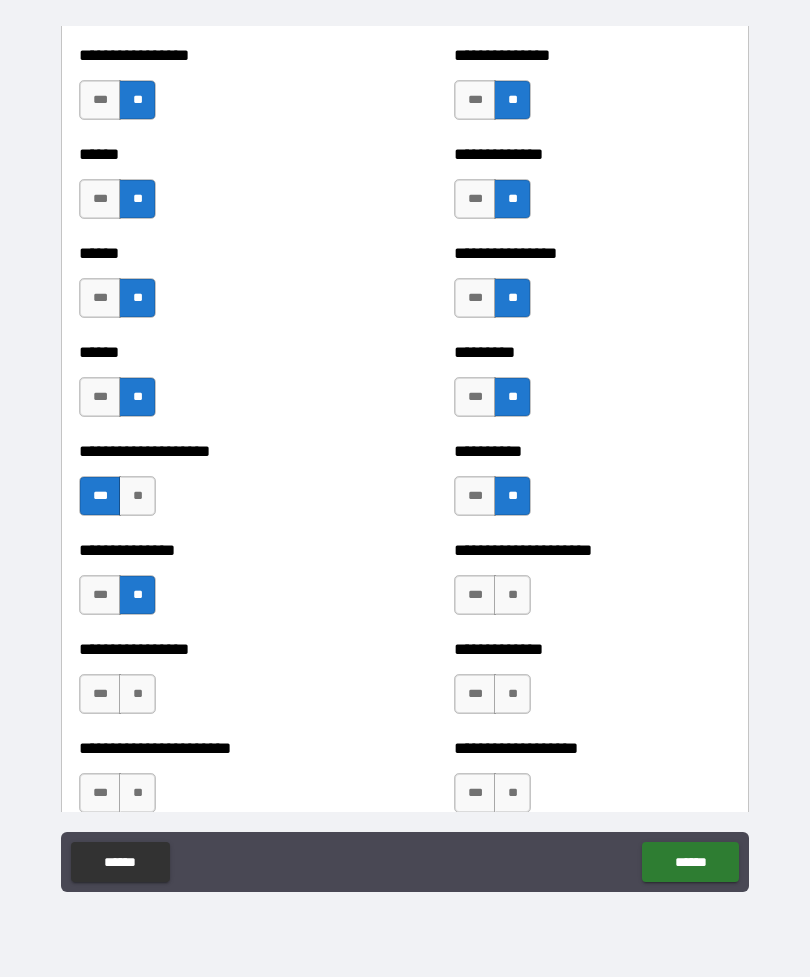 click on "**" at bounding box center (512, 595) 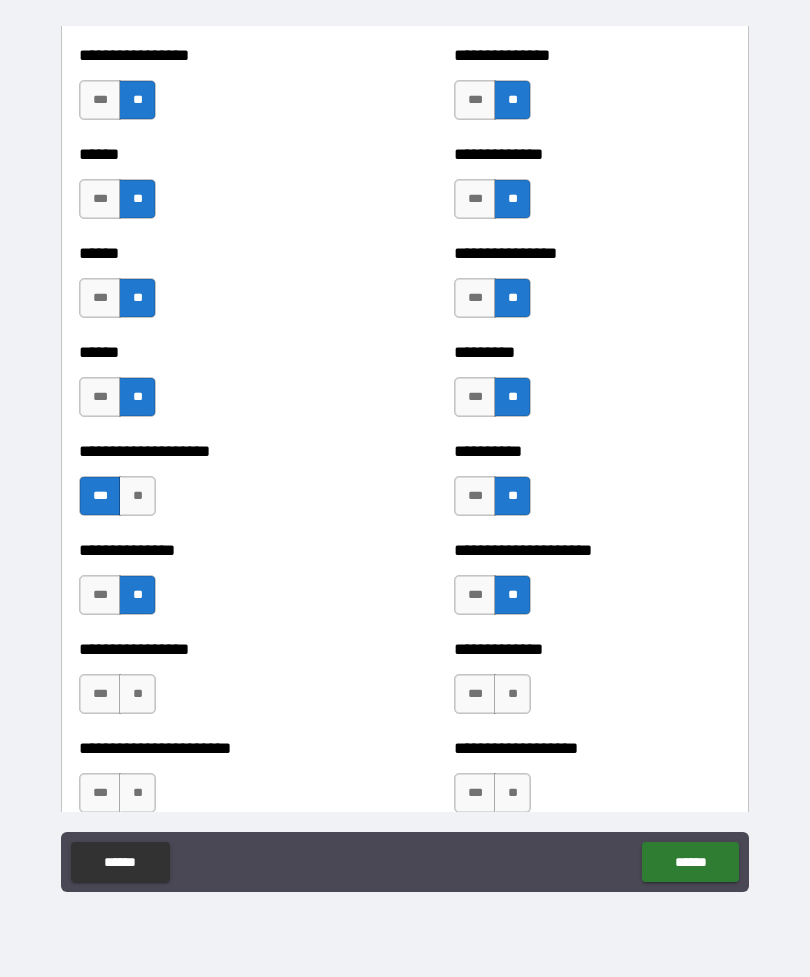 click on "***" at bounding box center [100, 694] 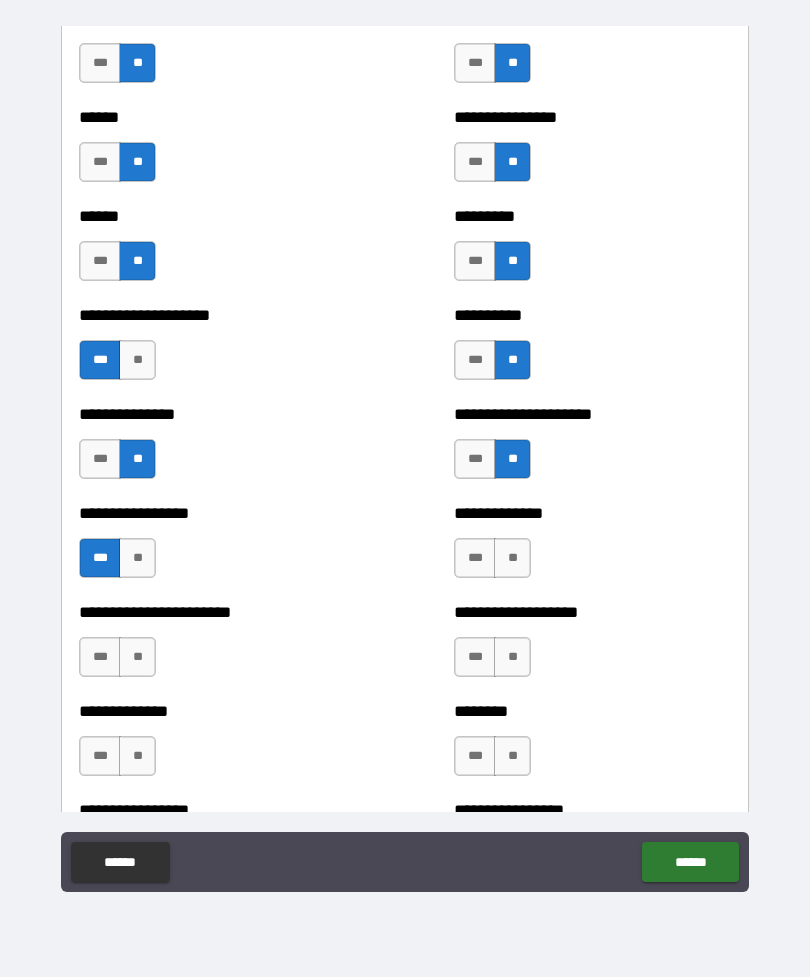 scroll, scrollTop: 3107, scrollLeft: 0, axis: vertical 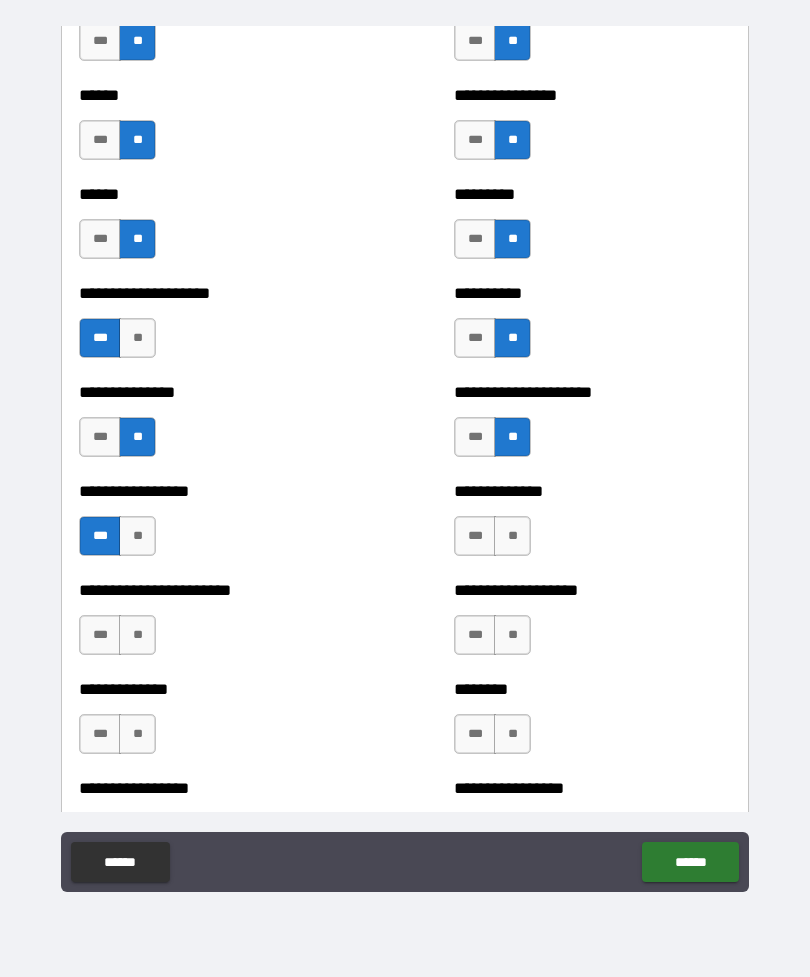 click on "**" at bounding box center [512, 536] 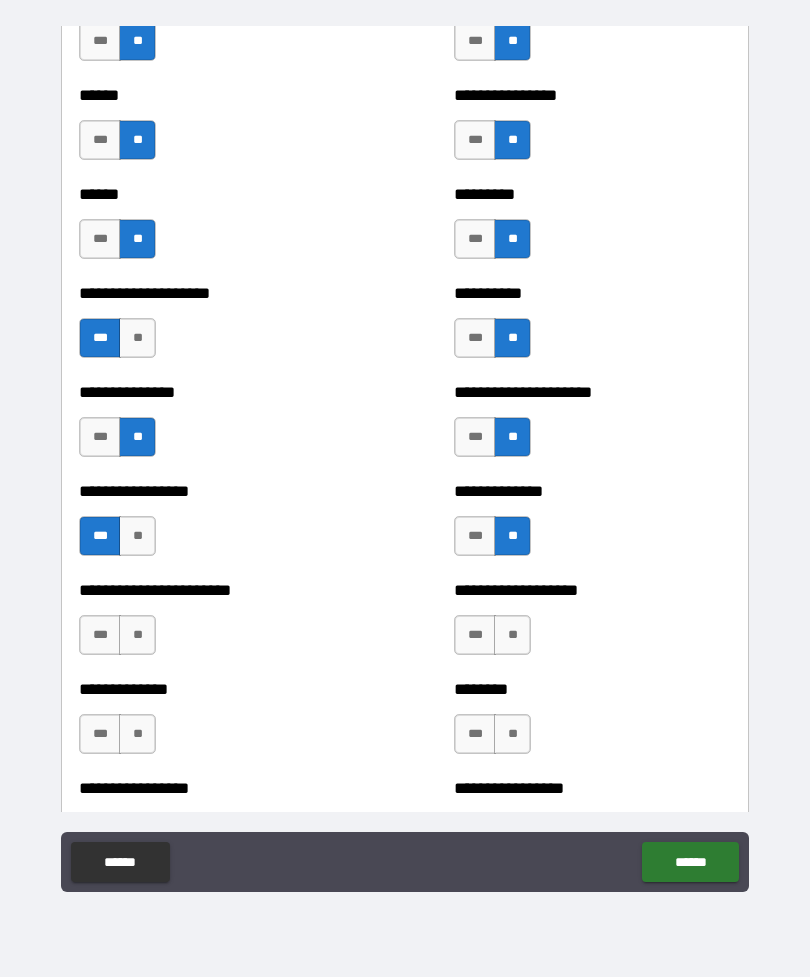click on "**" at bounding box center [137, 635] 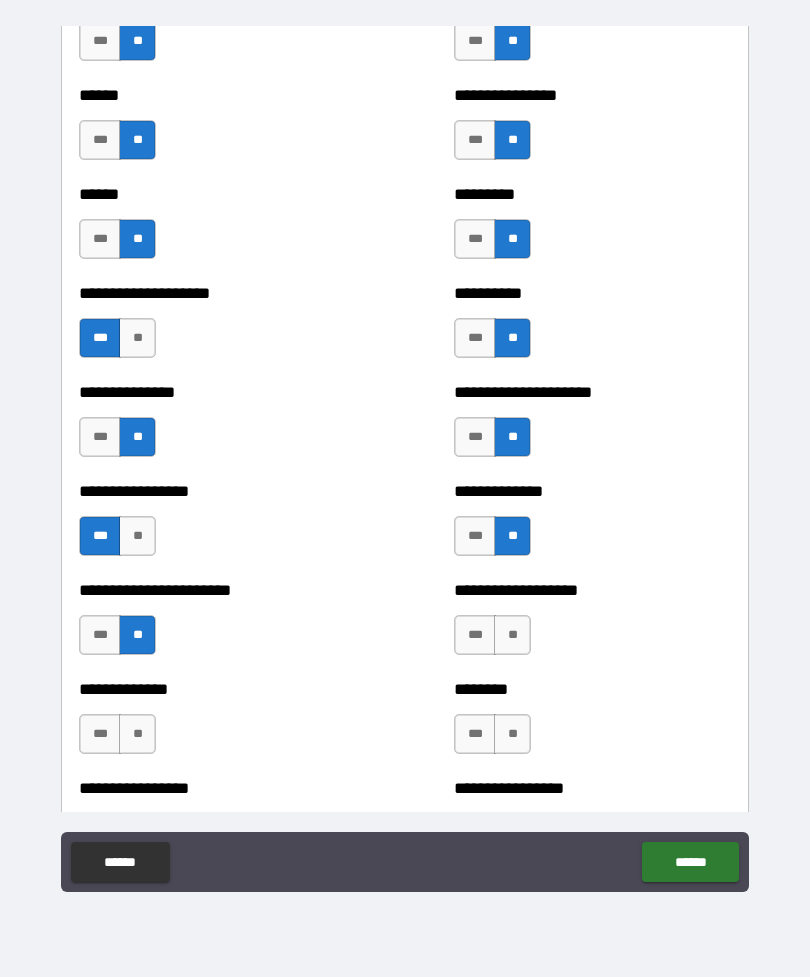 click on "**" at bounding box center [512, 635] 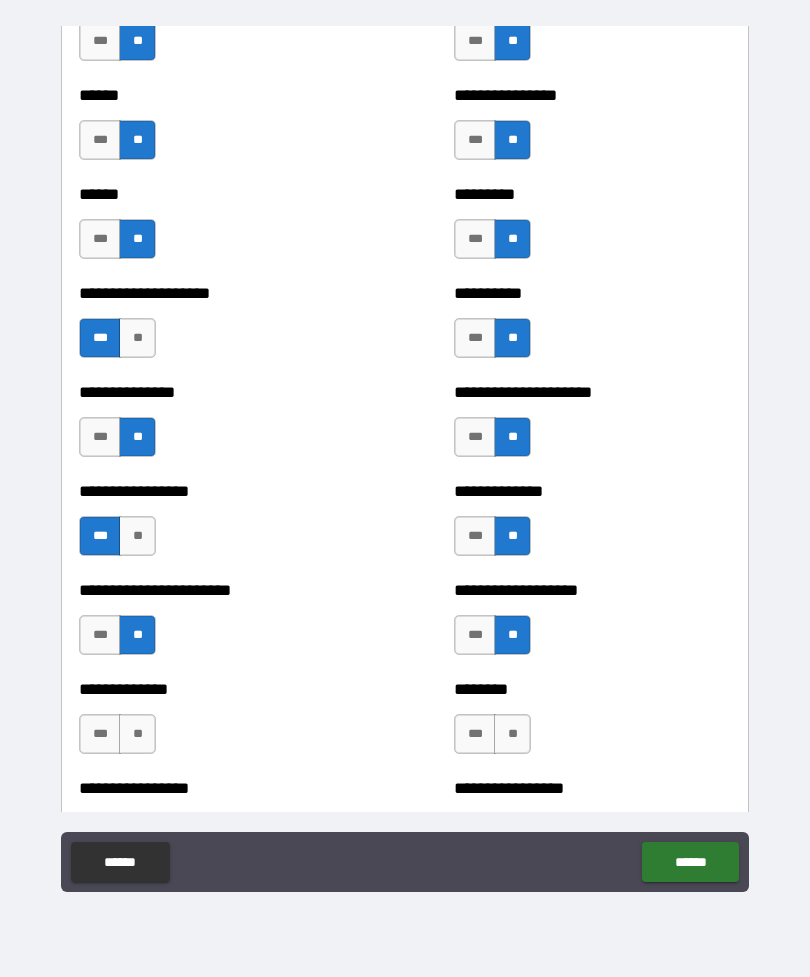 click on "**" at bounding box center [137, 734] 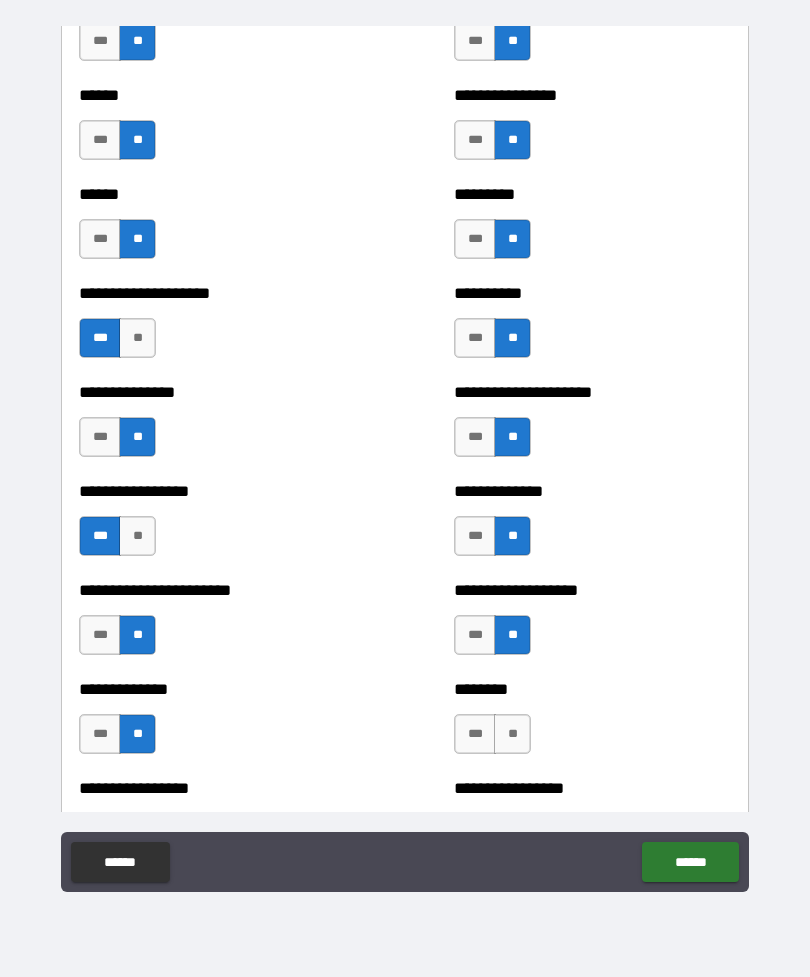 click on "**" at bounding box center [512, 734] 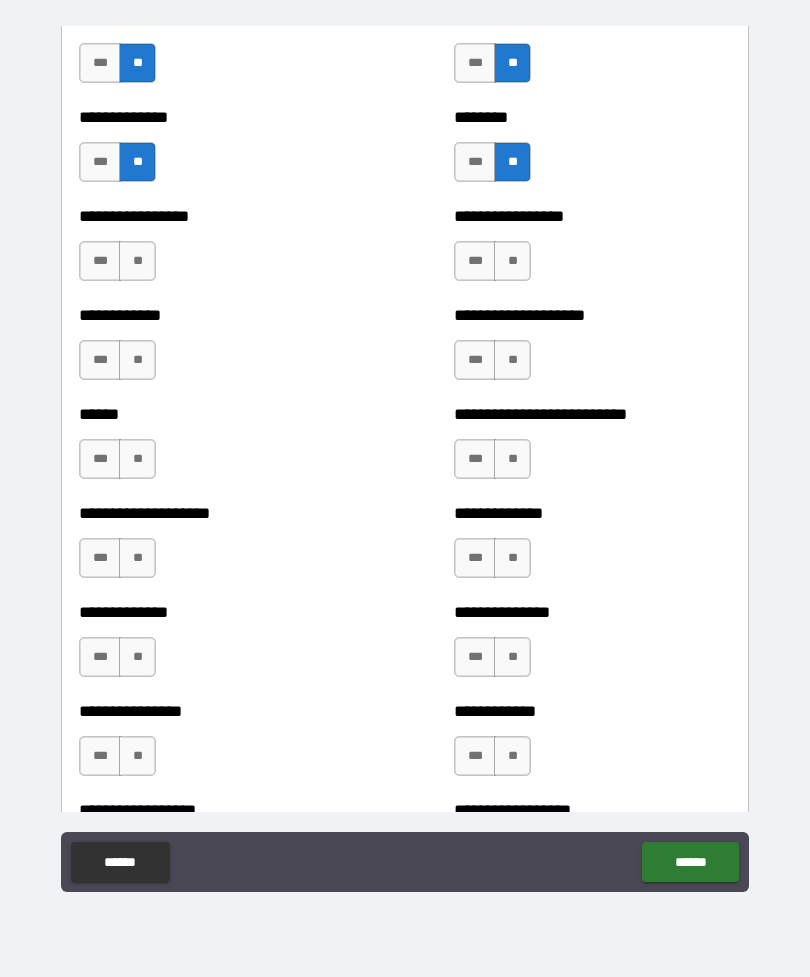 scroll, scrollTop: 3681, scrollLeft: 0, axis: vertical 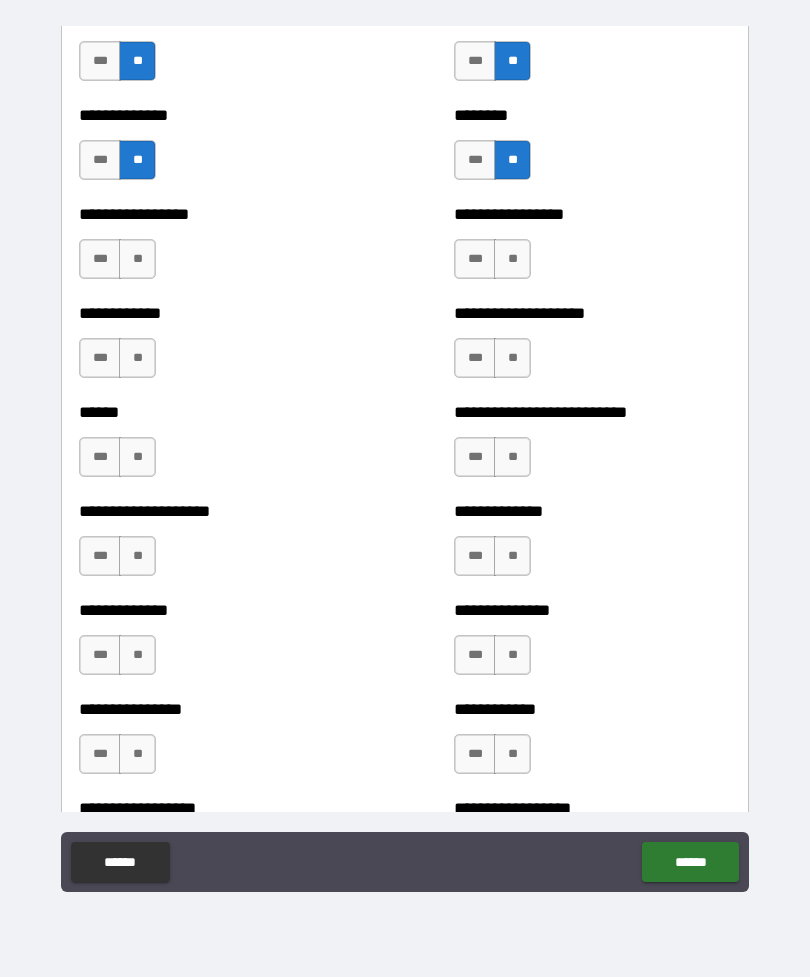 click on "**" at bounding box center [137, 259] 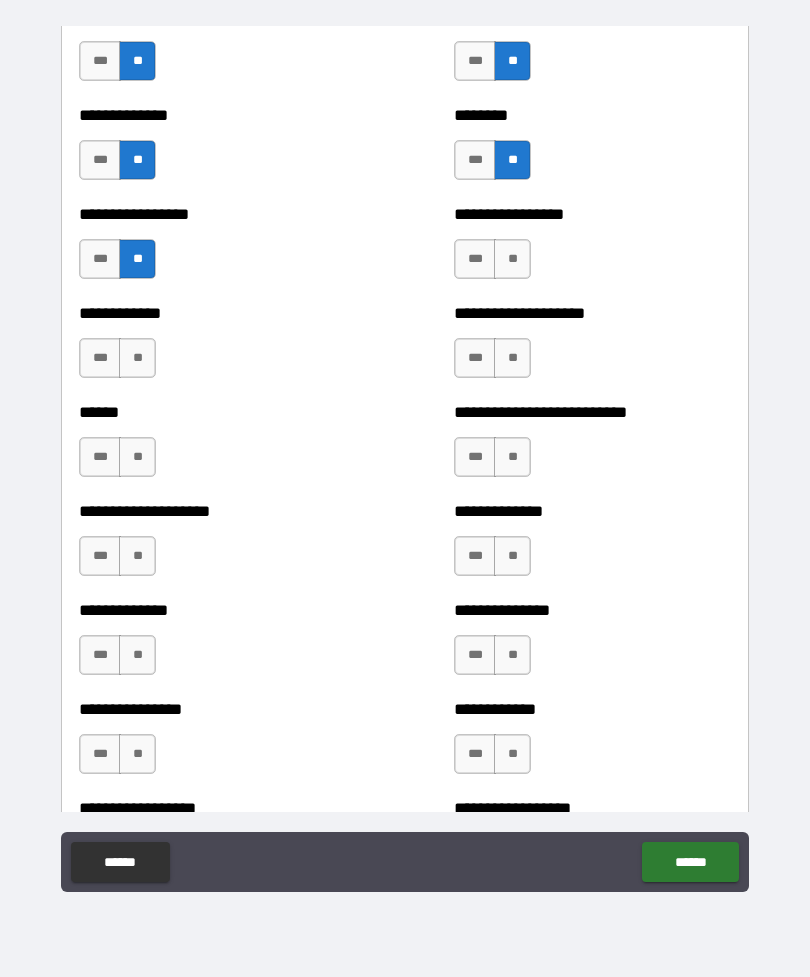 click on "**" at bounding box center (512, 259) 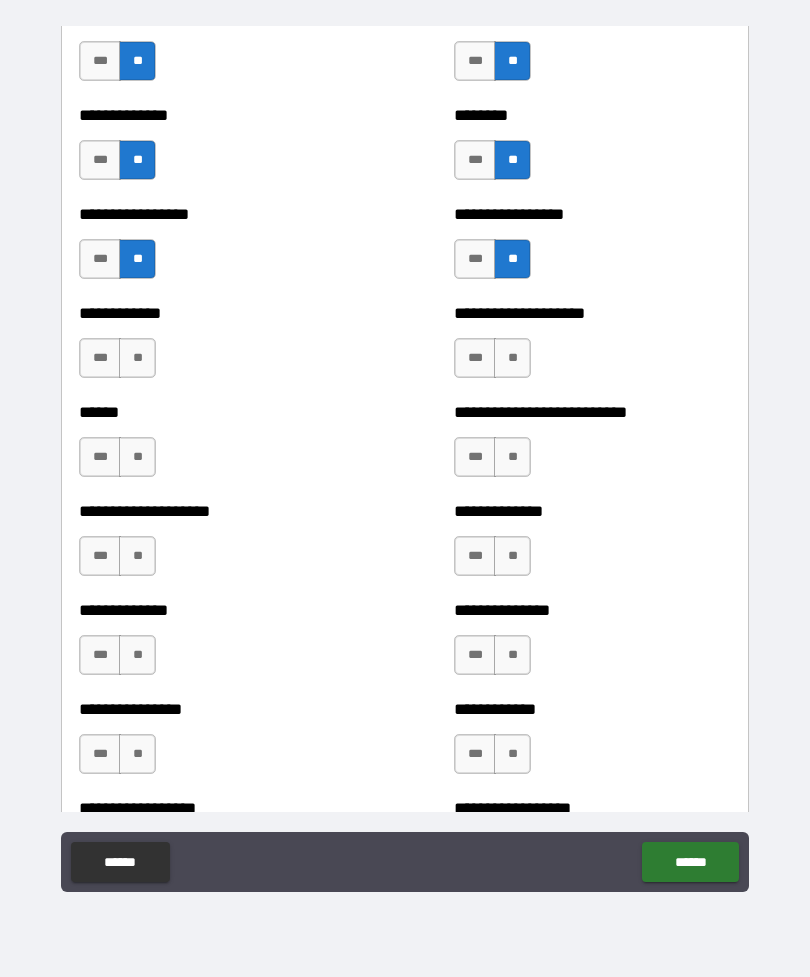 click on "**" at bounding box center [137, 358] 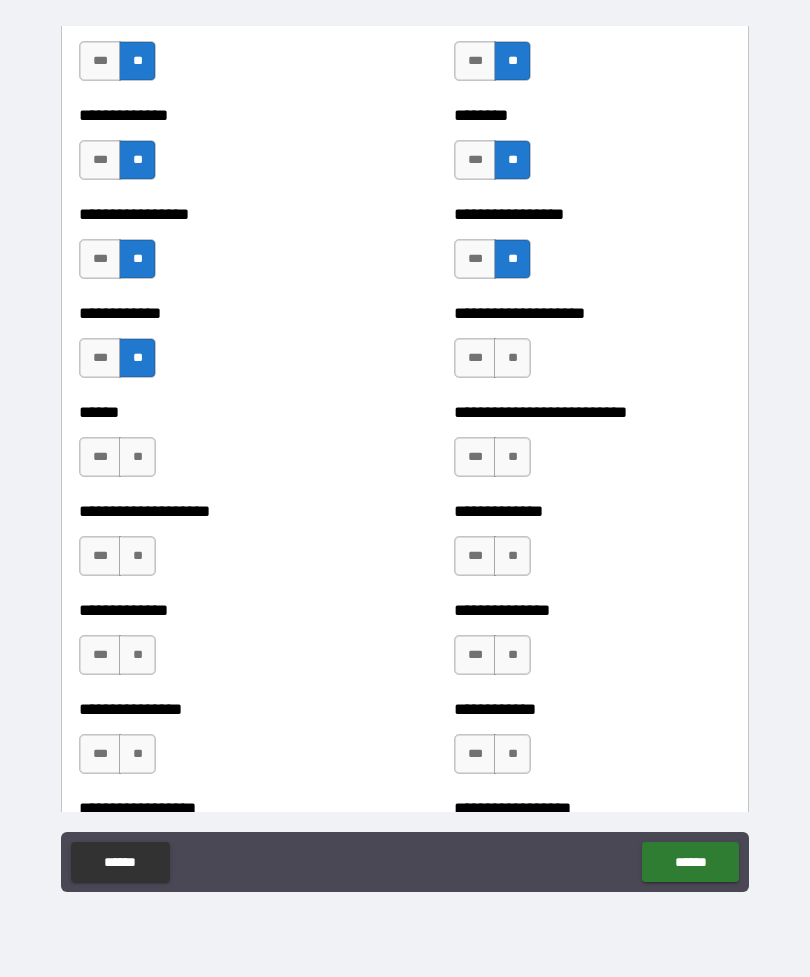 click on "**" at bounding box center [512, 358] 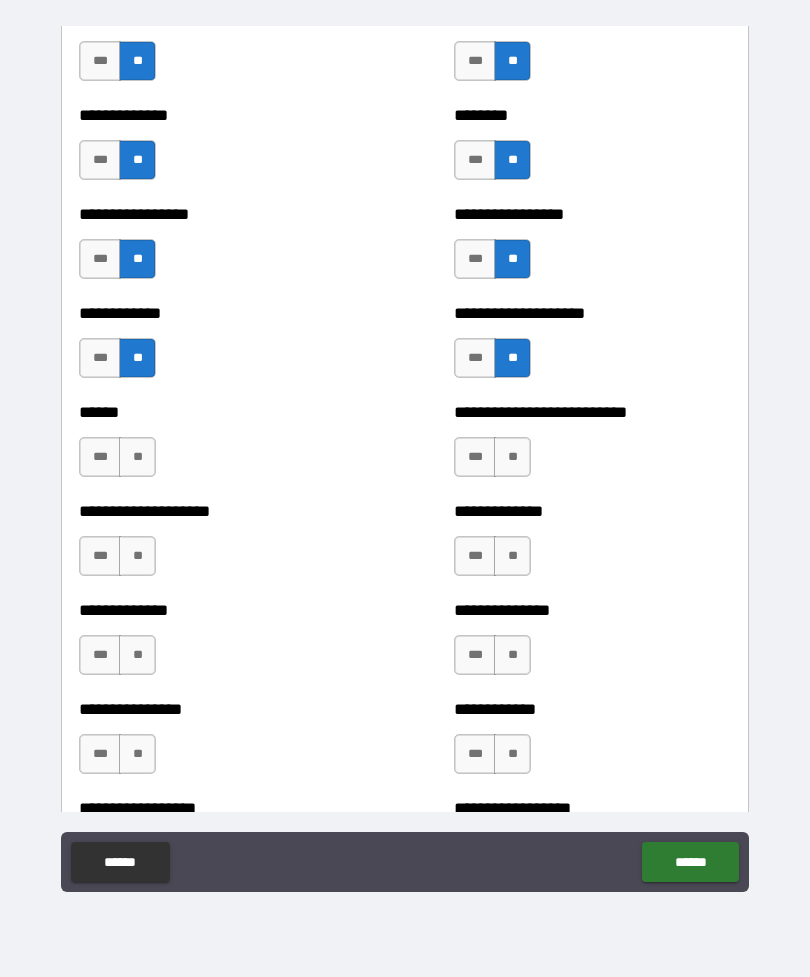 click on "**" at bounding box center [137, 457] 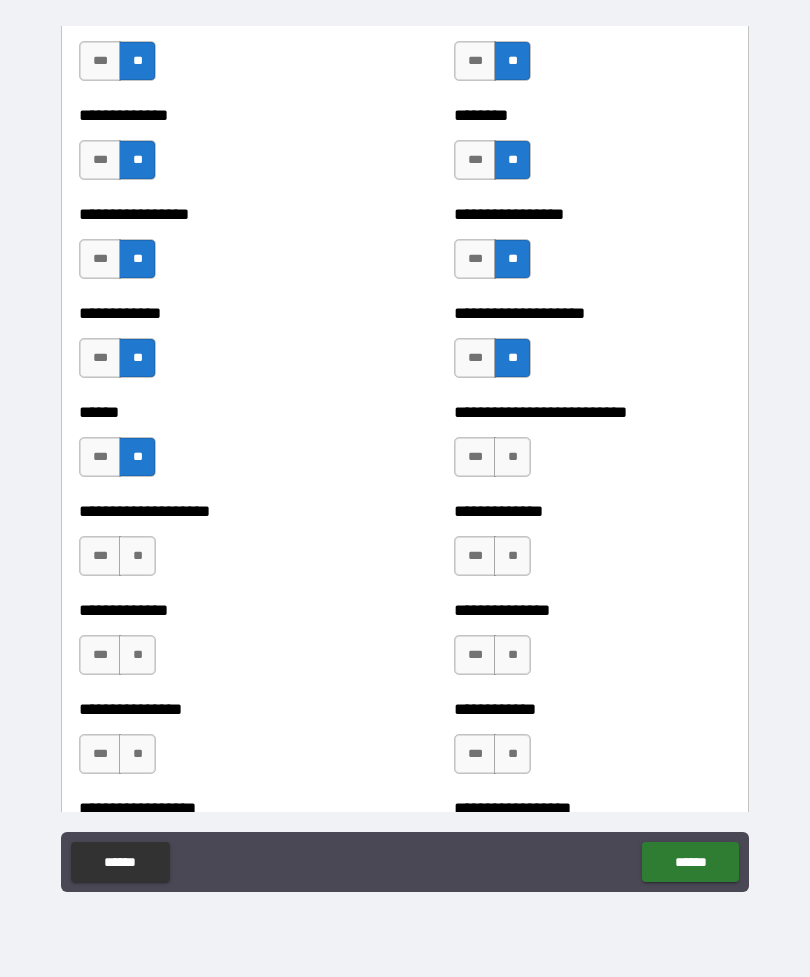 click on "**" at bounding box center [512, 457] 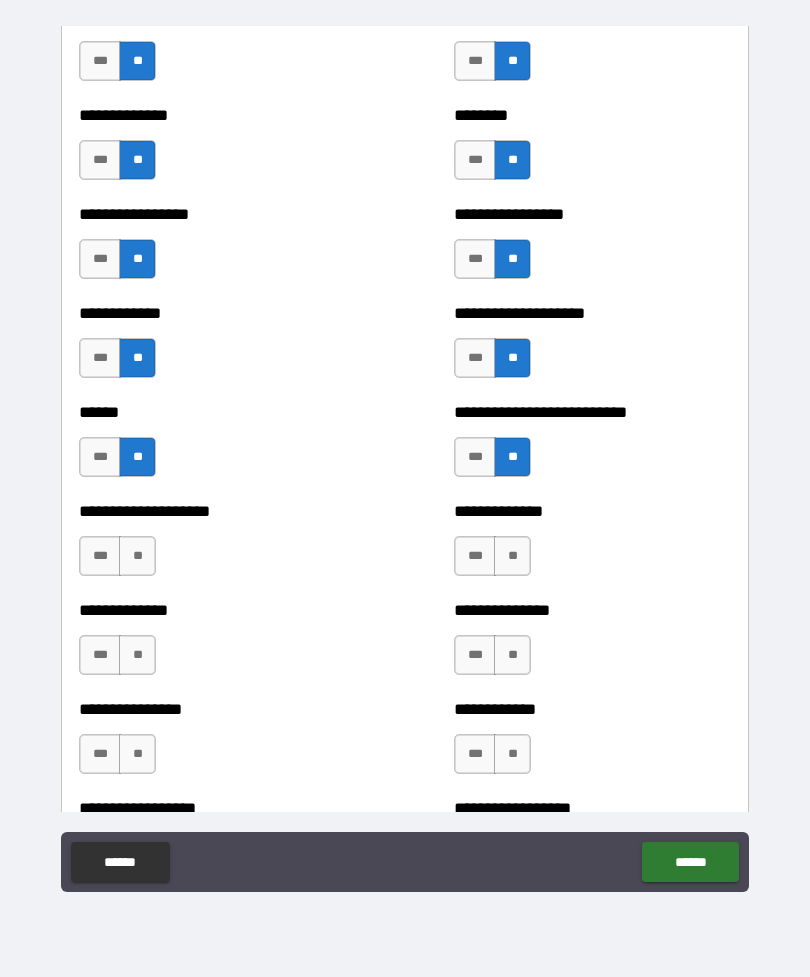 click on "**" at bounding box center [137, 556] 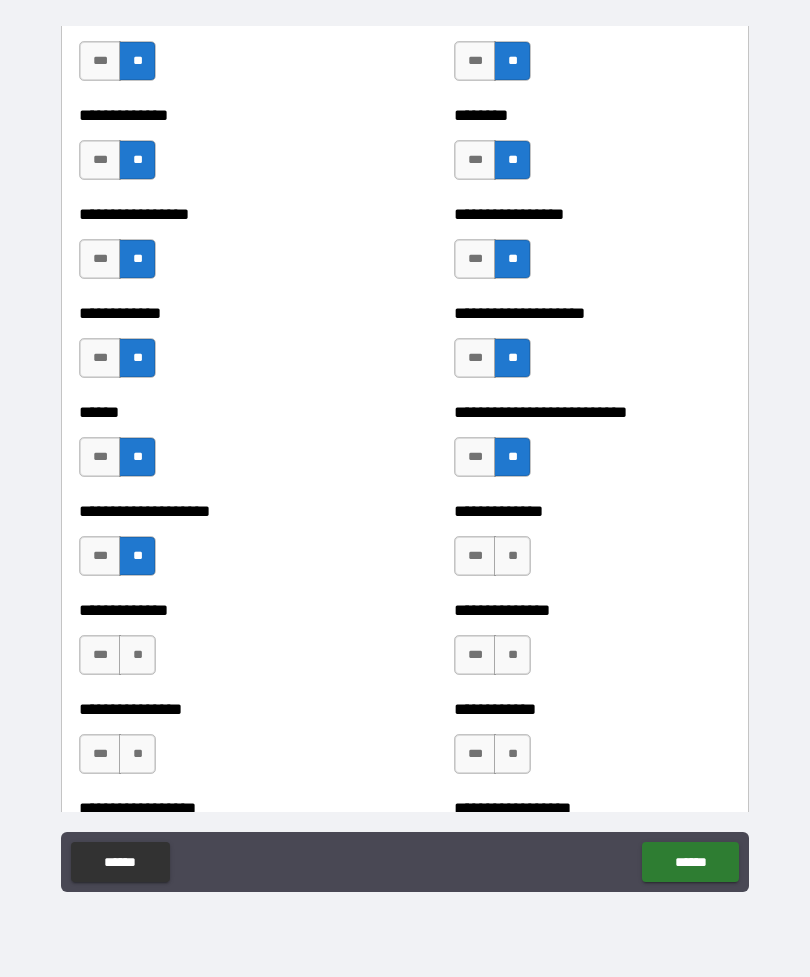 click on "**" at bounding box center (512, 556) 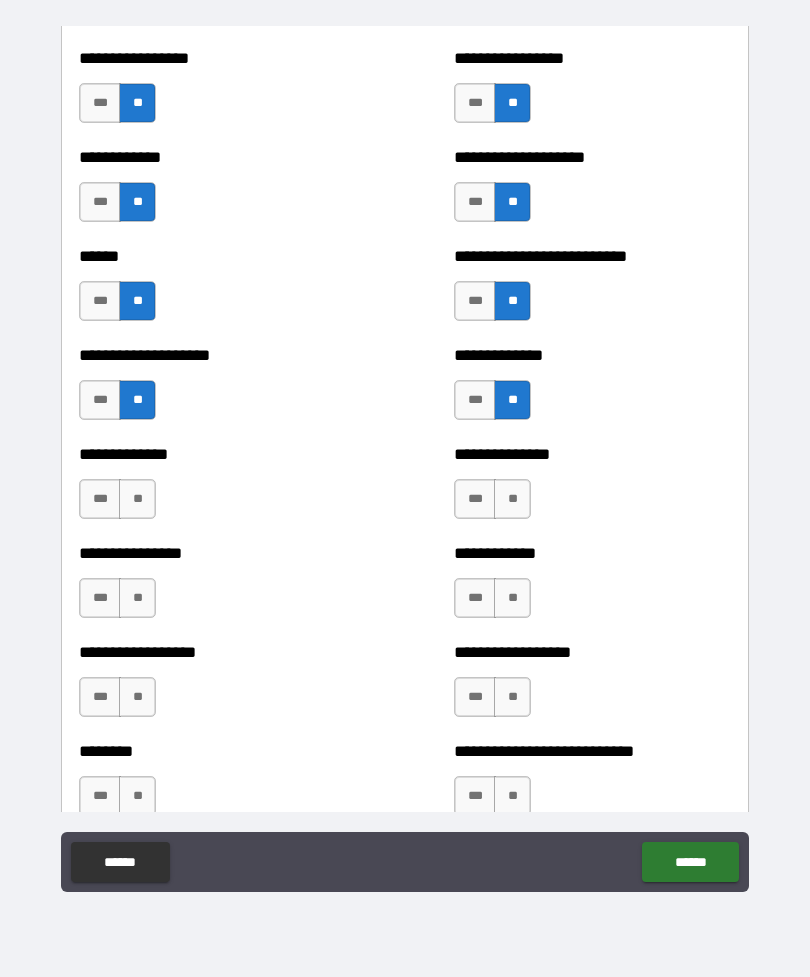 scroll, scrollTop: 3842, scrollLeft: 0, axis: vertical 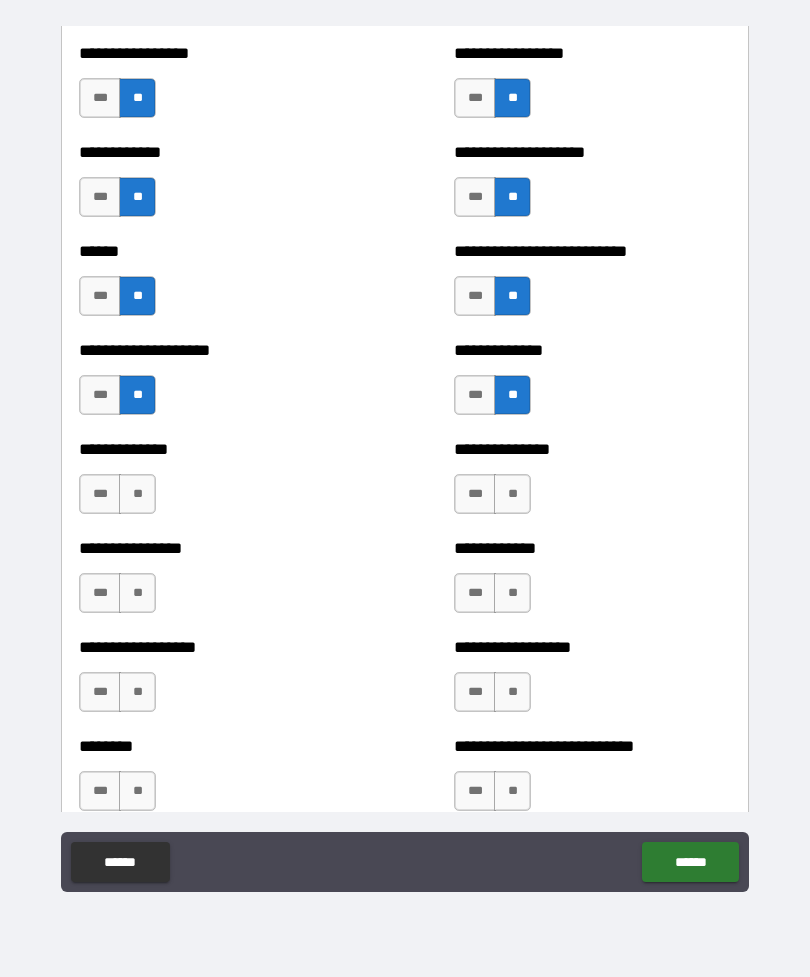 click on "**" at bounding box center (137, 494) 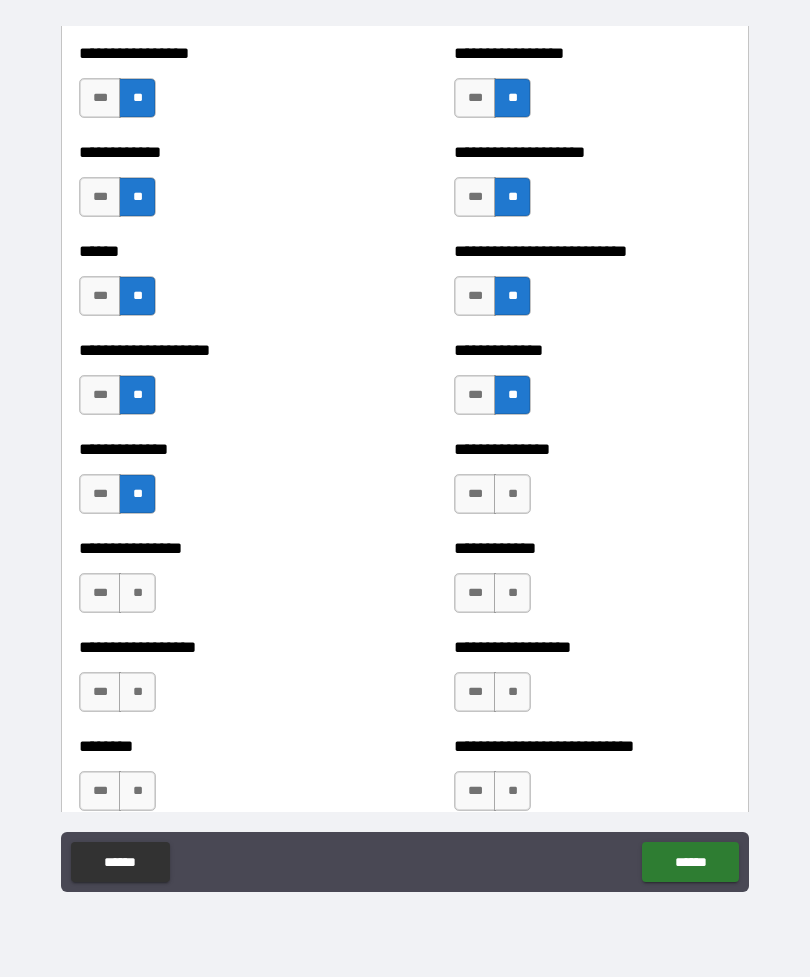click on "**" at bounding box center (512, 494) 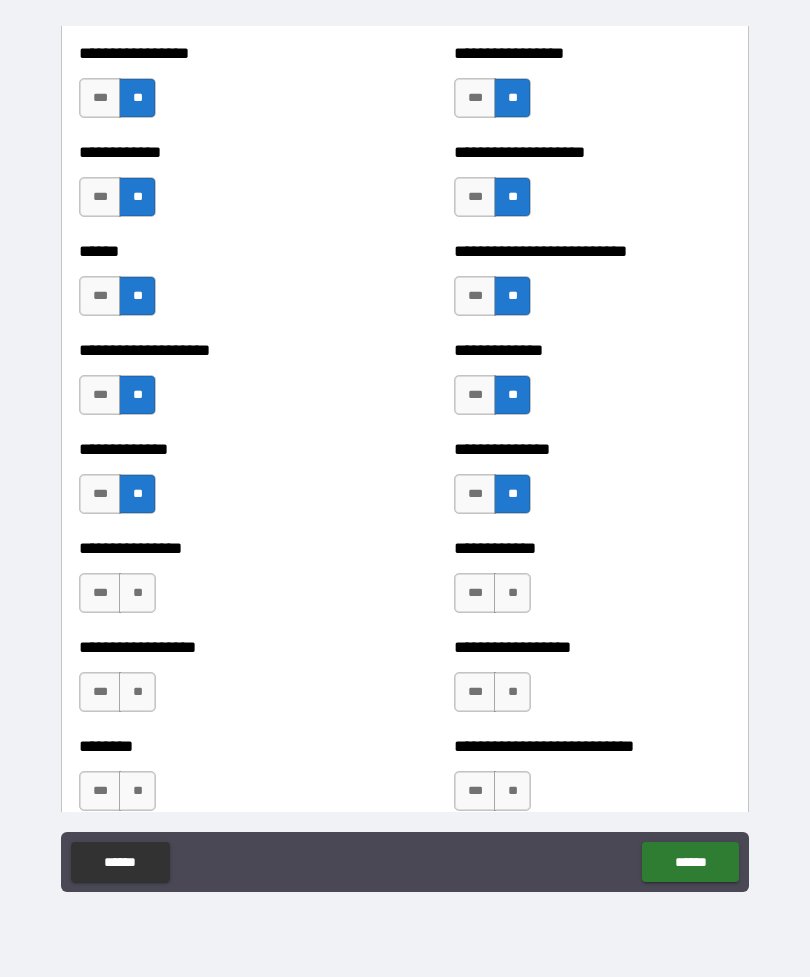 click on "**" at bounding box center (137, 593) 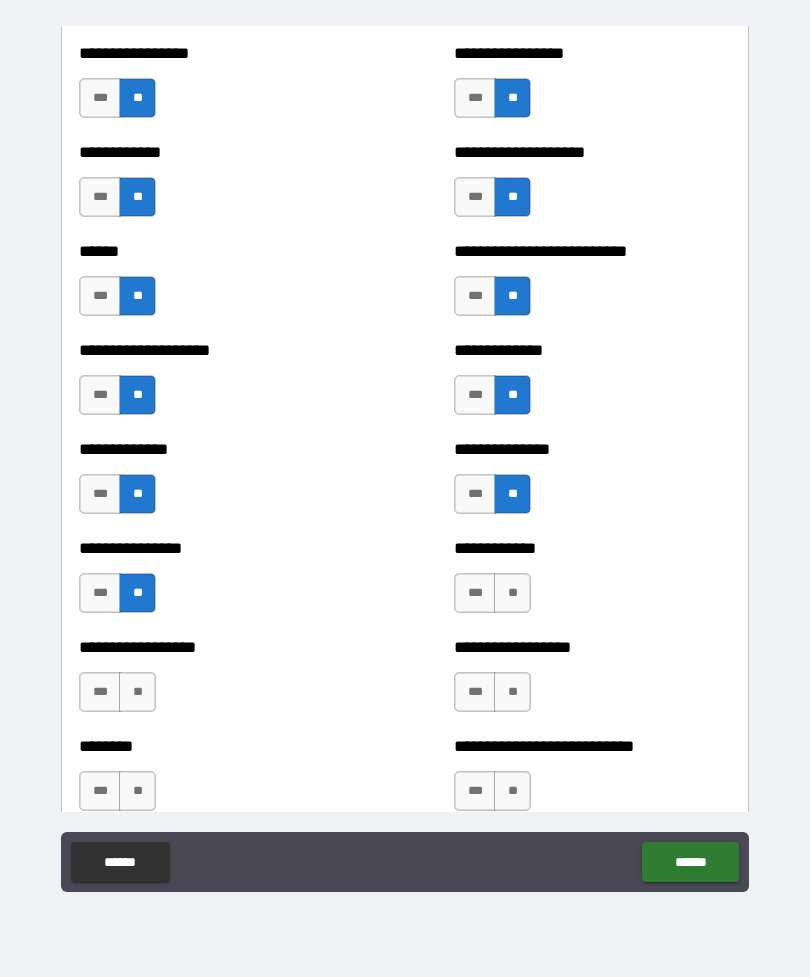 click on "**" at bounding box center (512, 593) 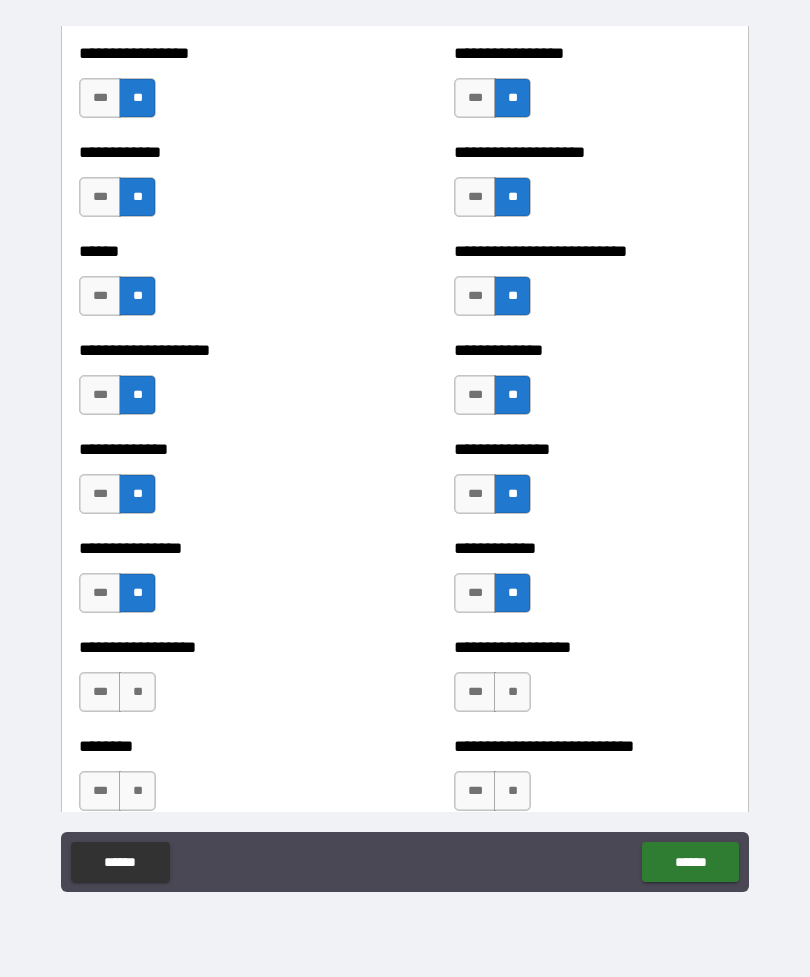 click on "**" at bounding box center (137, 692) 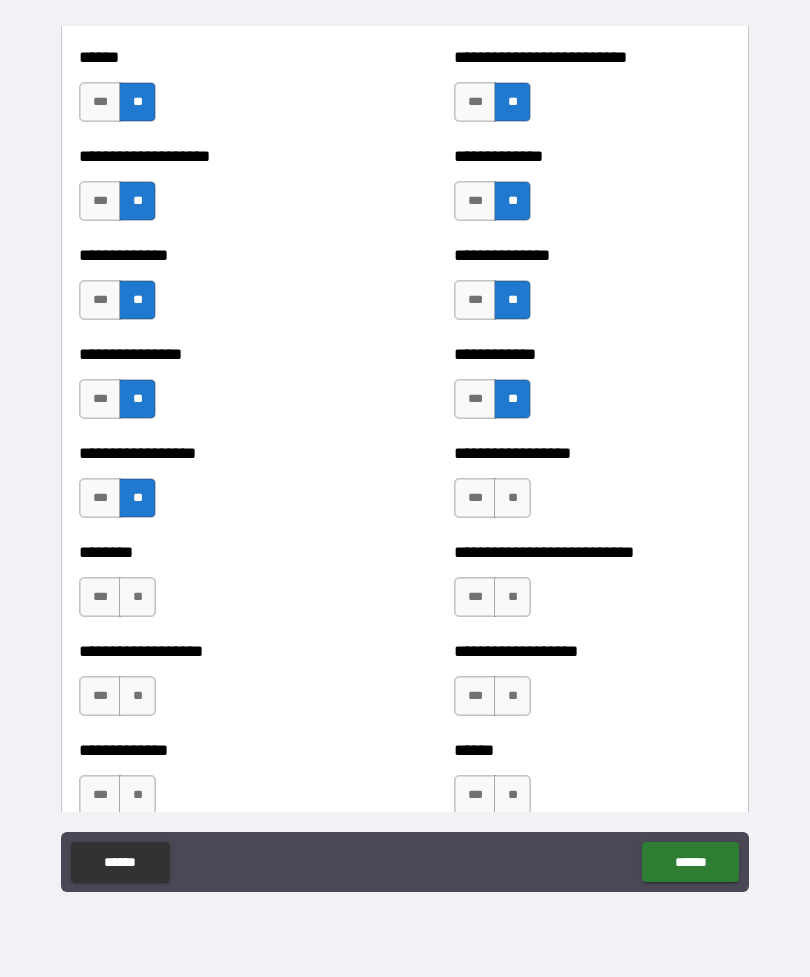scroll, scrollTop: 4037, scrollLeft: 0, axis: vertical 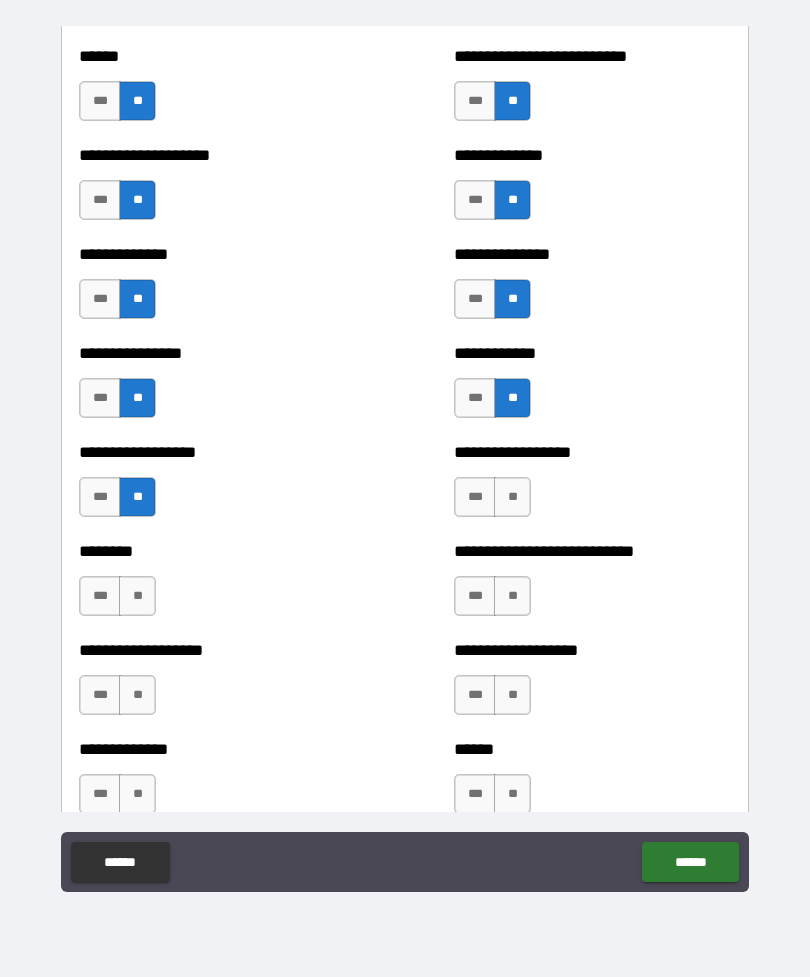 click on "**" at bounding box center [512, 497] 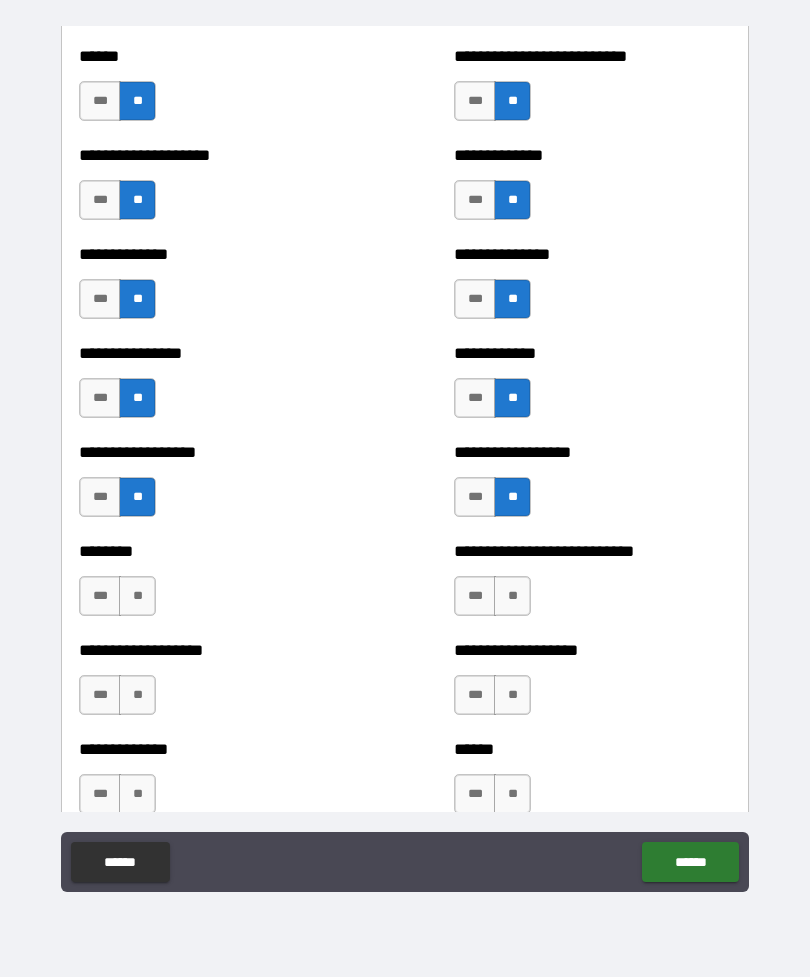 click on "**" at bounding box center [137, 596] 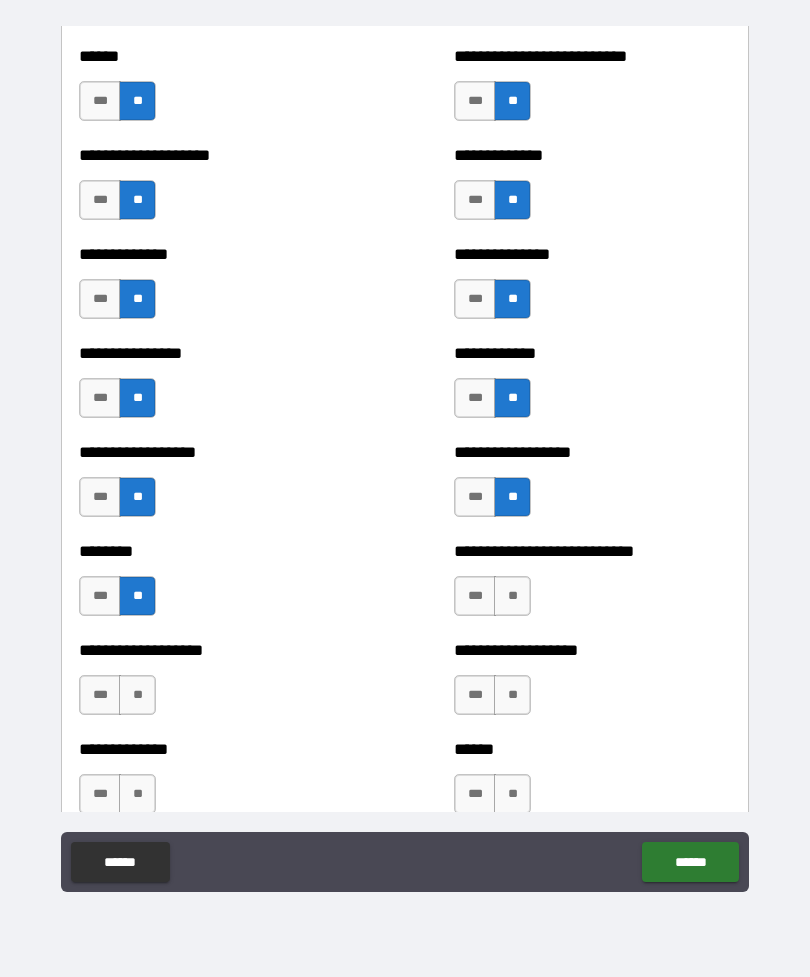 click on "**" at bounding box center (512, 596) 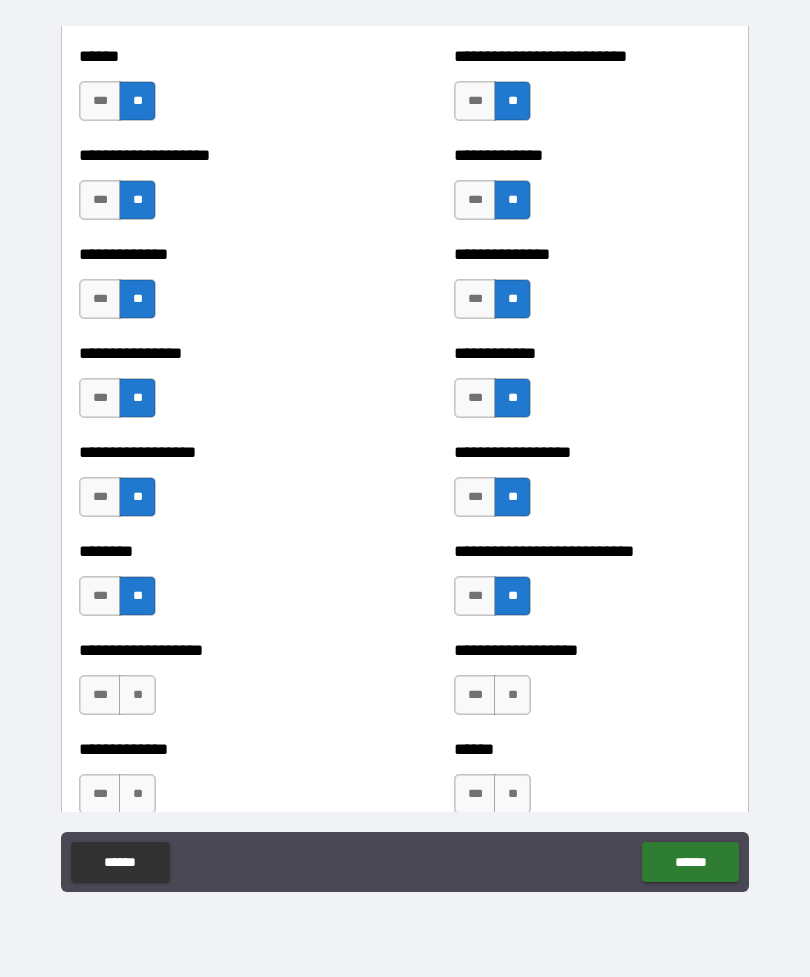 click on "**" at bounding box center [137, 695] 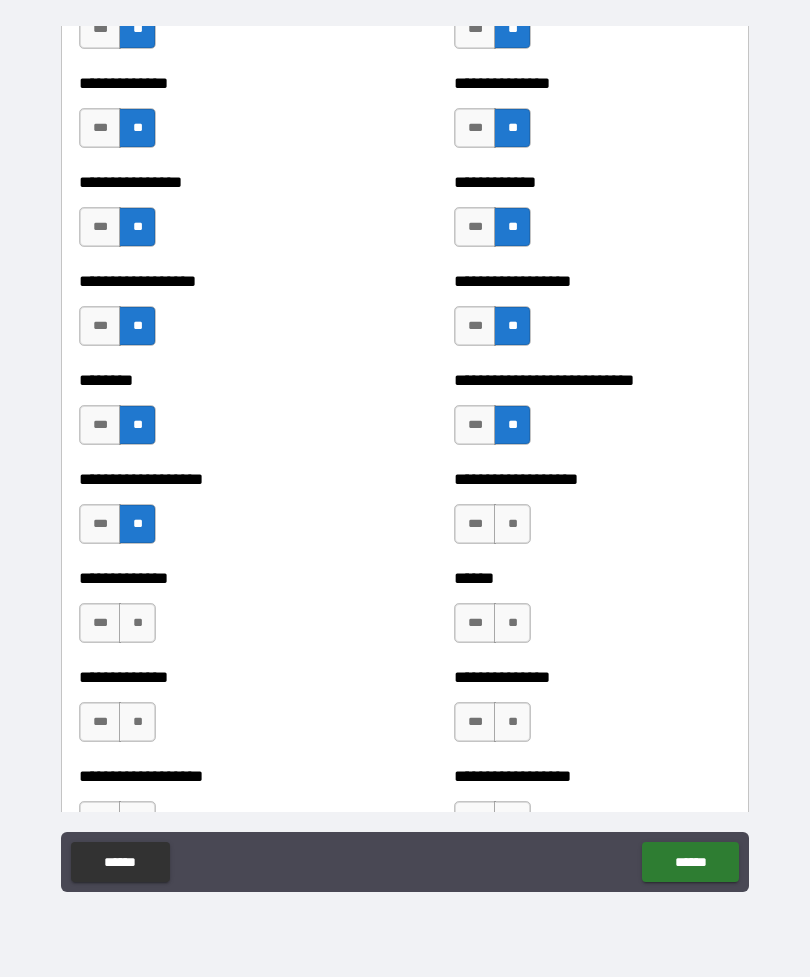 scroll, scrollTop: 4214, scrollLeft: 0, axis: vertical 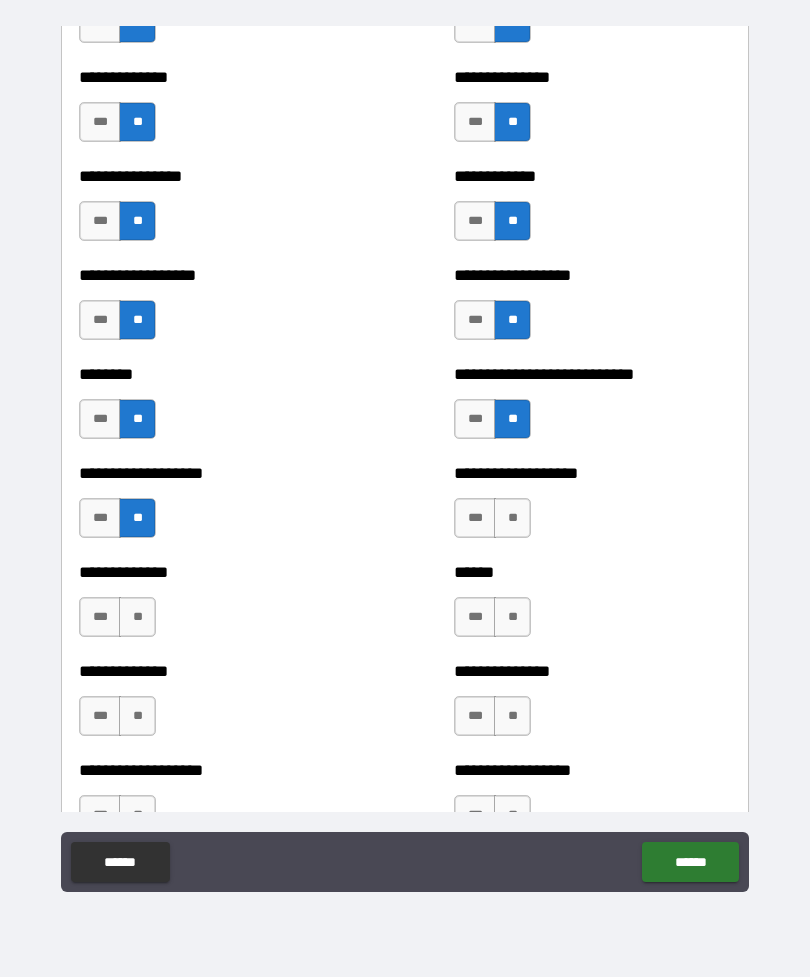 click on "**" at bounding box center (512, 518) 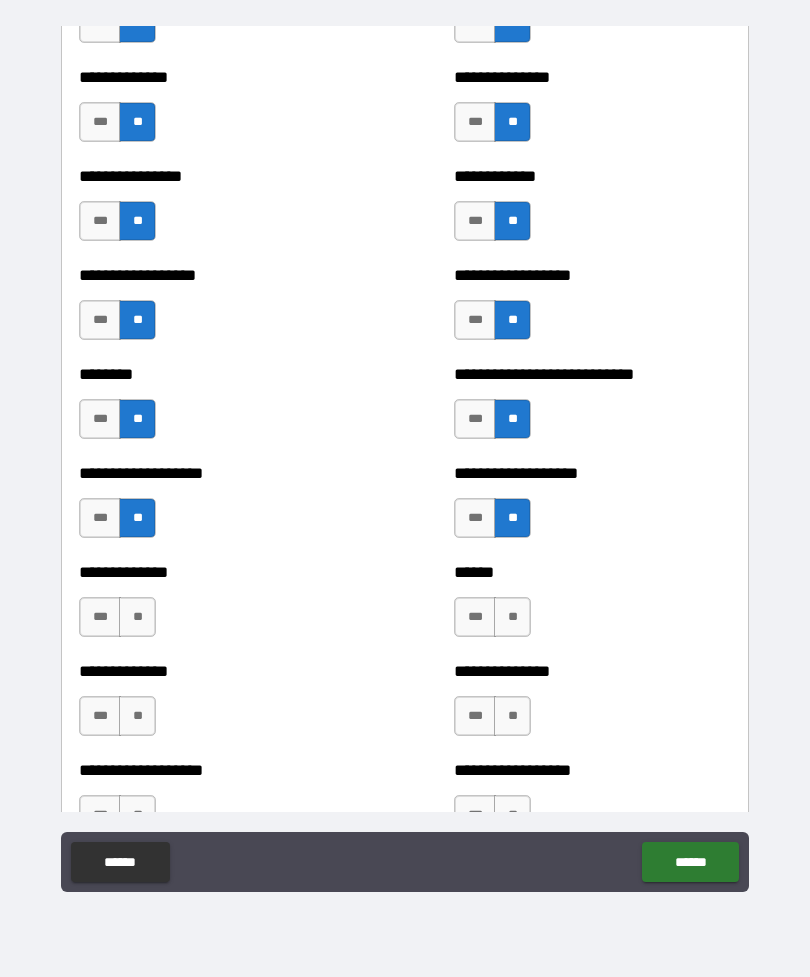 click on "**" at bounding box center [512, 617] 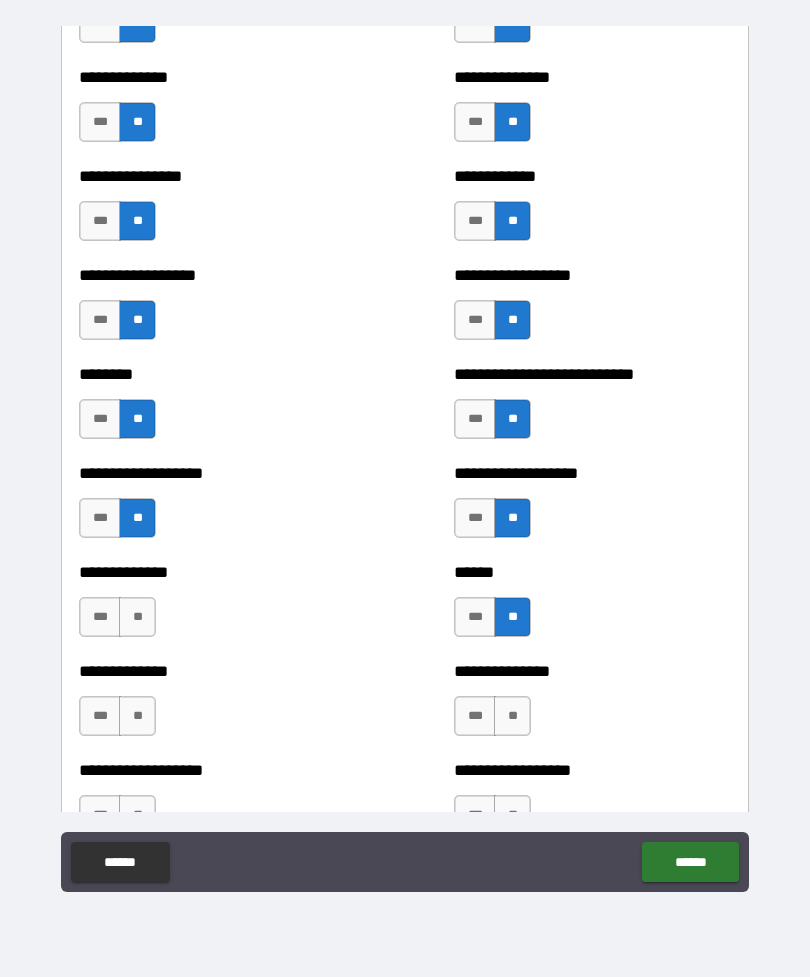 click on "**" at bounding box center (137, 617) 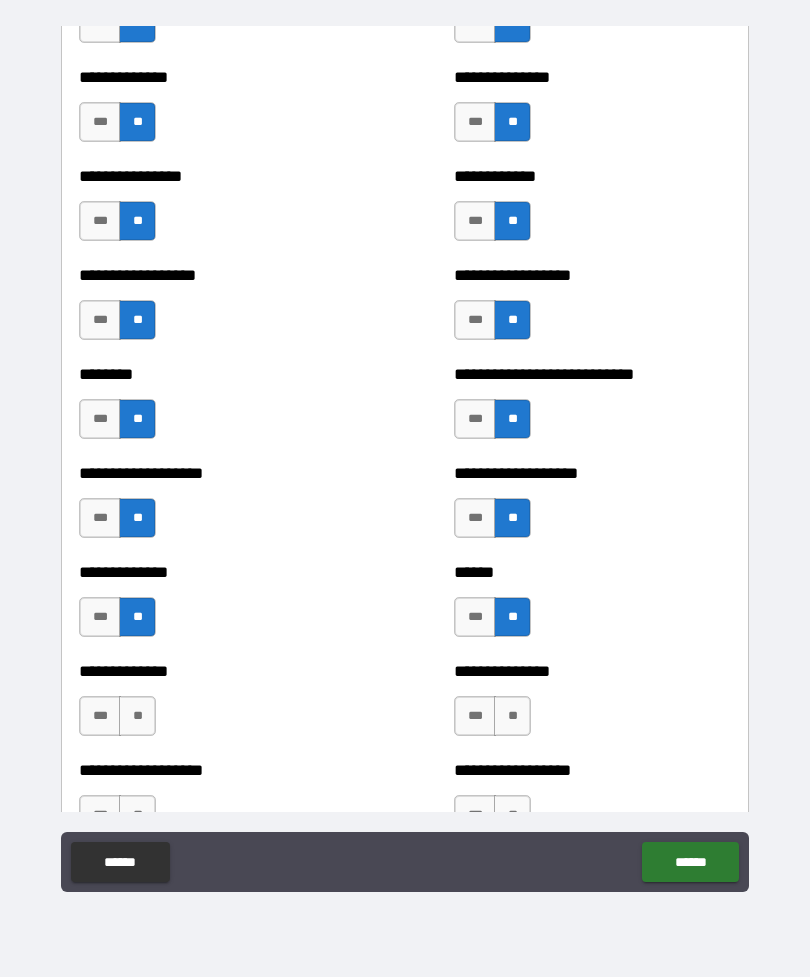 click on "**" at bounding box center (137, 716) 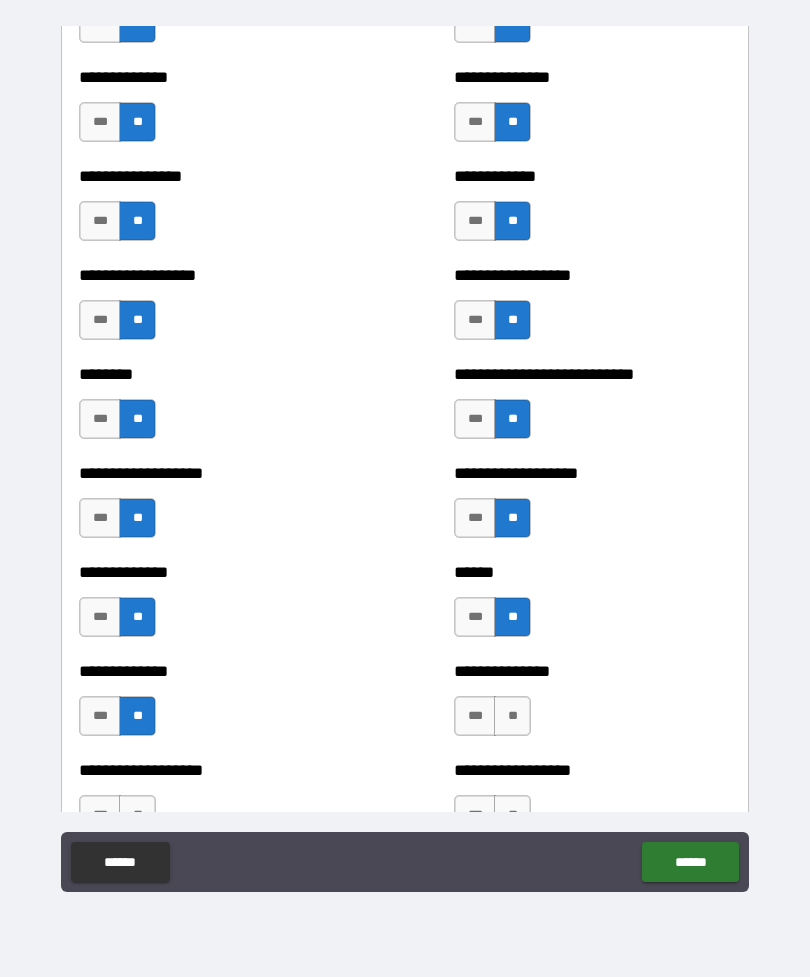click on "**" at bounding box center (512, 716) 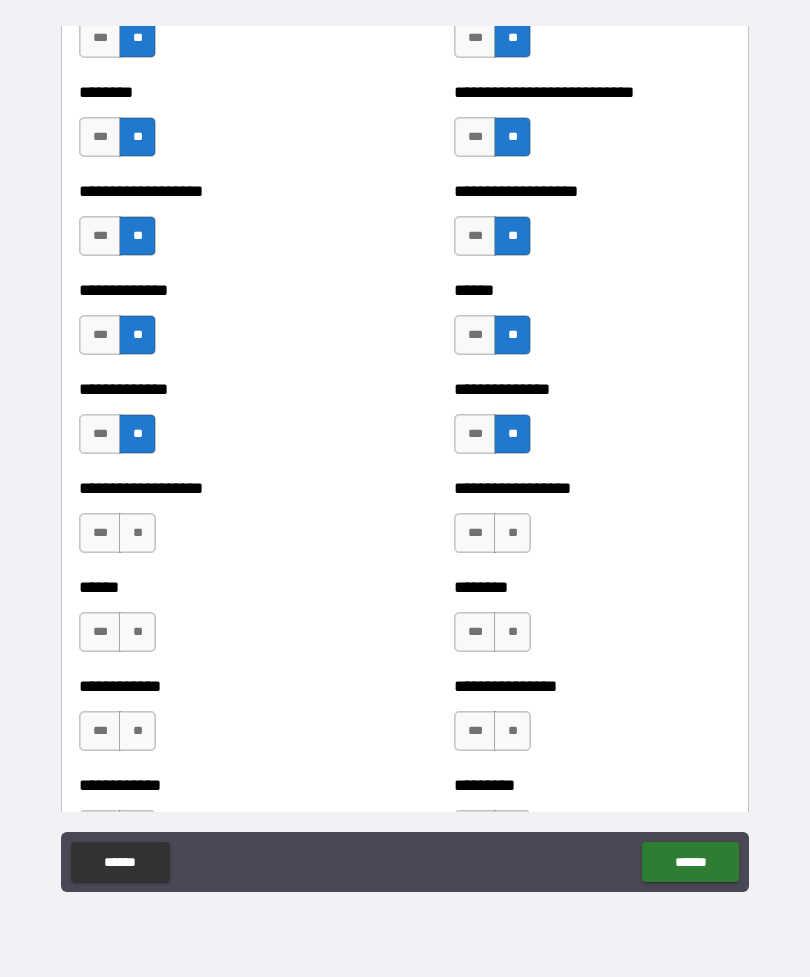 scroll, scrollTop: 4498, scrollLeft: 0, axis: vertical 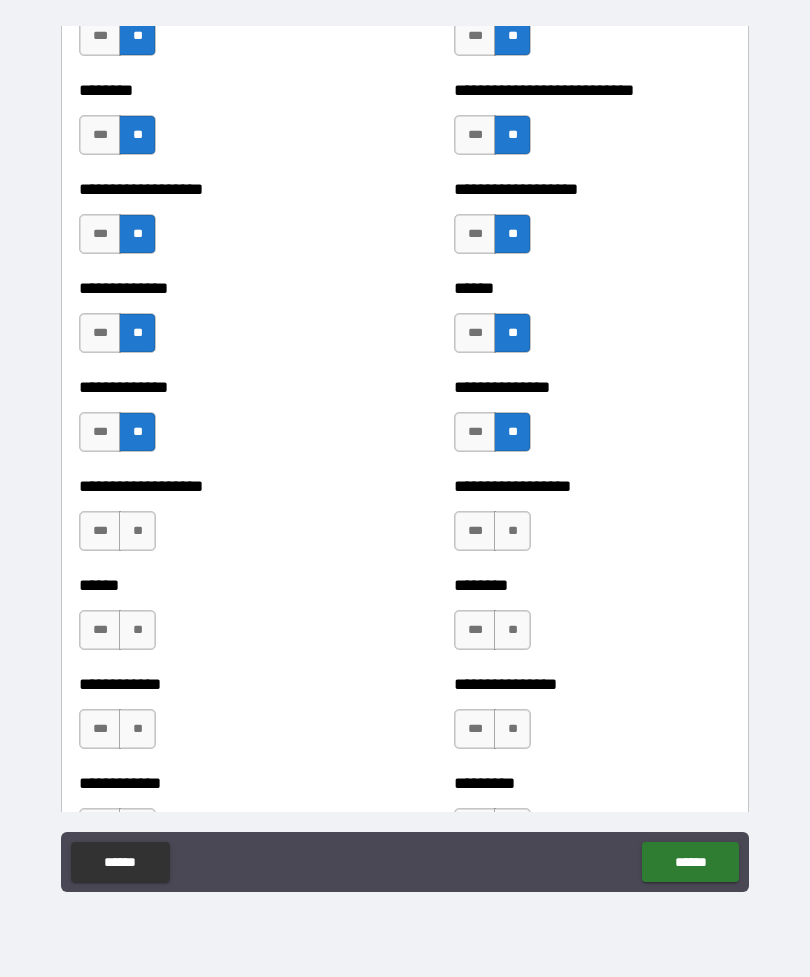 click on "**" at bounding box center [137, 531] 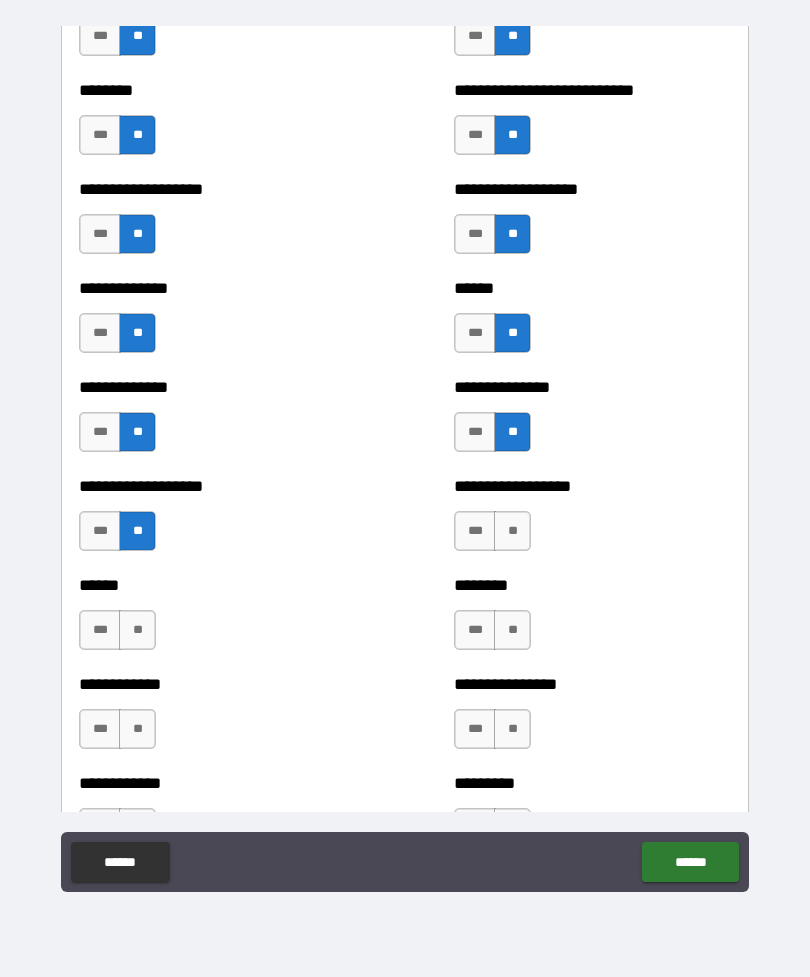 click on "**" at bounding box center (512, 531) 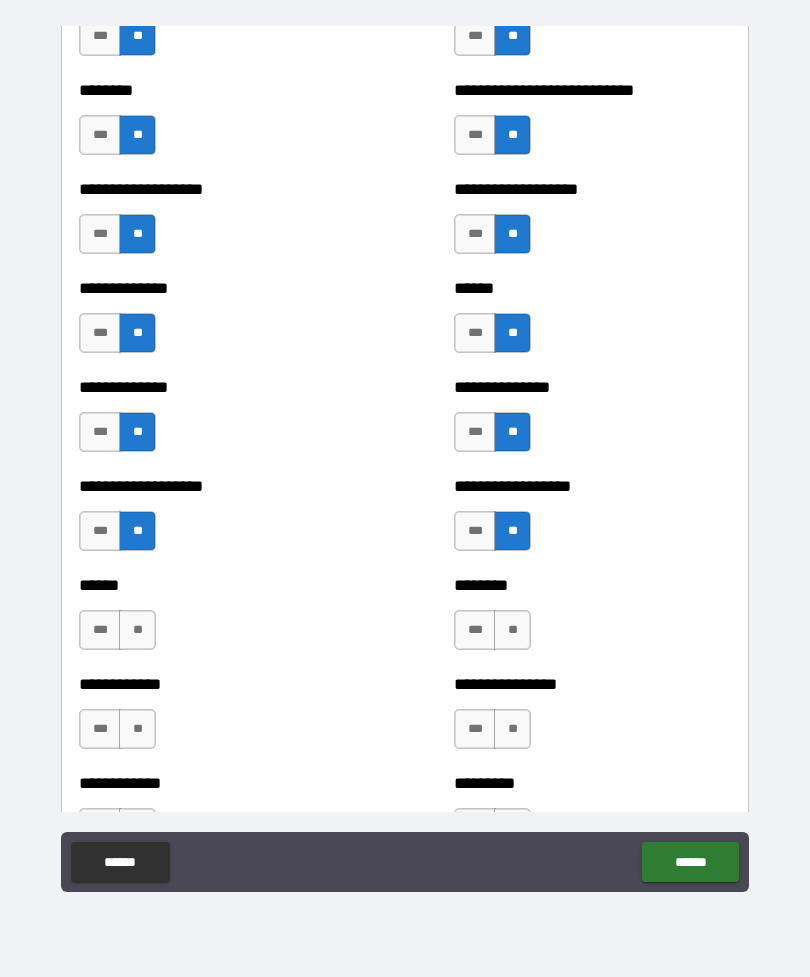 click on "**" at bounding box center [137, 630] 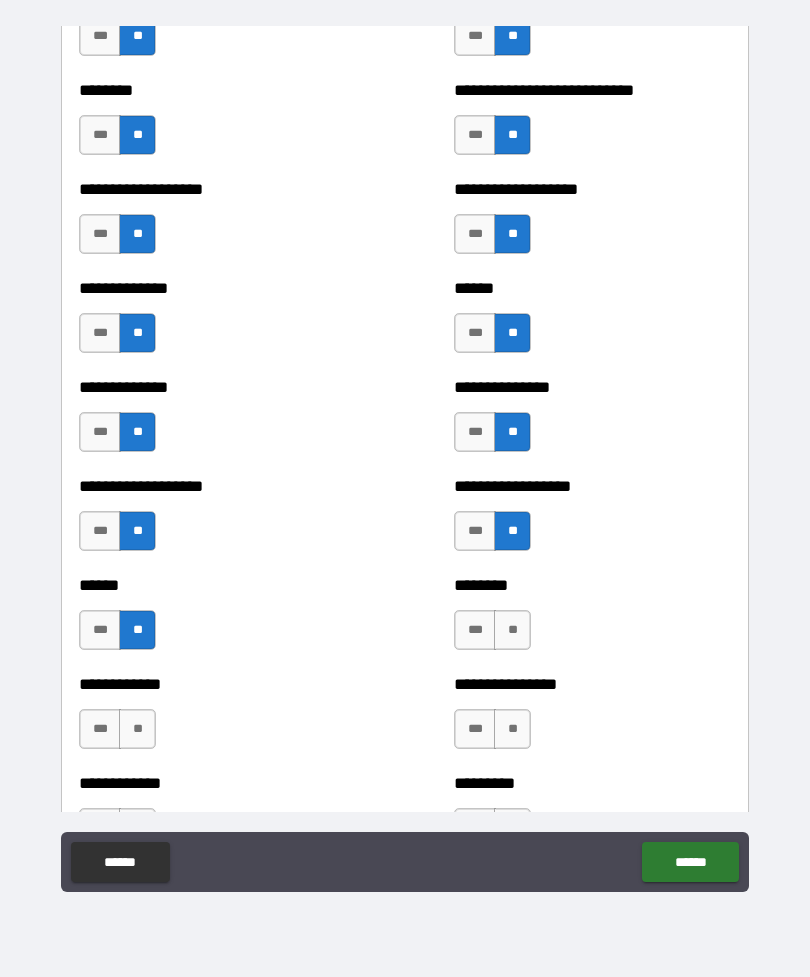 click on "**" at bounding box center [512, 630] 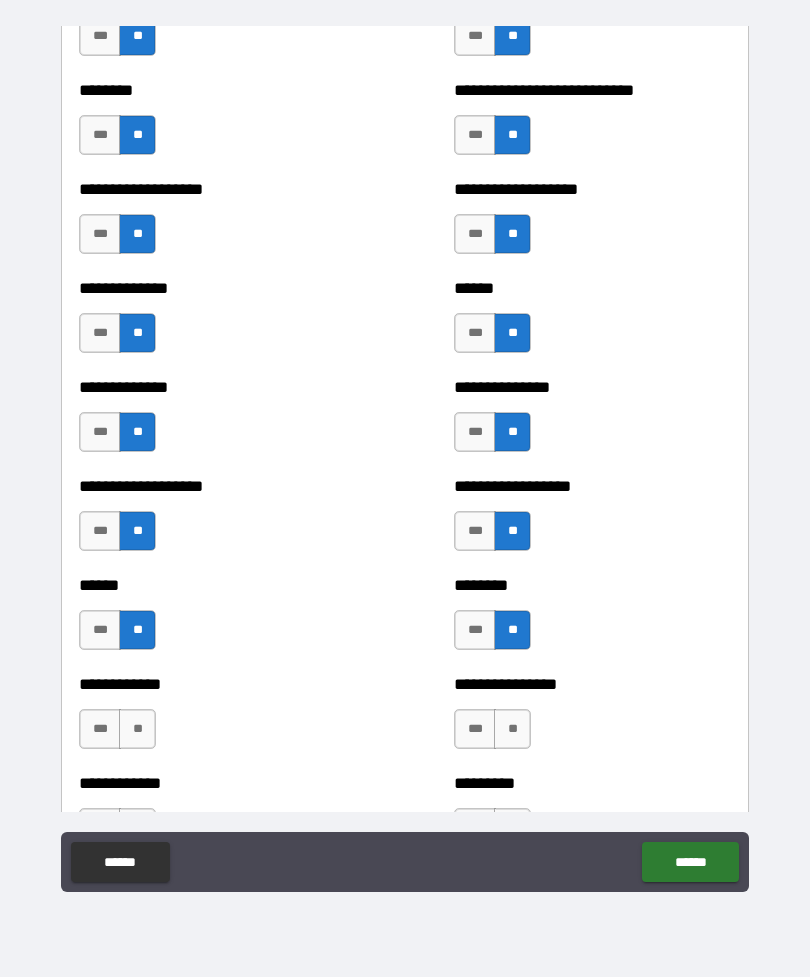 click on "**" at bounding box center [137, 729] 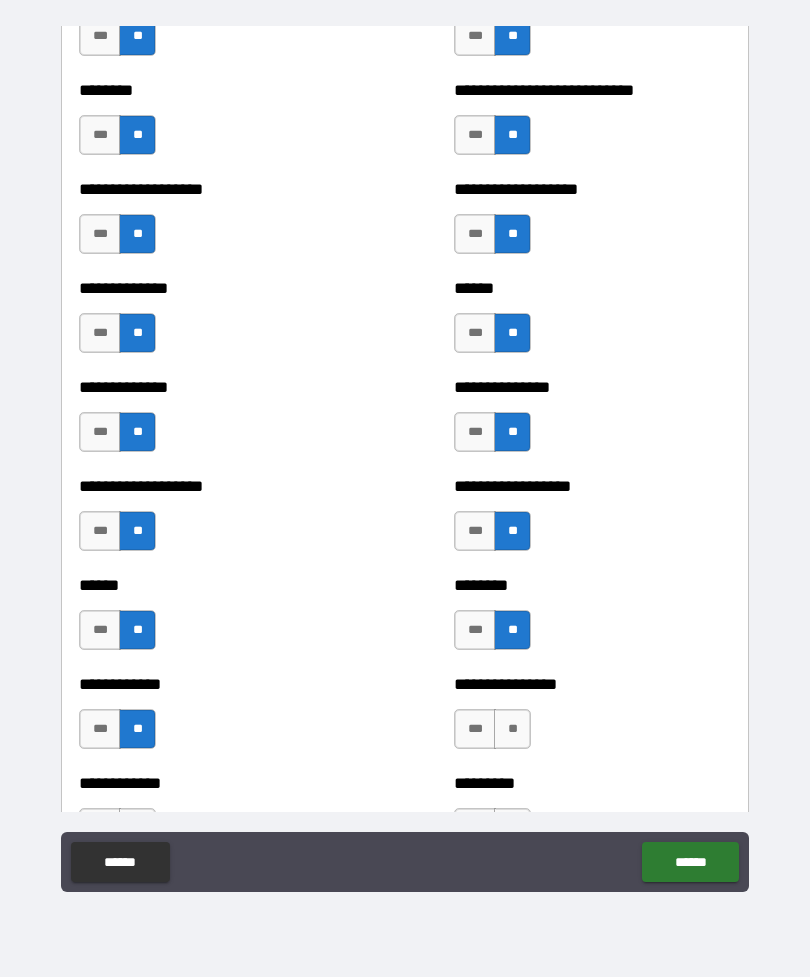 click on "**" at bounding box center (512, 729) 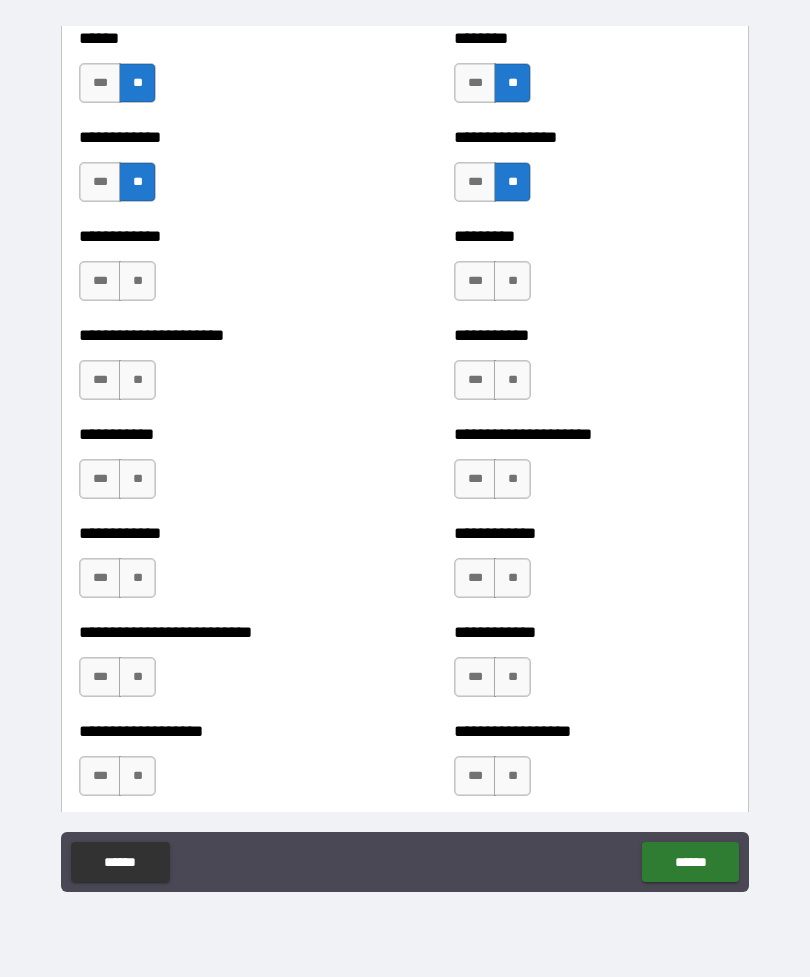 scroll, scrollTop: 5049, scrollLeft: 0, axis: vertical 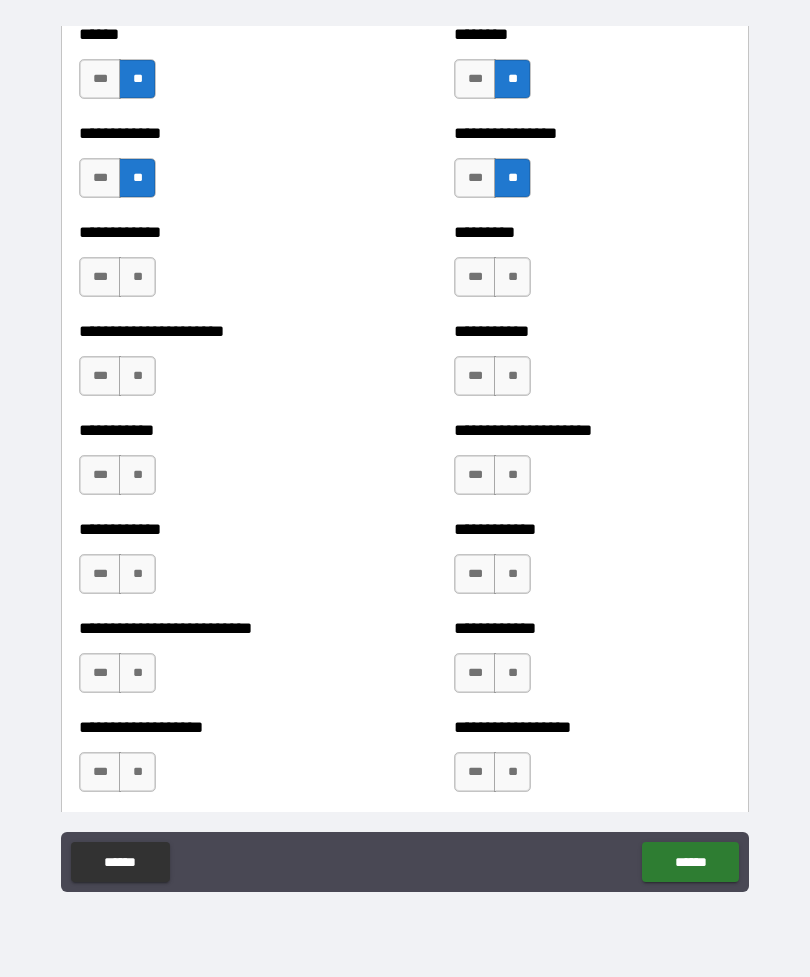 click on "**" at bounding box center (137, 277) 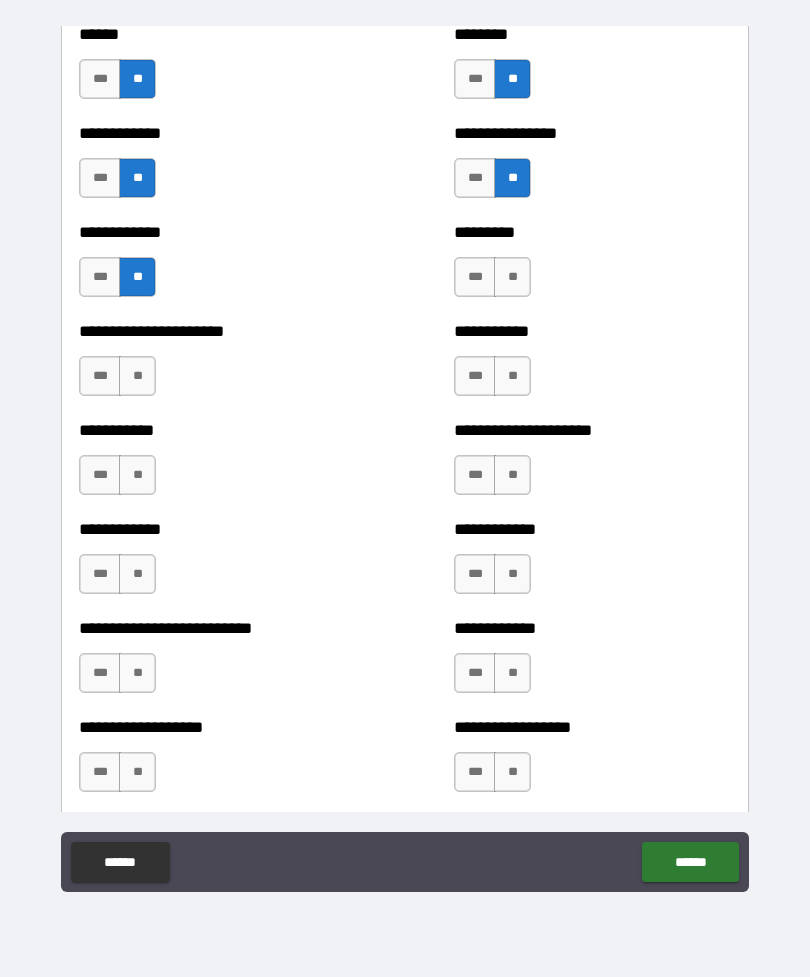 click on "**" at bounding box center (512, 277) 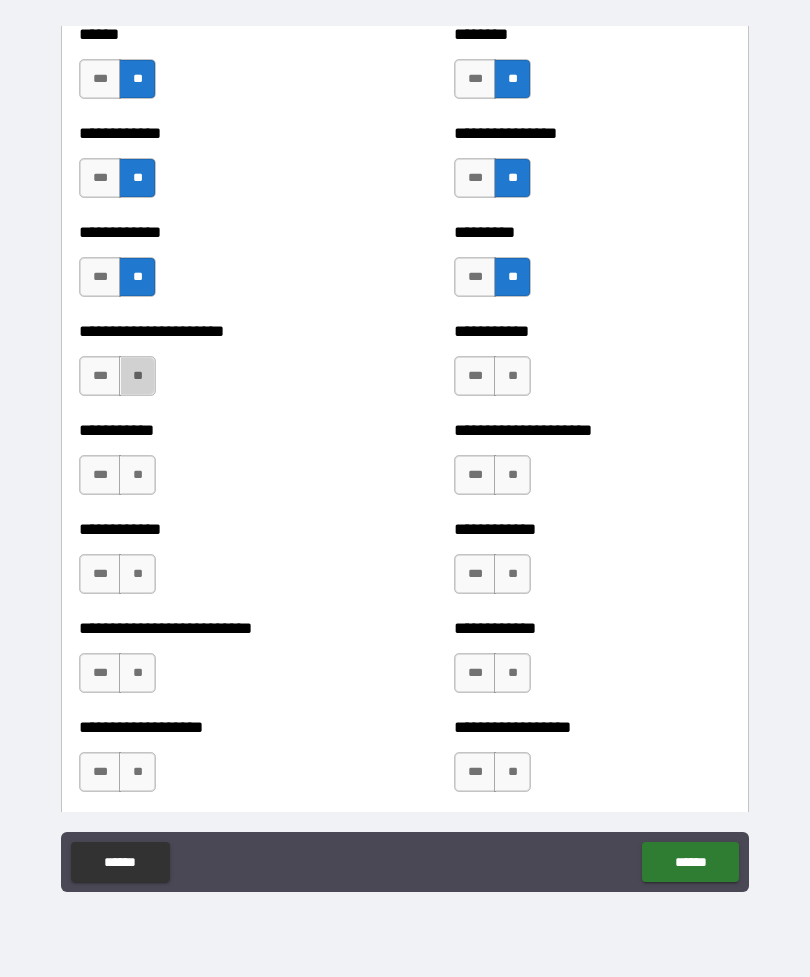 click on "**" at bounding box center (137, 376) 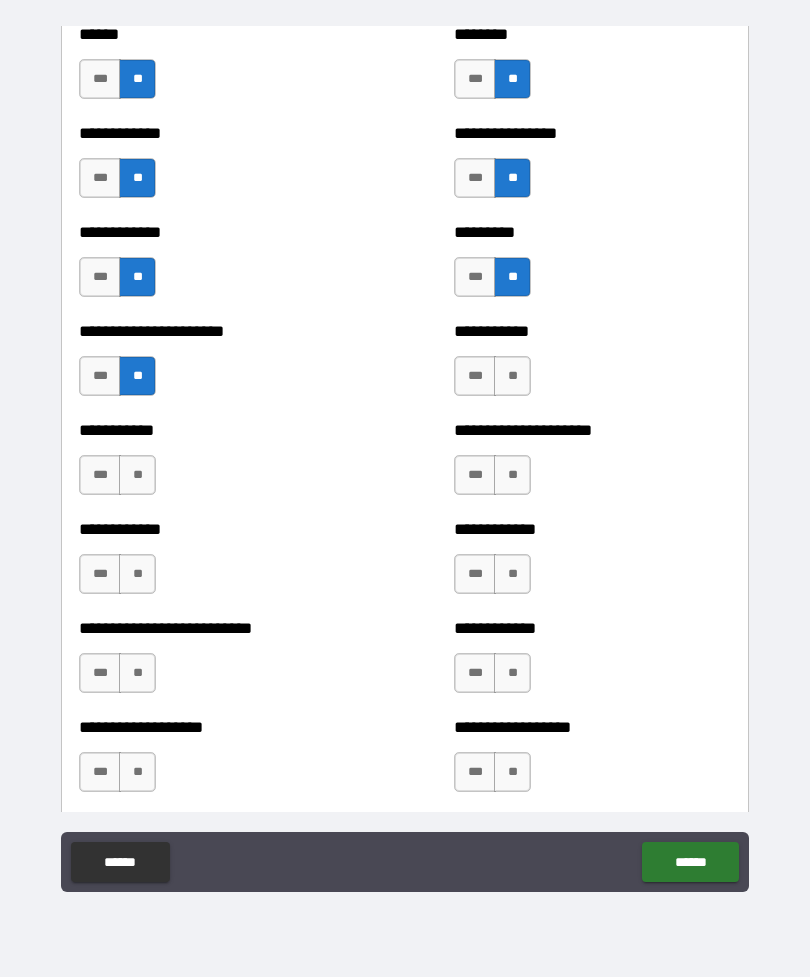 click on "**" at bounding box center [512, 376] 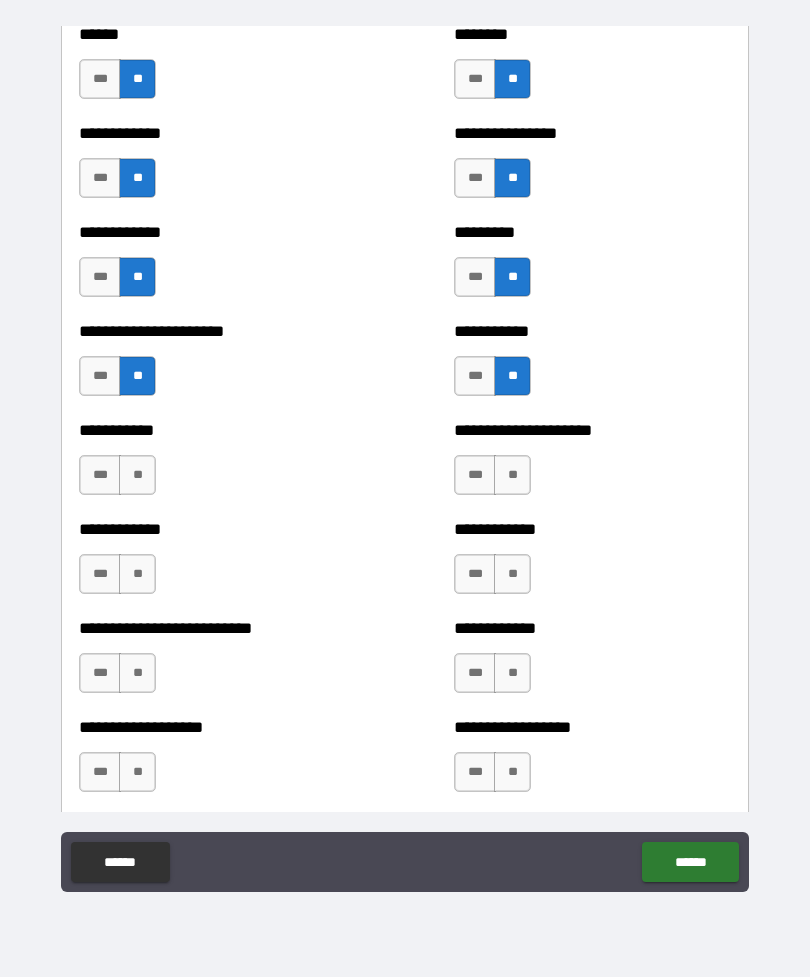 click on "**" at bounding box center (137, 475) 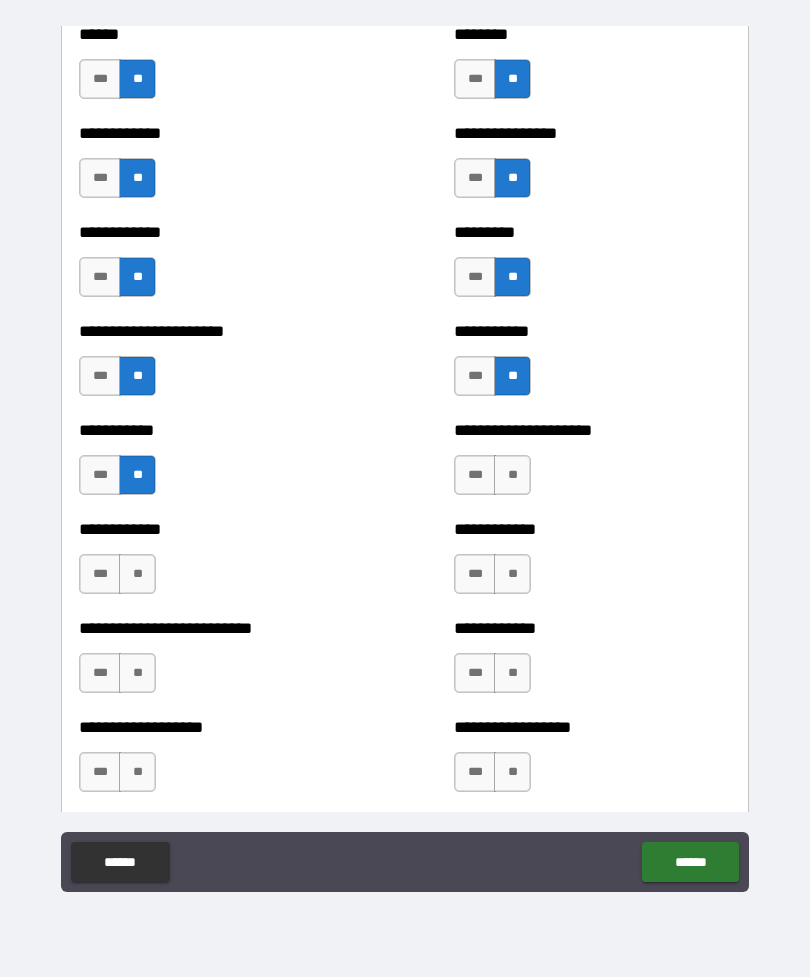 click on "**" at bounding box center (512, 475) 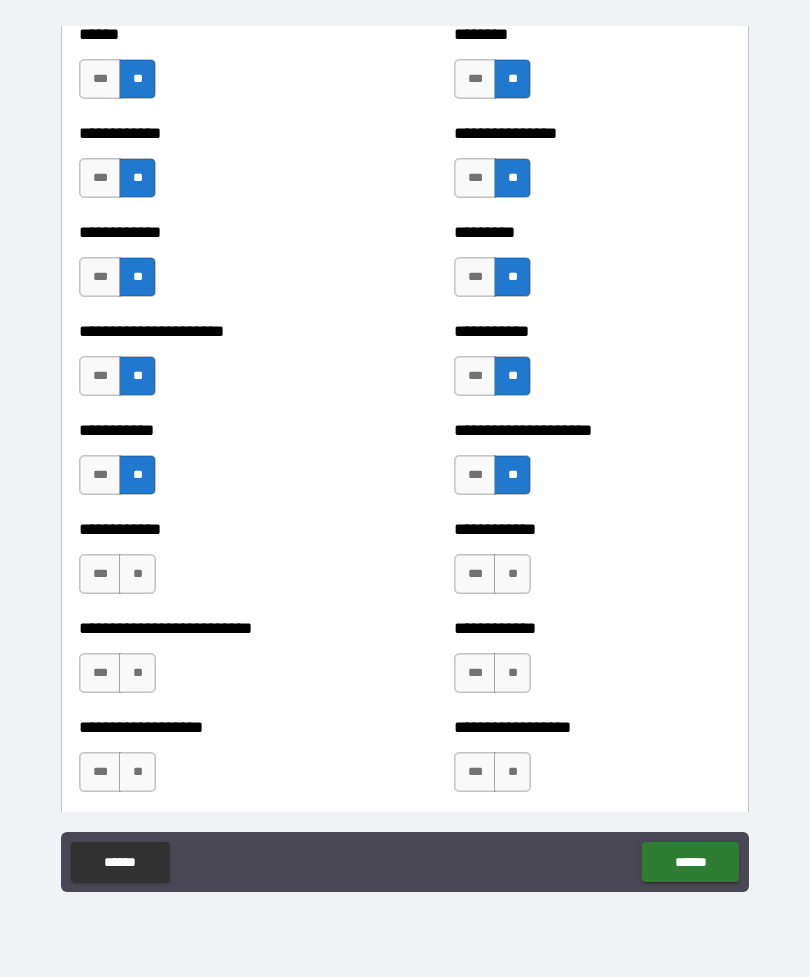 click on "**" at bounding box center [137, 574] 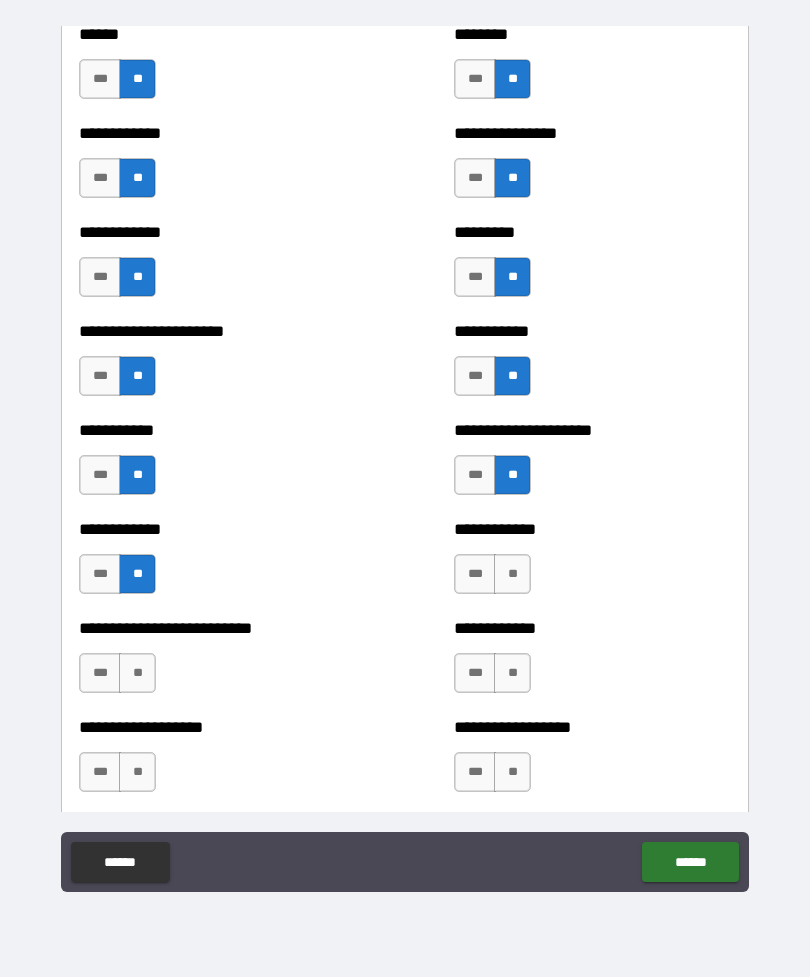 click on "**" at bounding box center (512, 574) 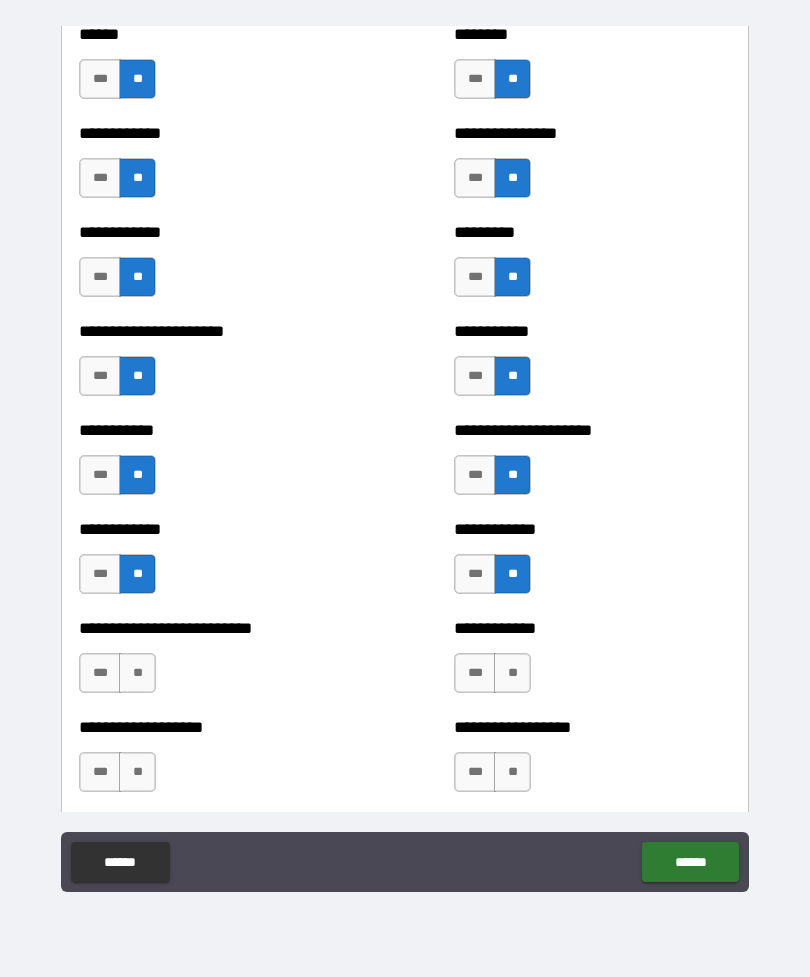 click on "**" at bounding box center [137, 673] 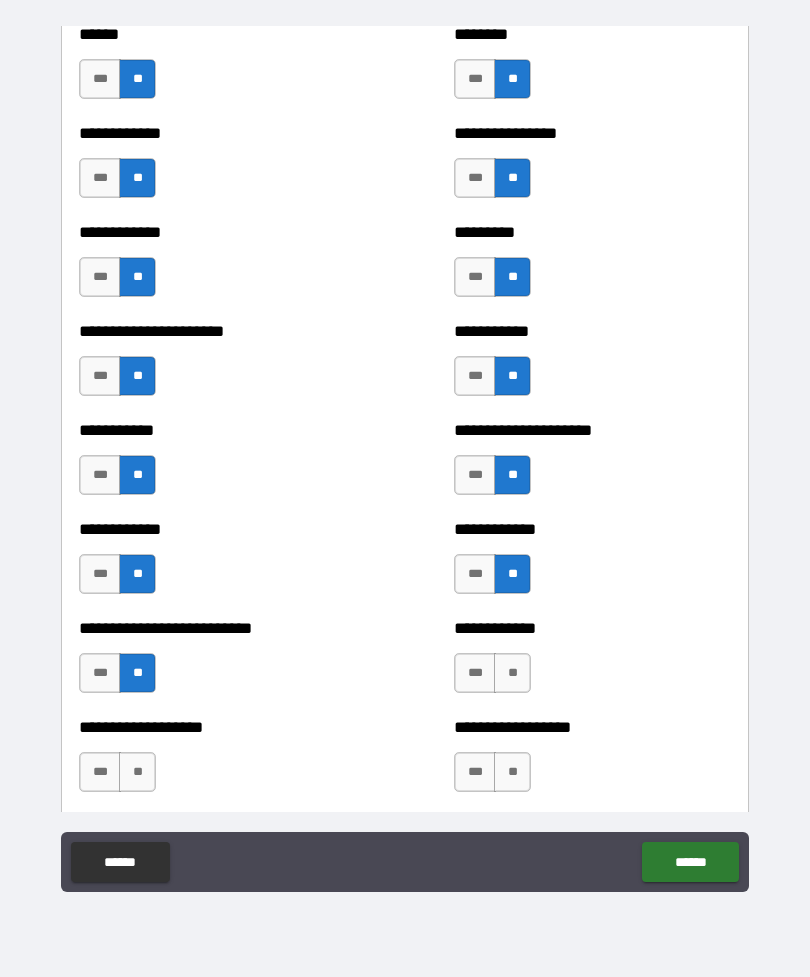 click on "**" at bounding box center [512, 673] 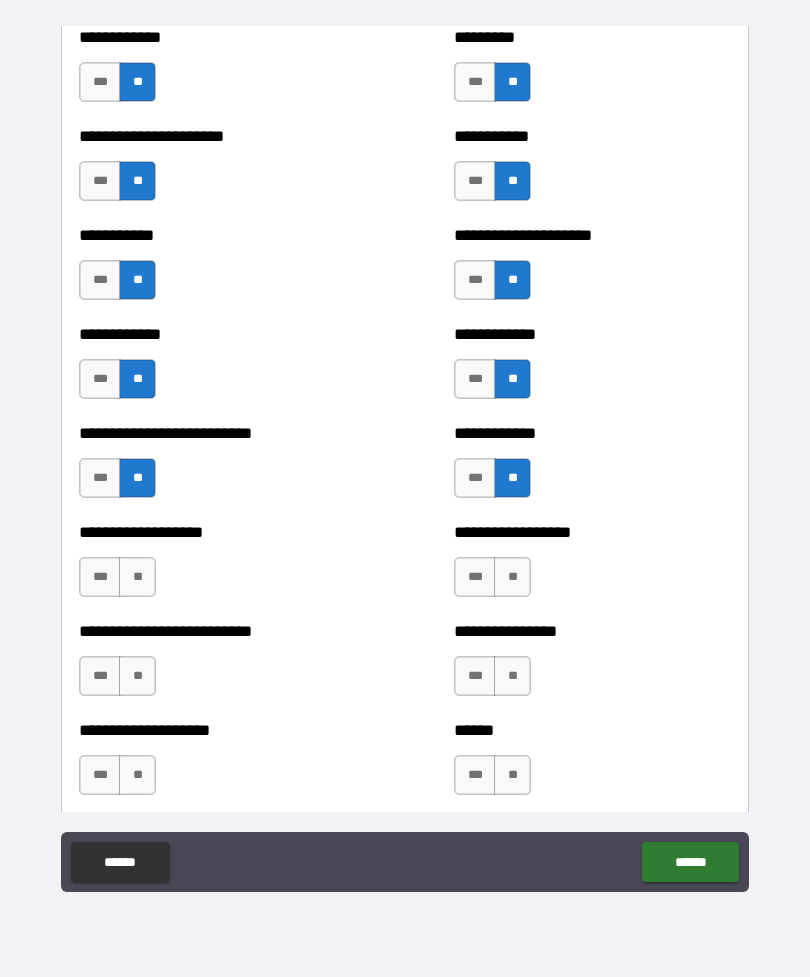 scroll, scrollTop: 5246, scrollLeft: 0, axis: vertical 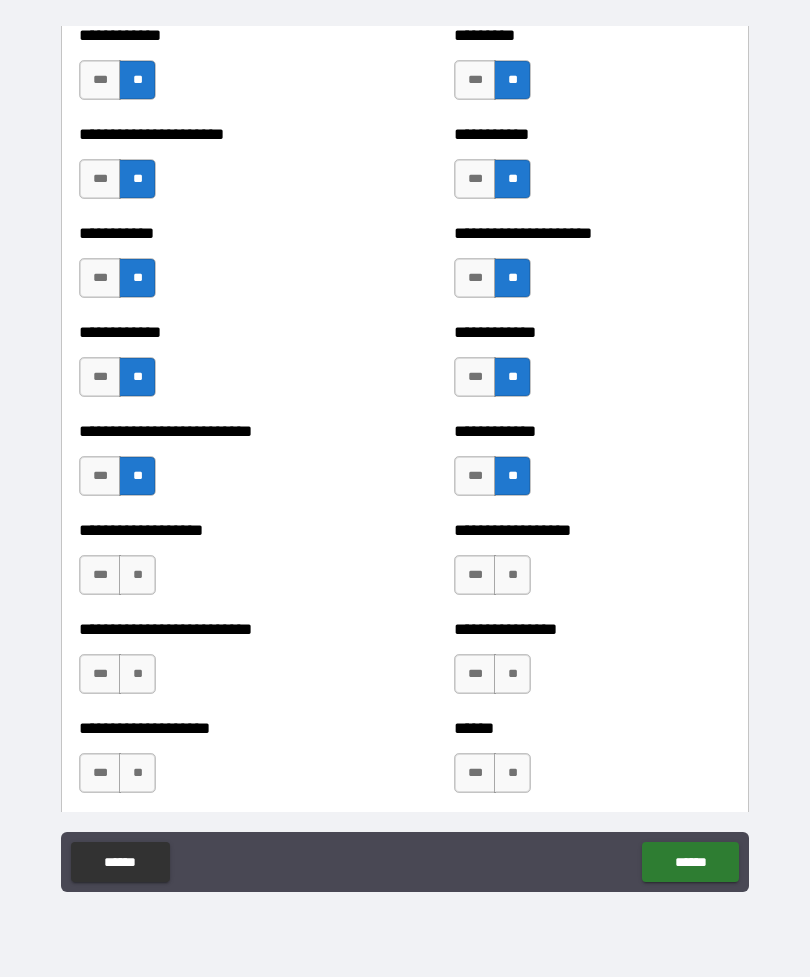 click on "**" at bounding box center (137, 575) 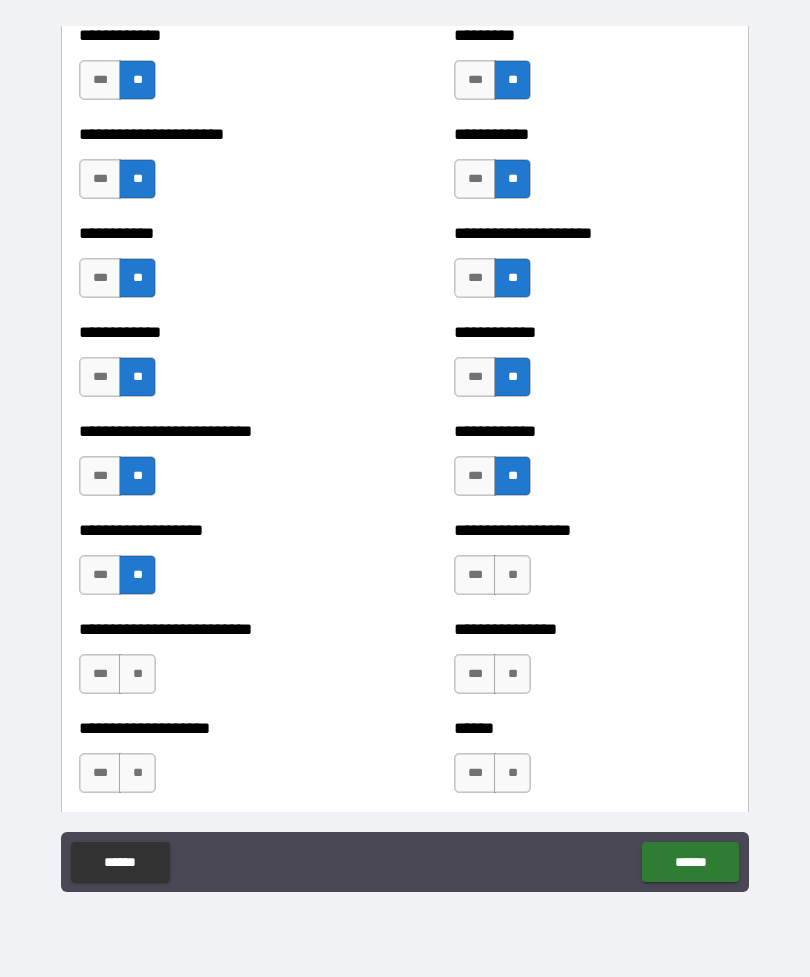 click on "**" at bounding box center (512, 575) 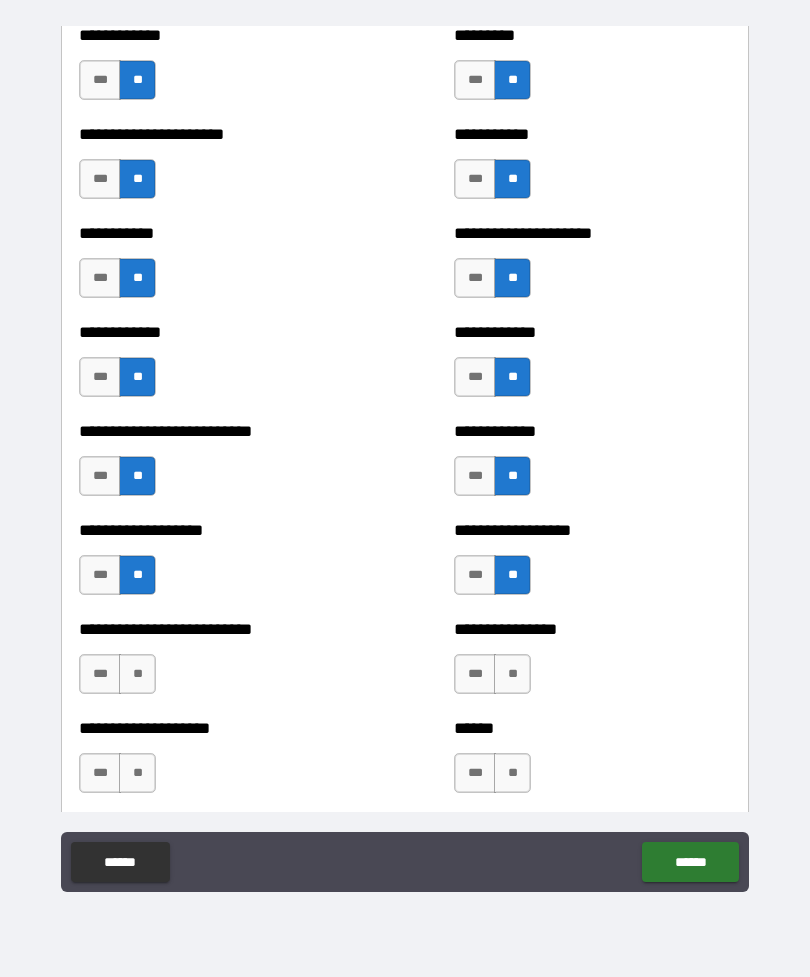 click on "**" at bounding box center (137, 674) 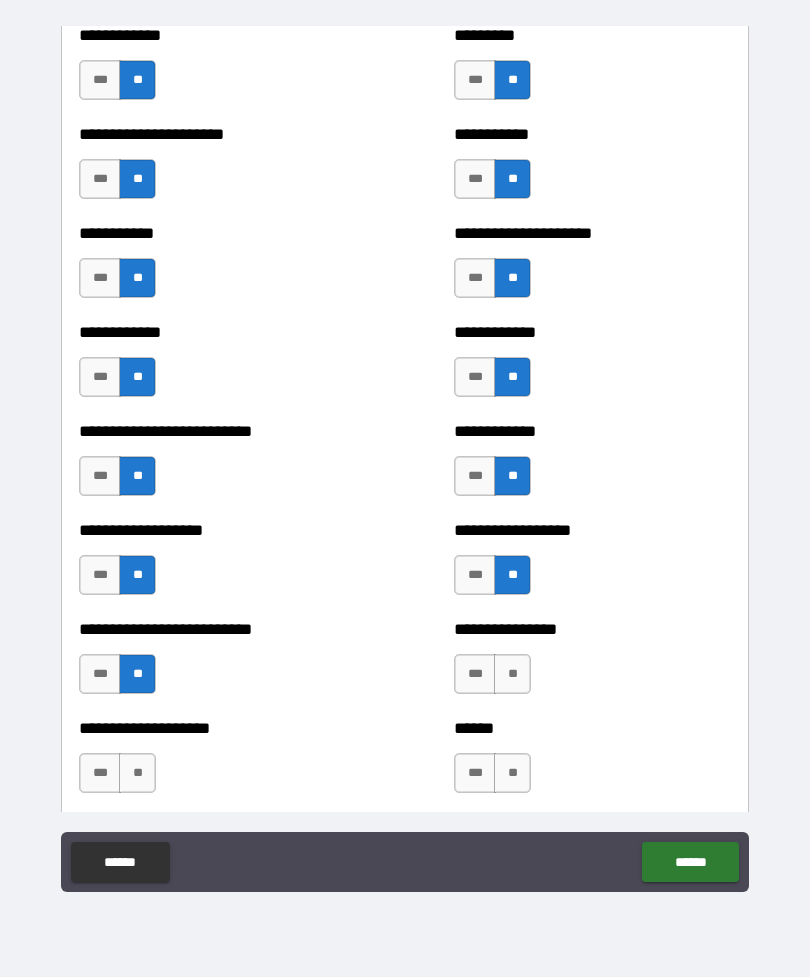 click on "**" at bounding box center [512, 674] 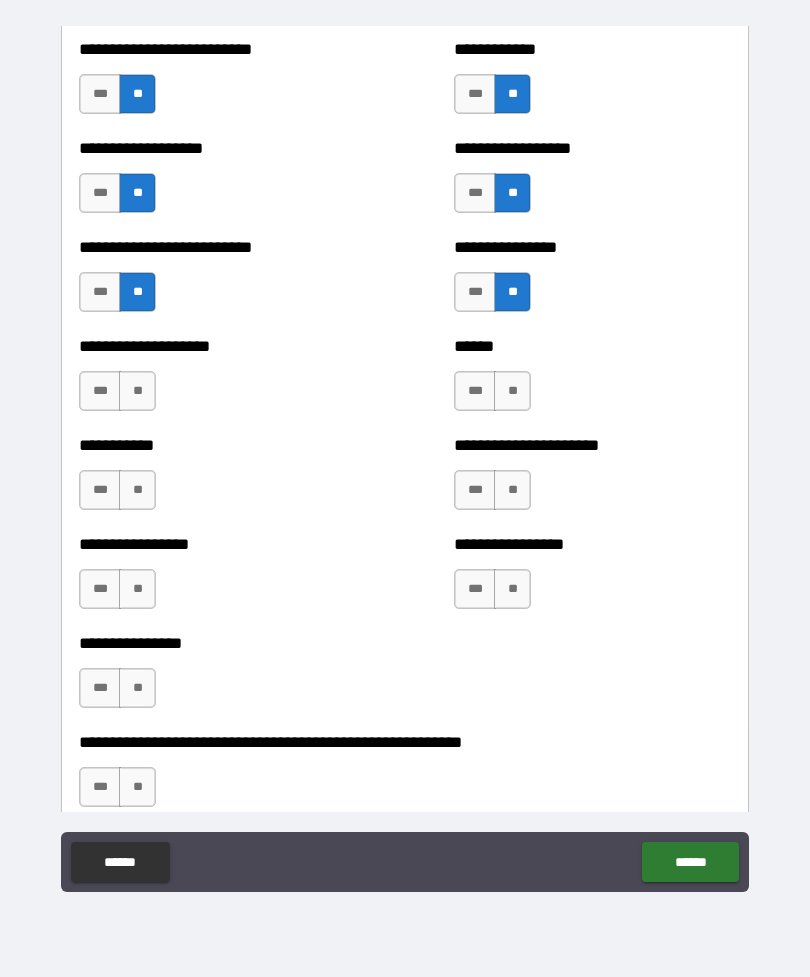scroll, scrollTop: 5636, scrollLeft: 0, axis: vertical 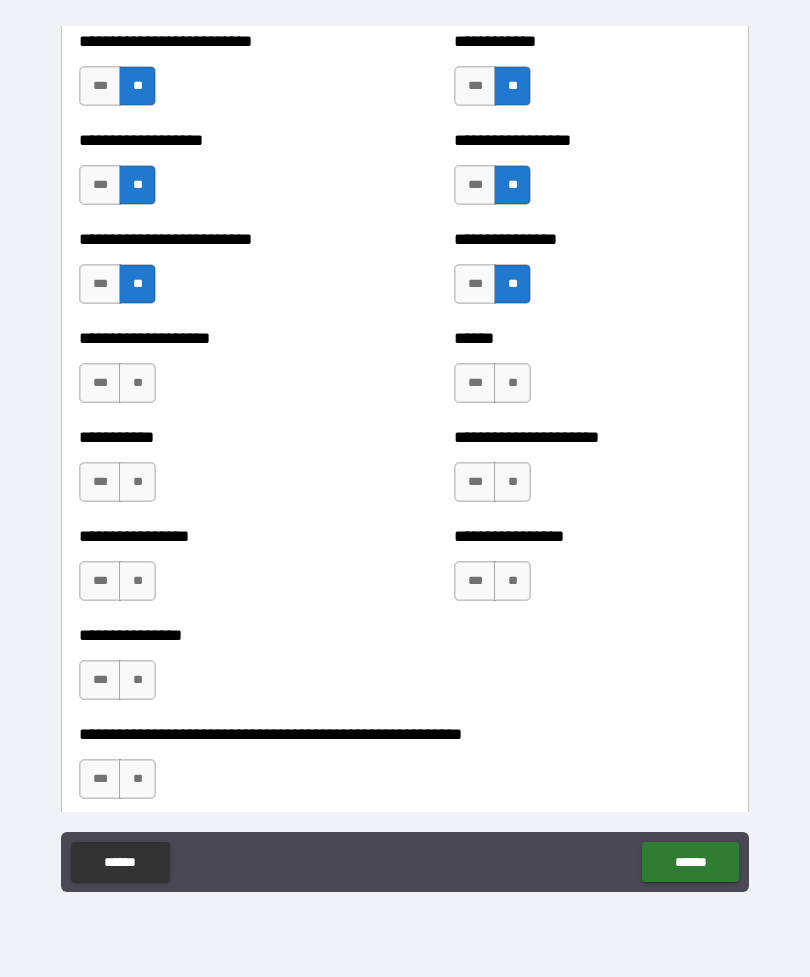 click on "**" at bounding box center (137, 383) 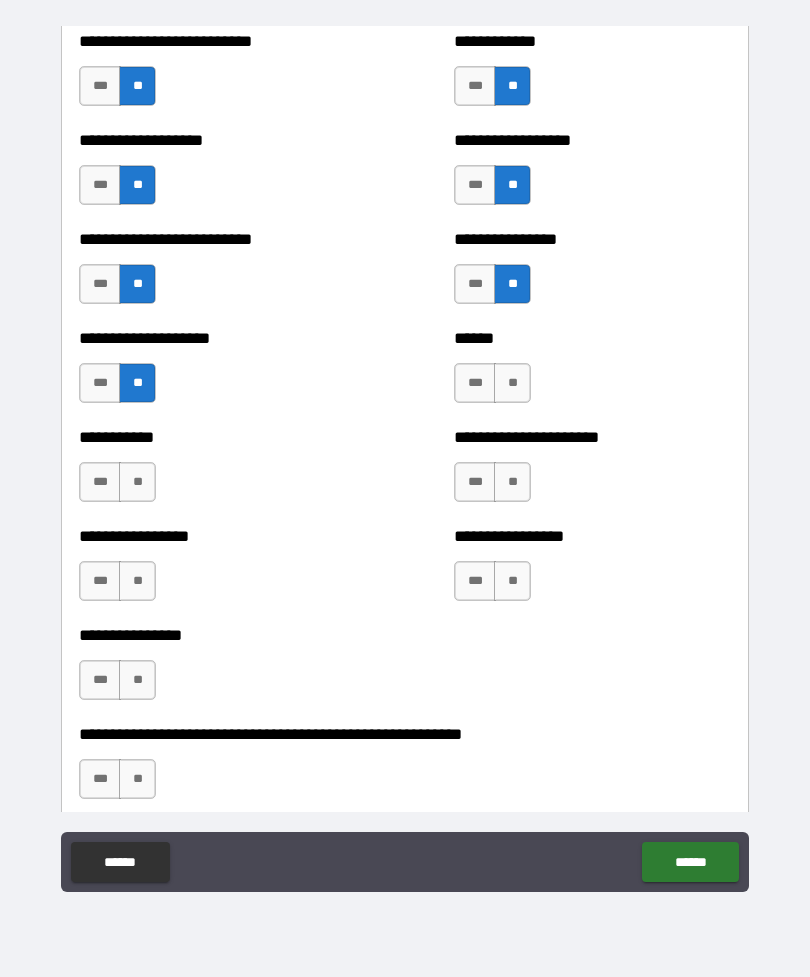 click on "**" at bounding box center [512, 383] 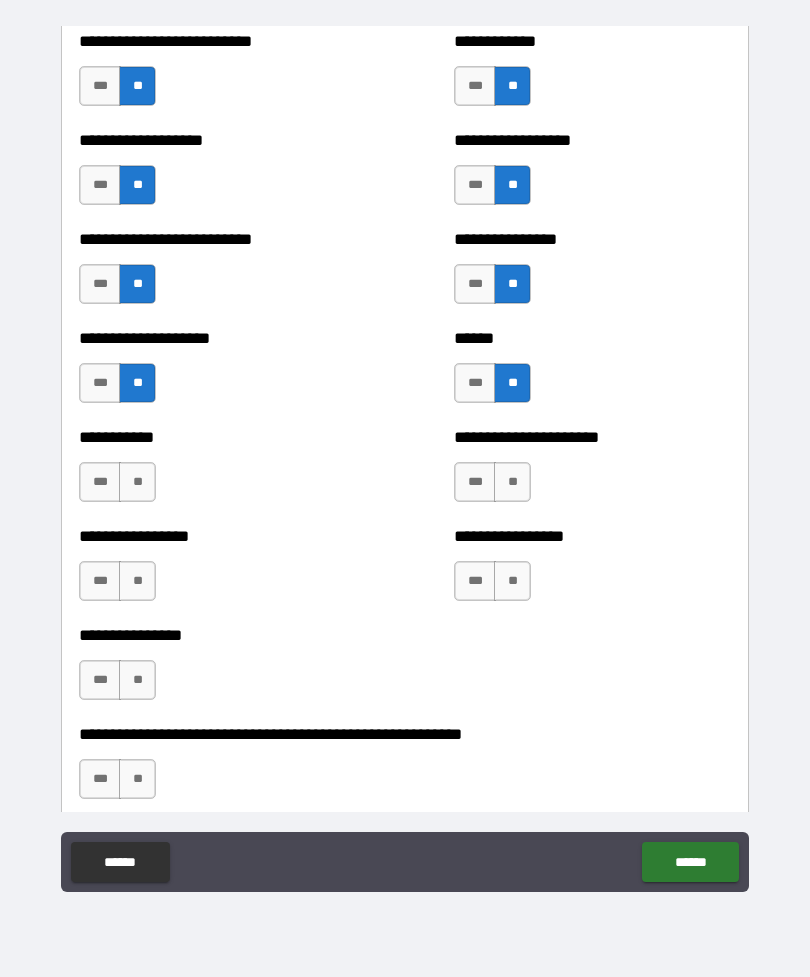 click on "**" at bounding box center [137, 482] 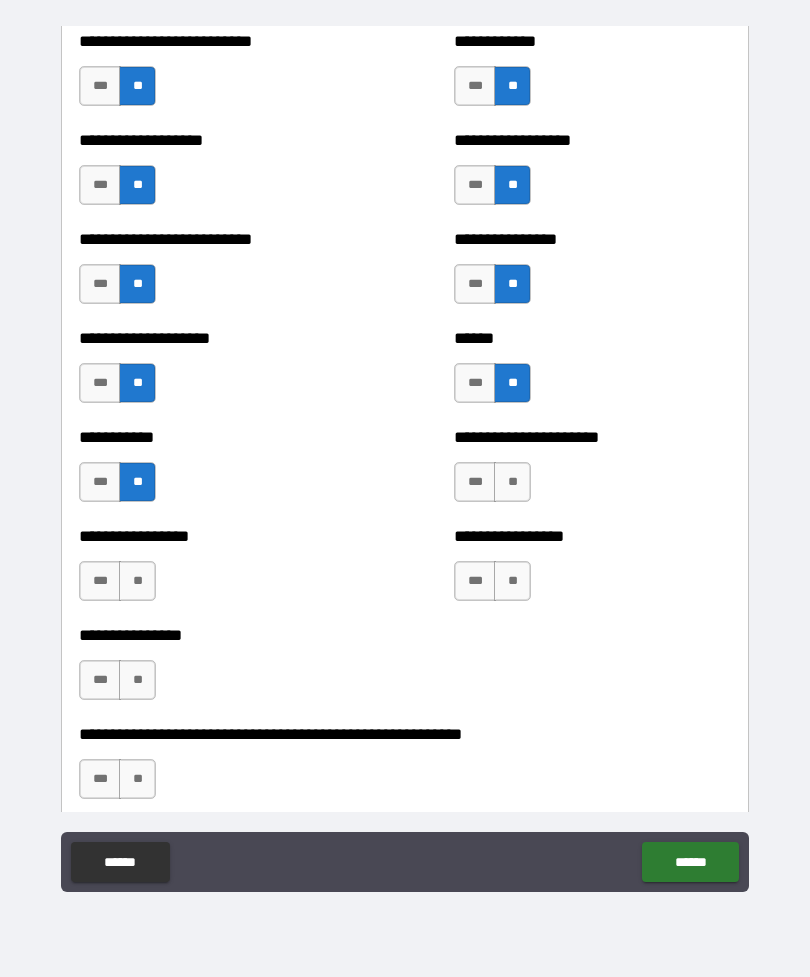 click on "**" at bounding box center (512, 482) 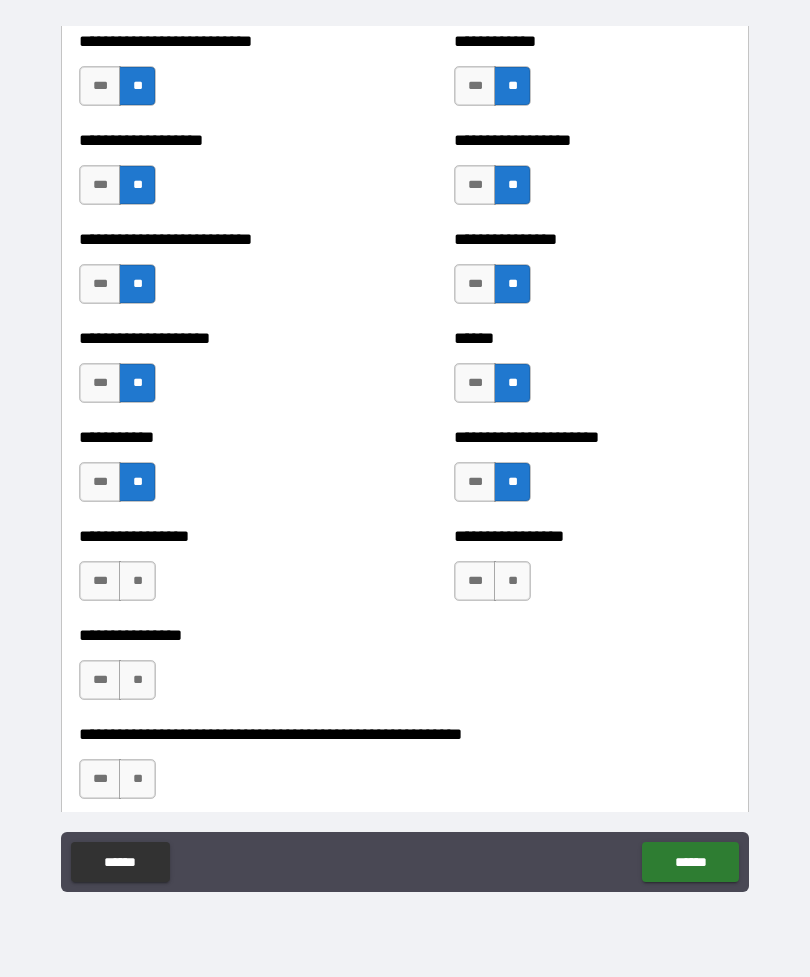 click on "**" at bounding box center [137, 581] 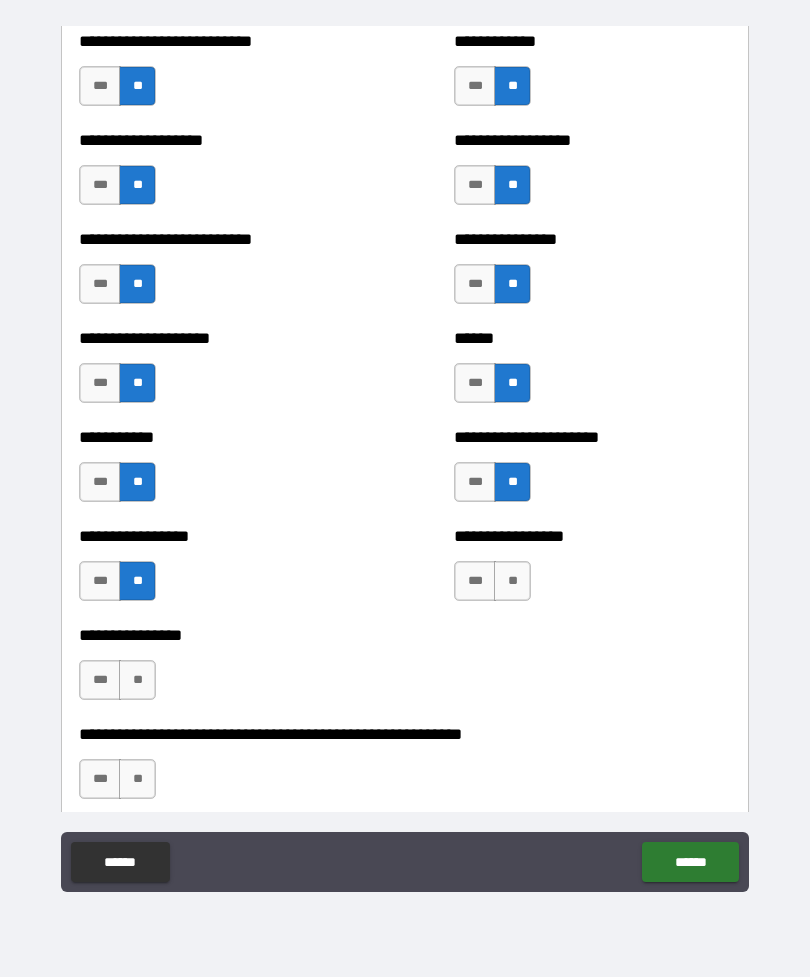 click on "**" at bounding box center (512, 581) 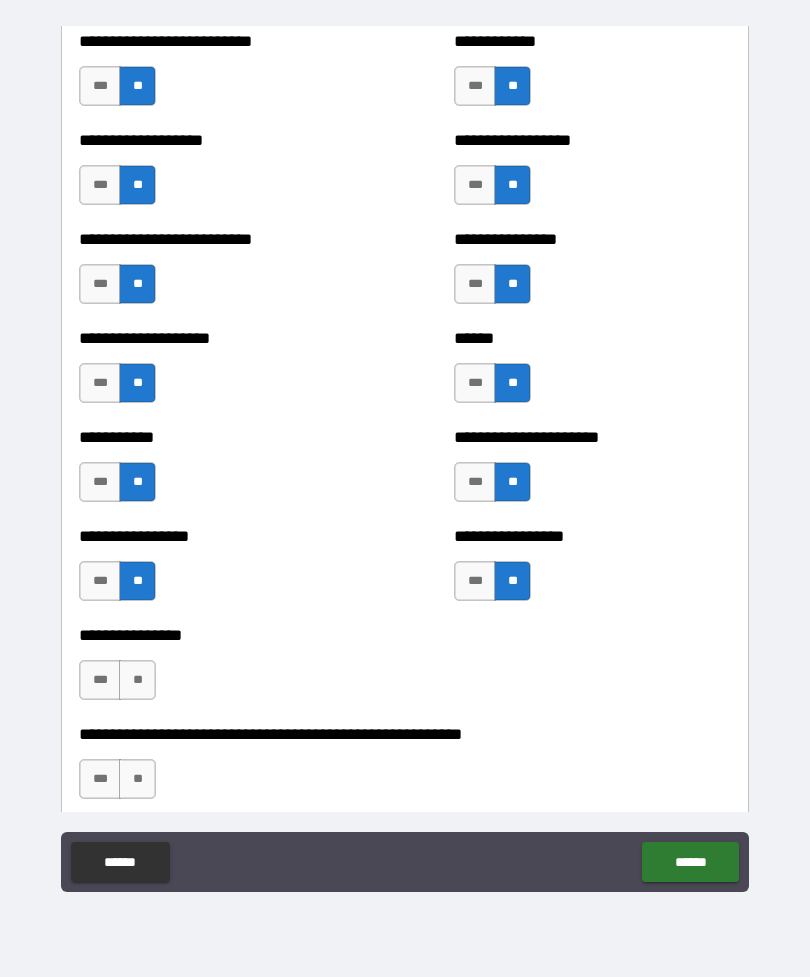 click on "**" at bounding box center [137, 680] 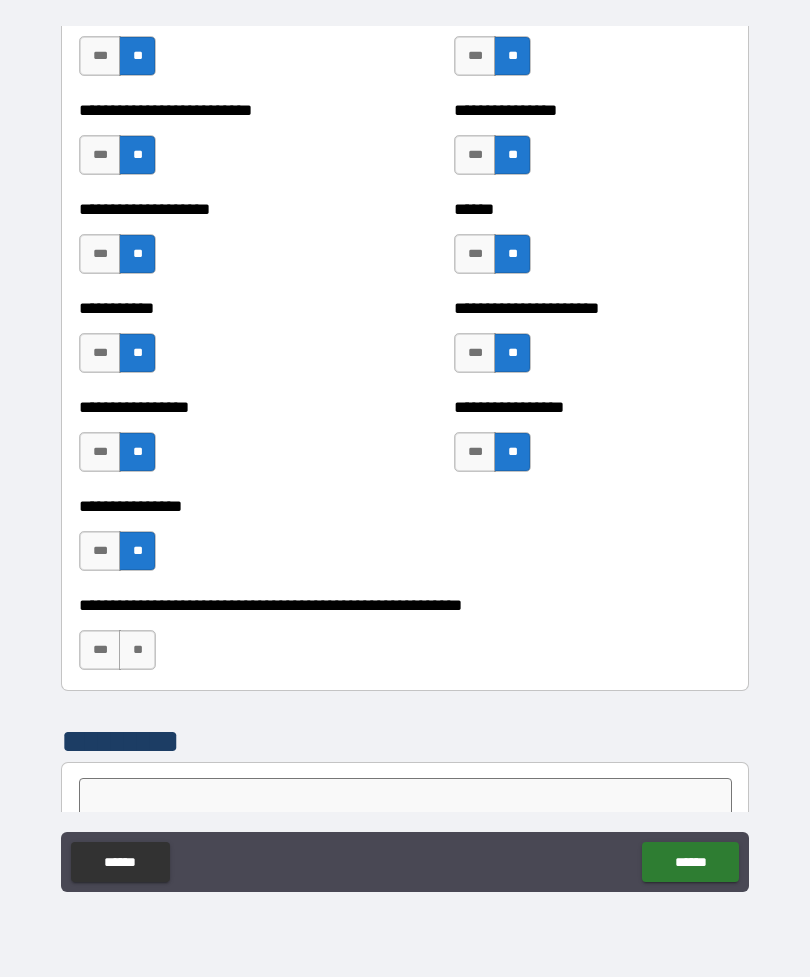 scroll, scrollTop: 5796, scrollLeft: 0, axis: vertical 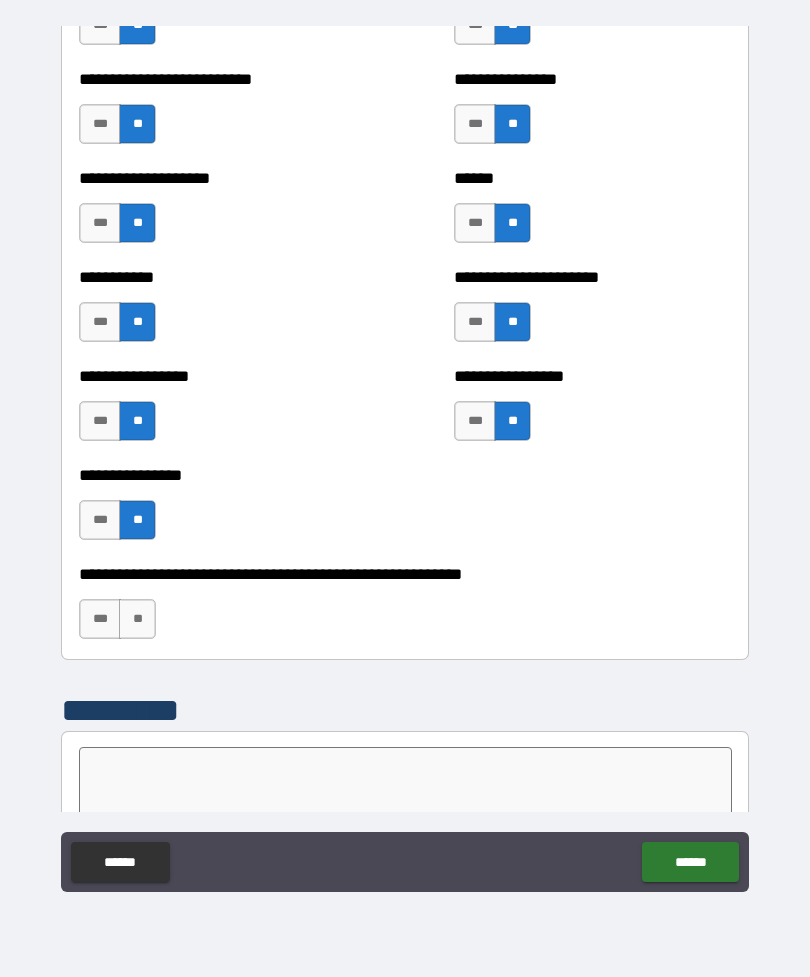 click on "**" at bounding box center [137, 619] 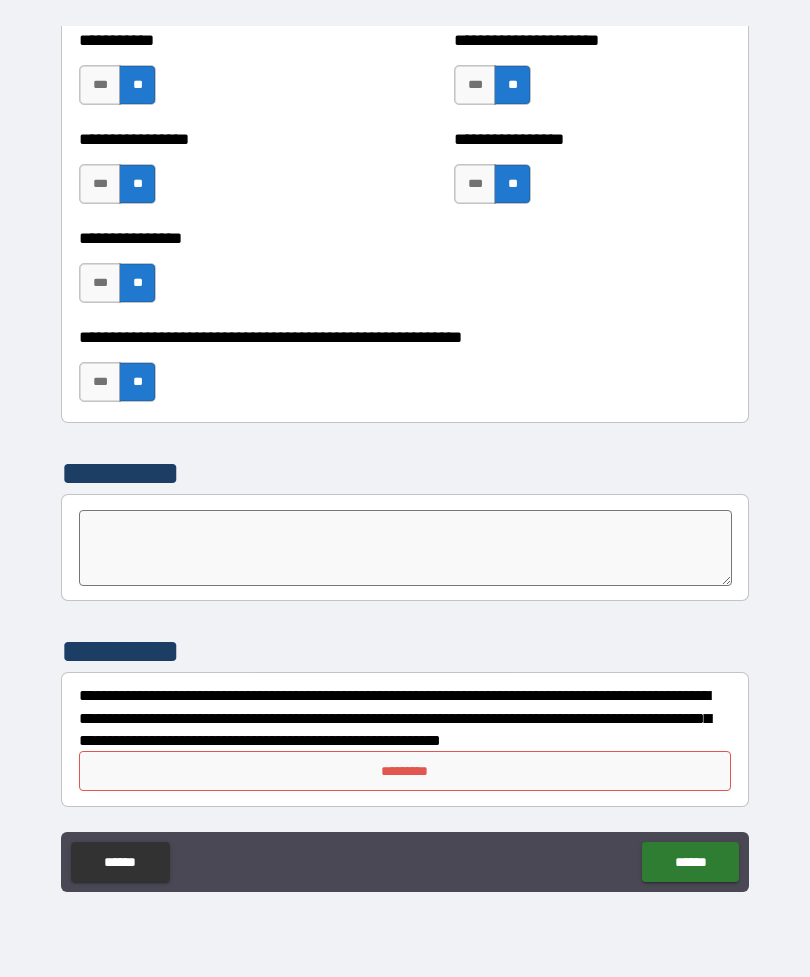 scroll, scrollTop: 6033, scrollLeft: 0, axis: vertical 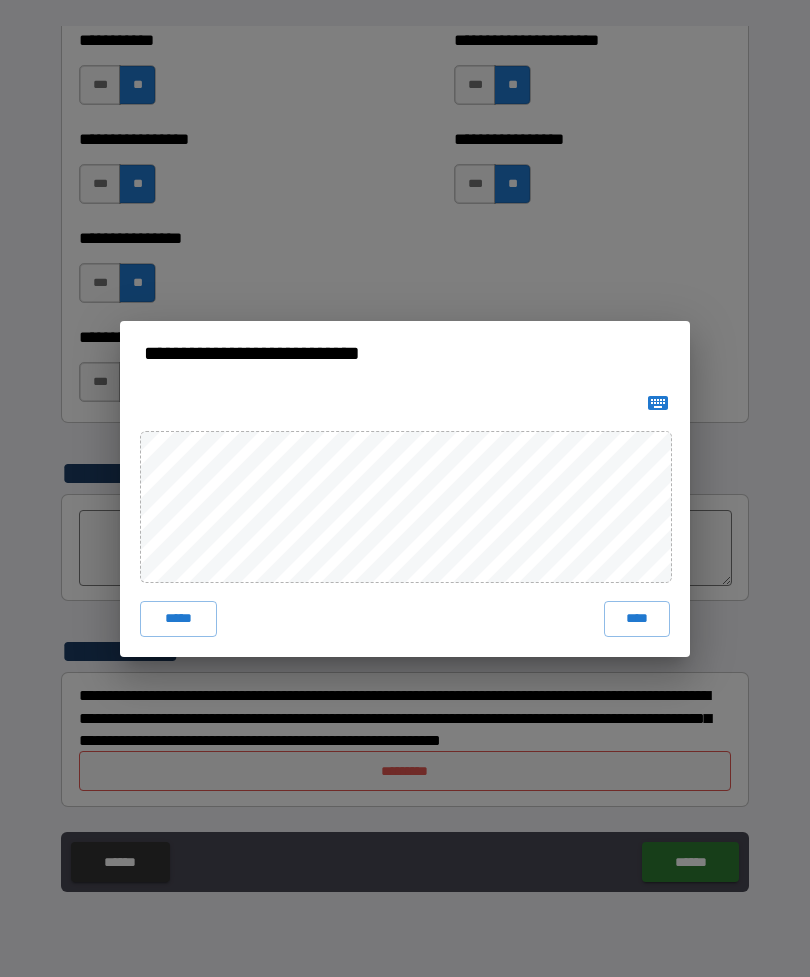 click on "****" at bounding box center (637, 619) 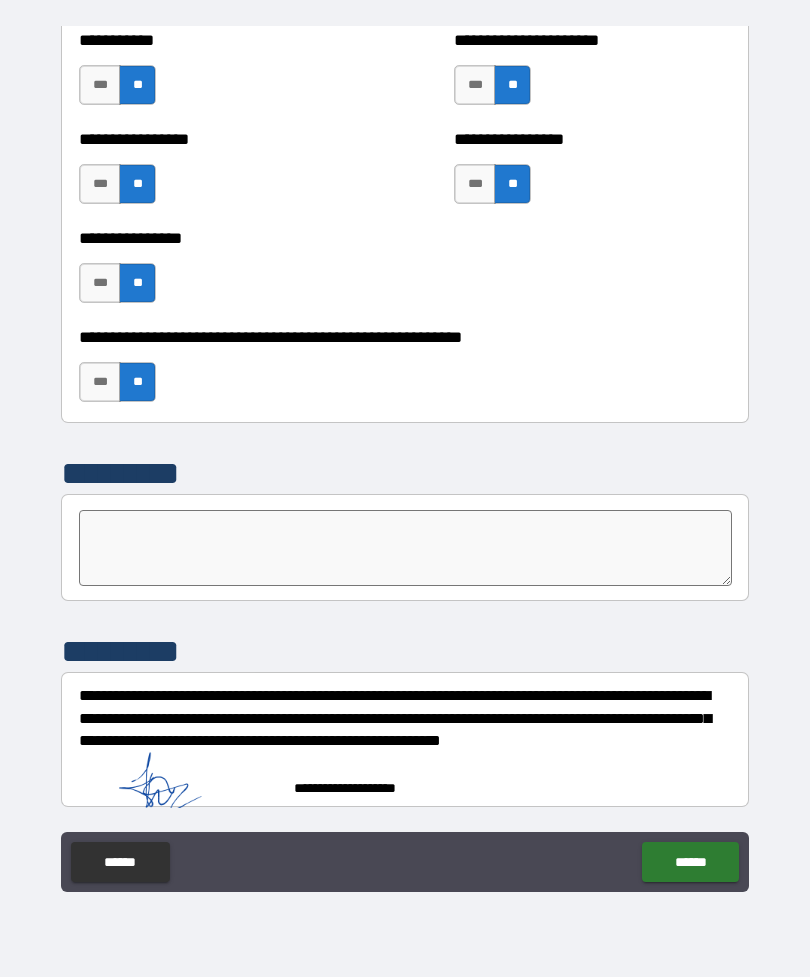 scroll, scrollTop: 6023, scrollLeft: 0, axis: vertical 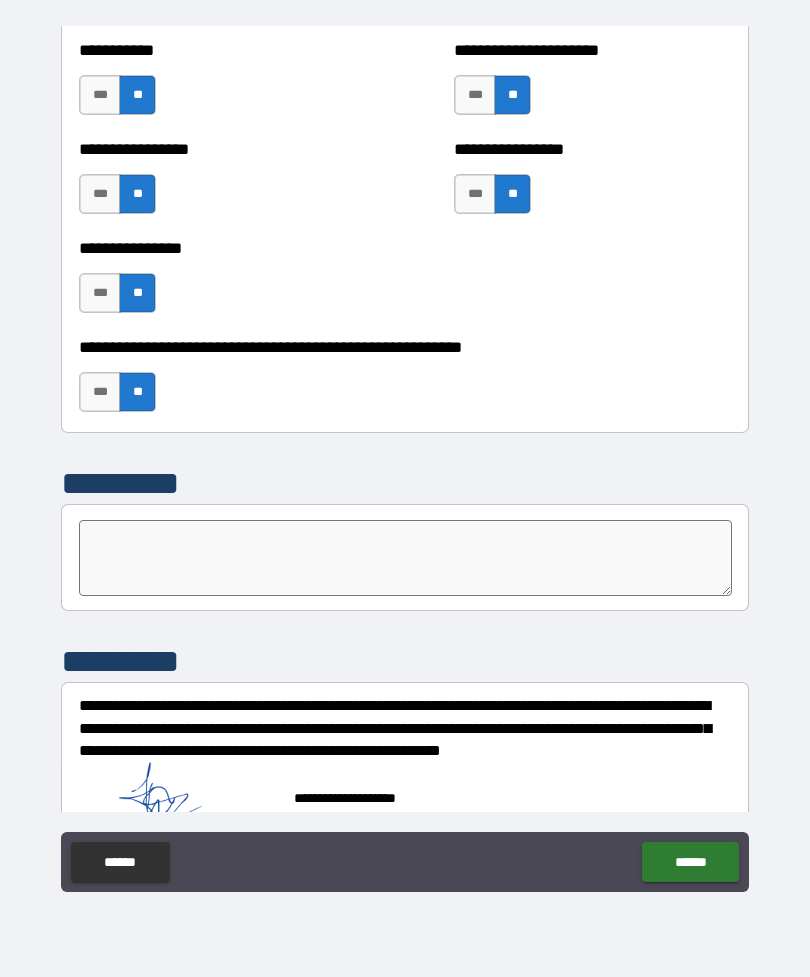 click on "******" at bounding box center (690, 862) 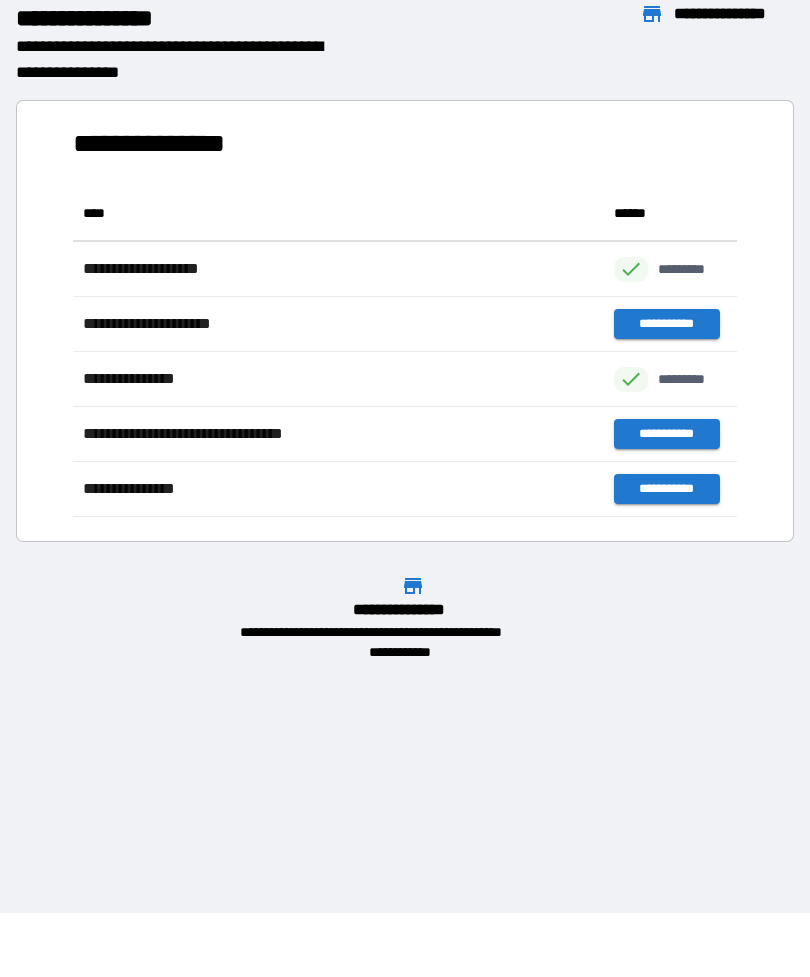 scroll, scrollTop: 1, scrollLeft: 1, axis: both 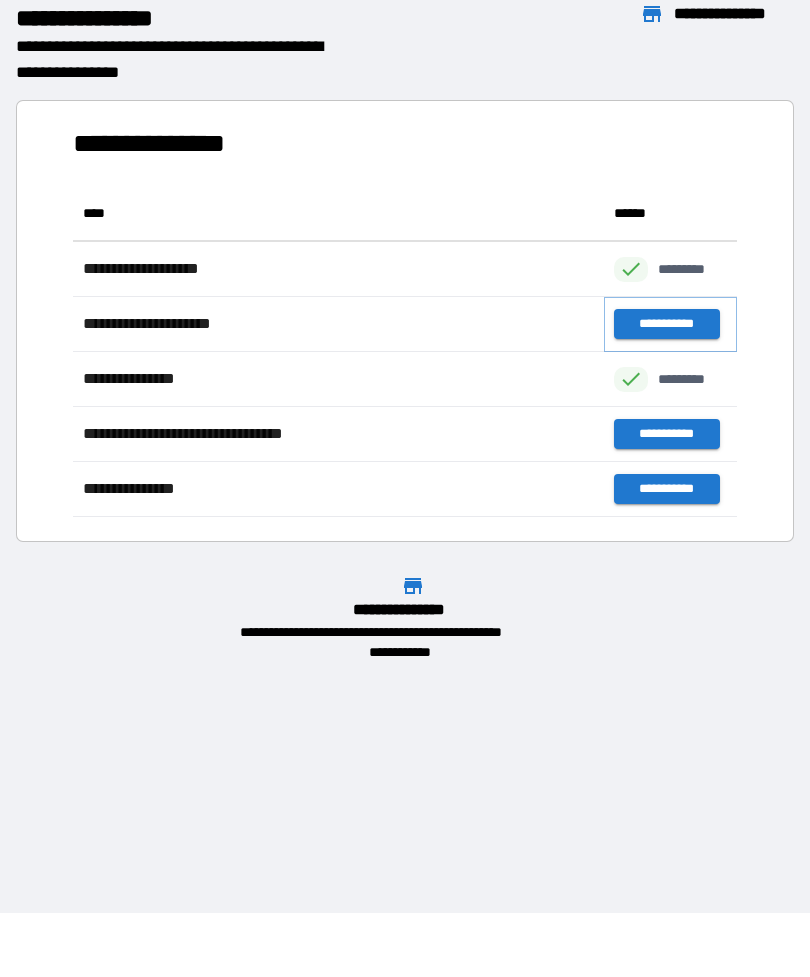 click on "**********" at bounding box center (666, 324) 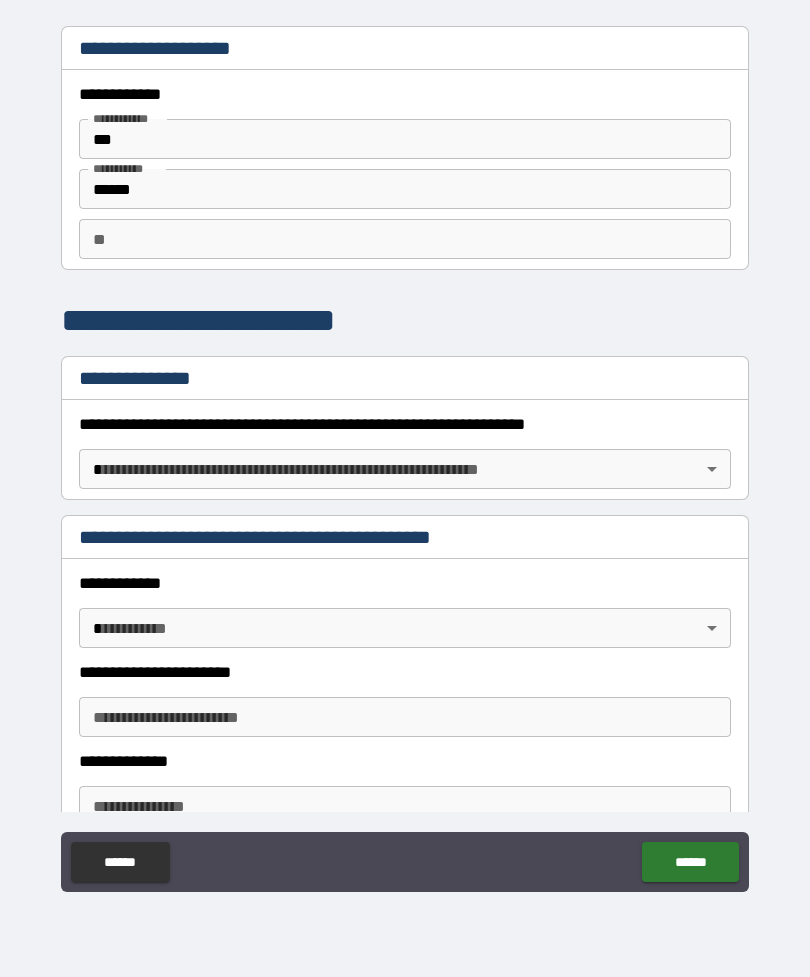 click on "**" at bounding box center [405, 239] 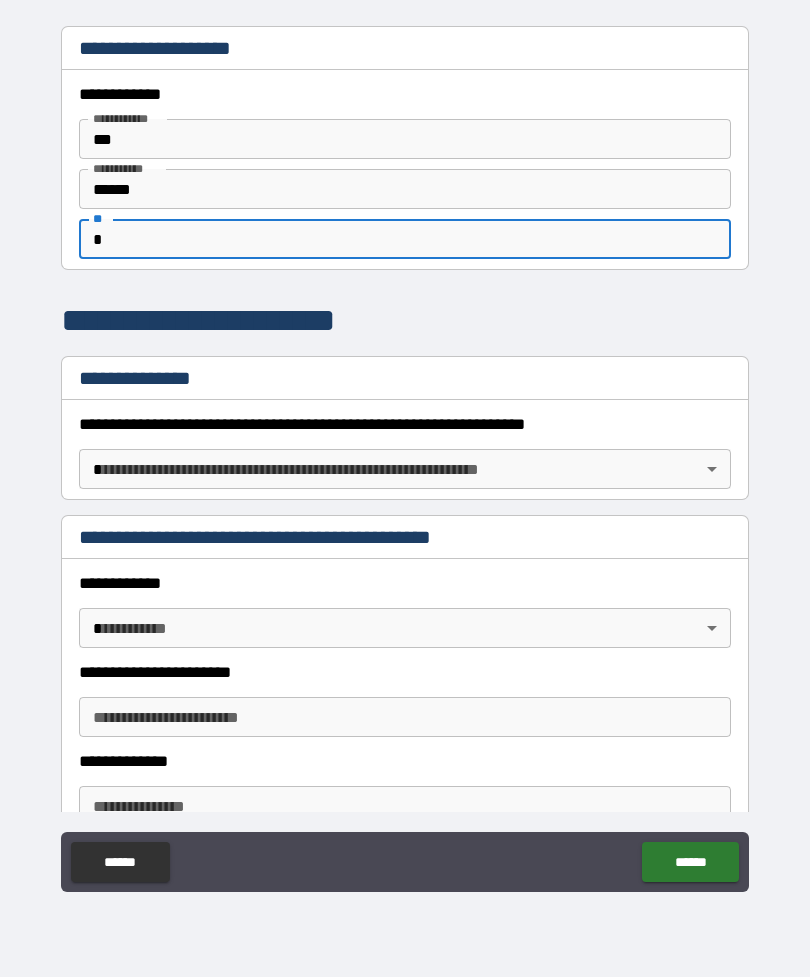type on "*" 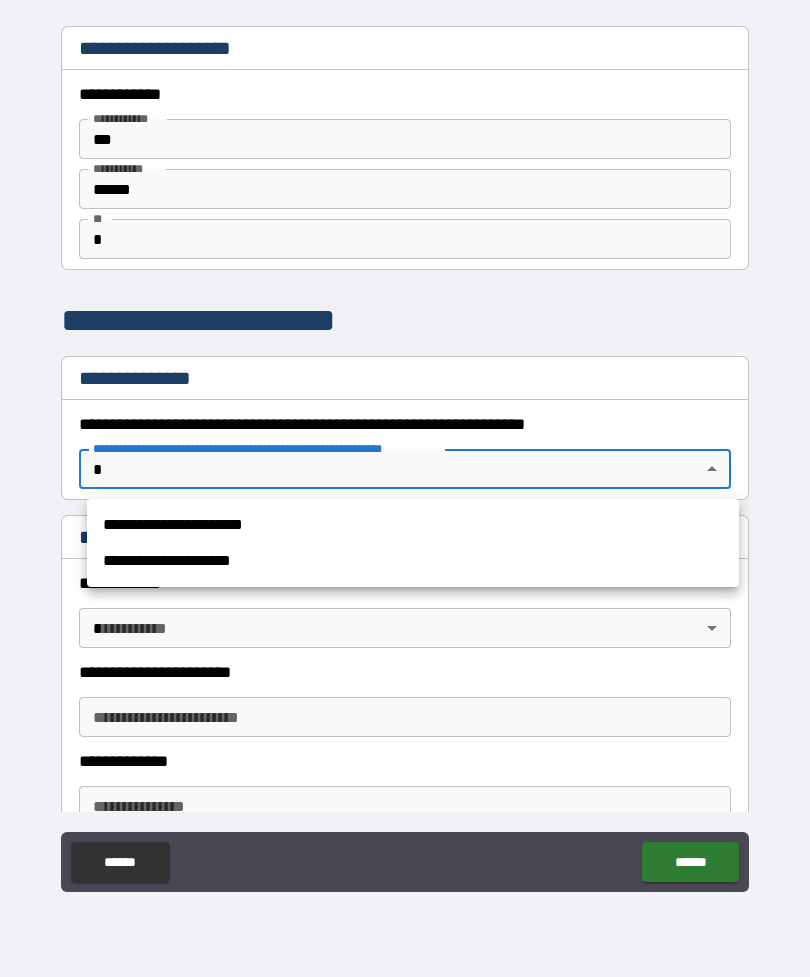 click on "**********" at bounding box center [413, 525] 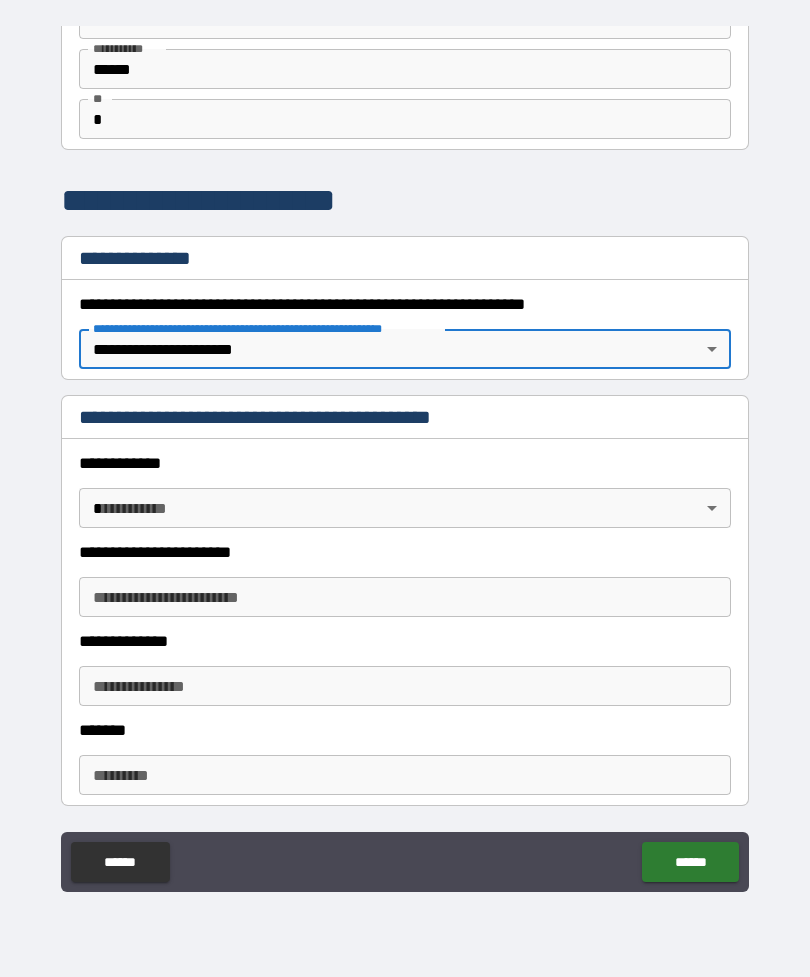 scroll, scrollTop: 132, scrollLeft: 0, axis: vertical 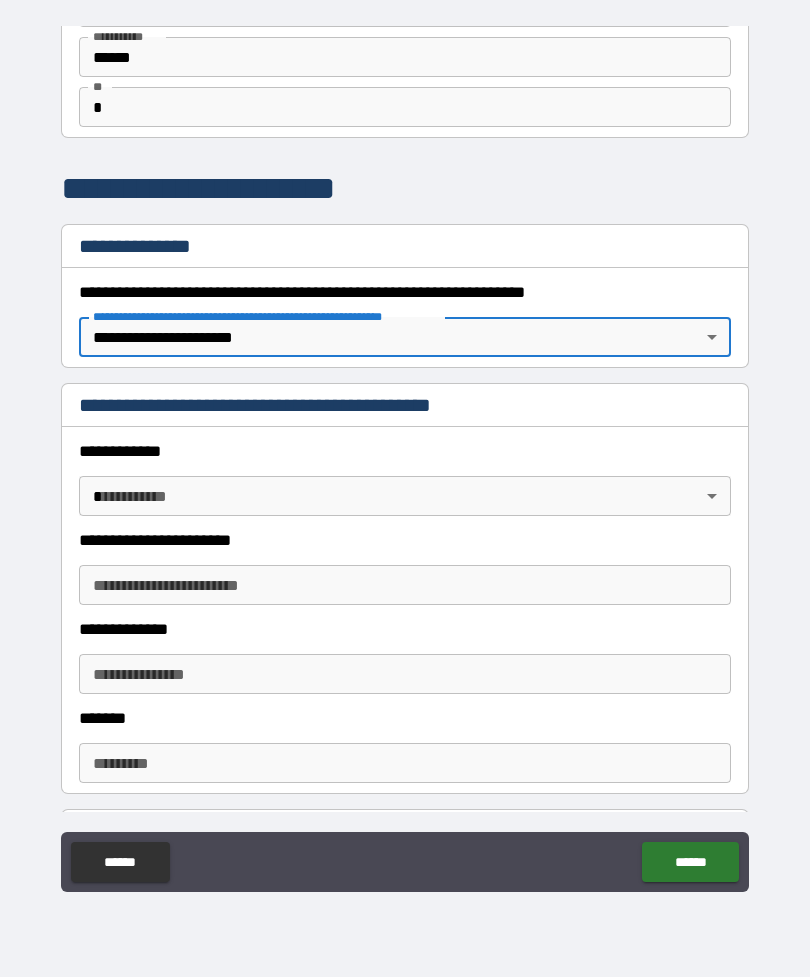 click on "**********" at bounding box center (405, 456) 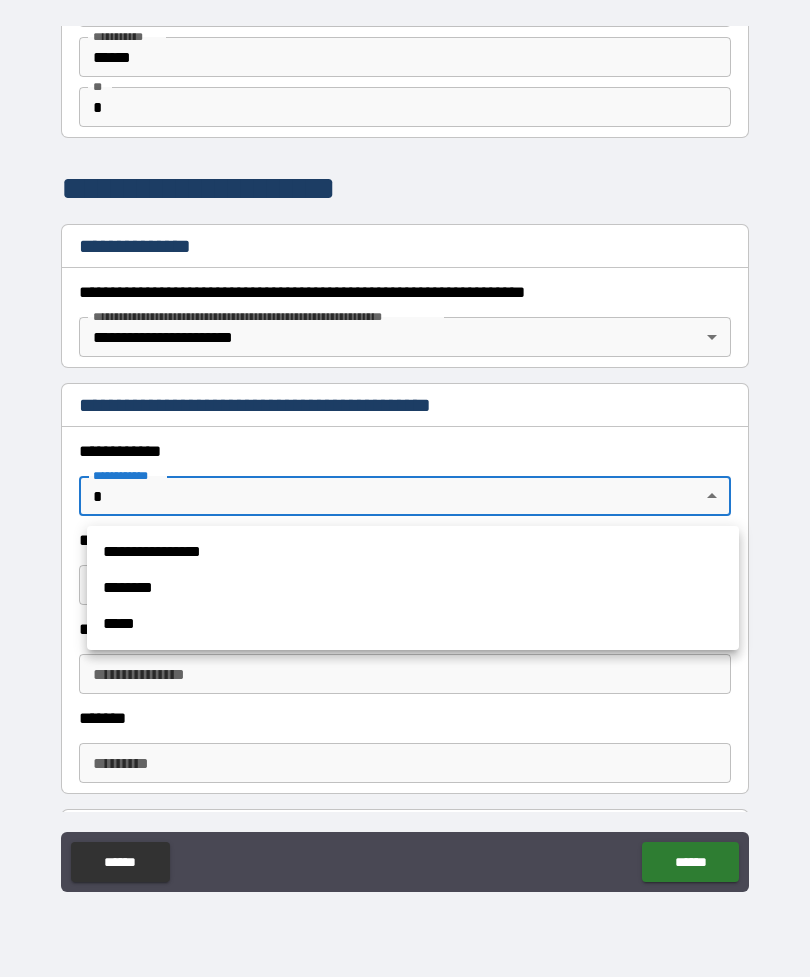 click on "**********" at bounding box center [413, 552] 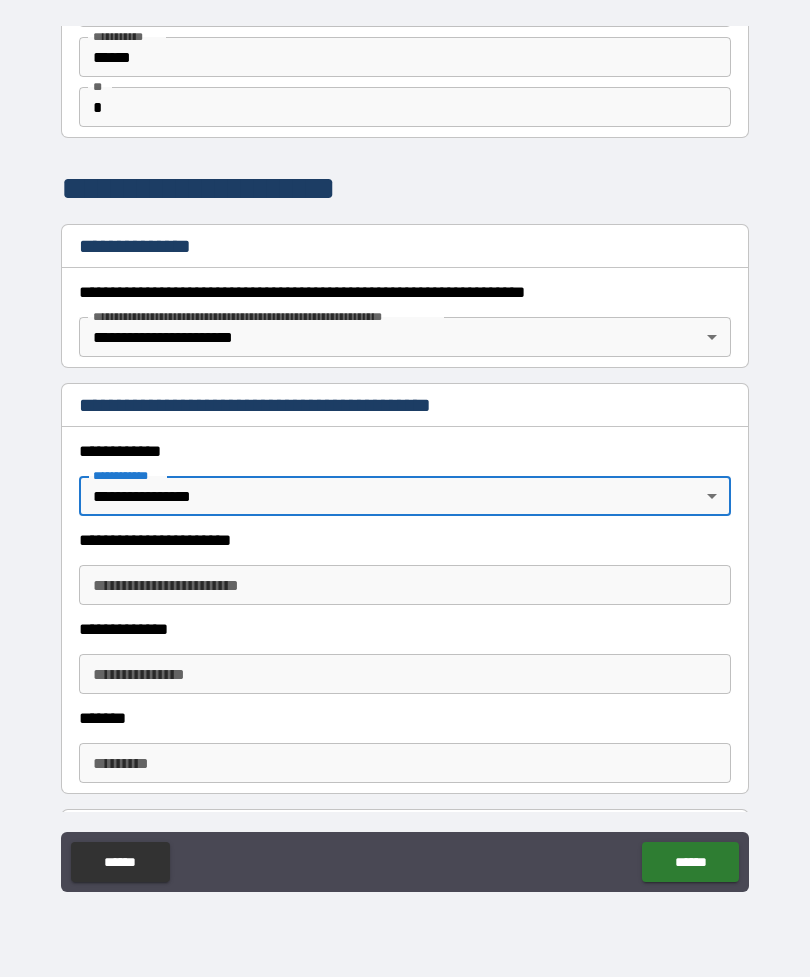 click on "**********" at bounding box center [405, 585] 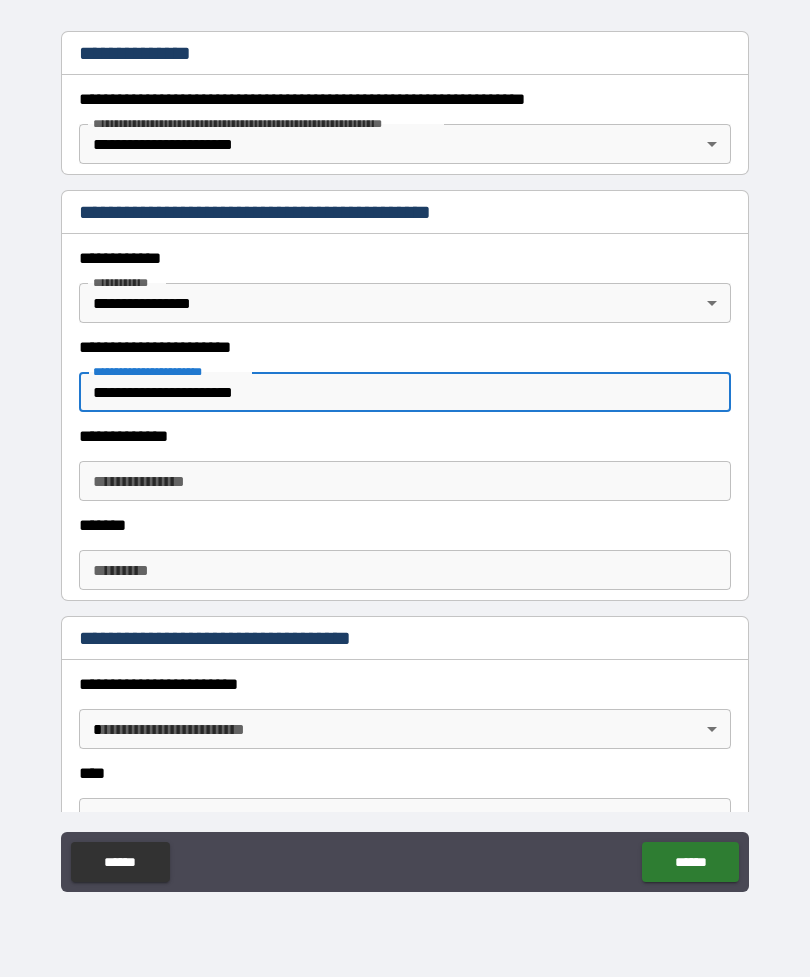 scroll, scrollTop: 329, scrollLeft: 0, axis: vertical 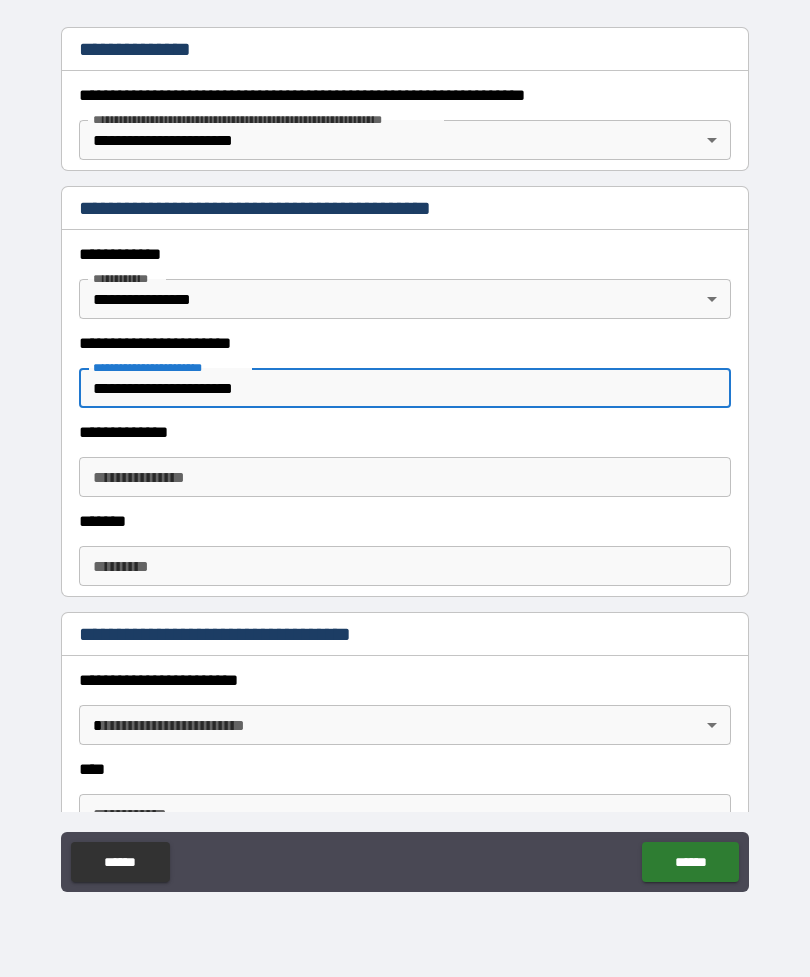 type on "**********" 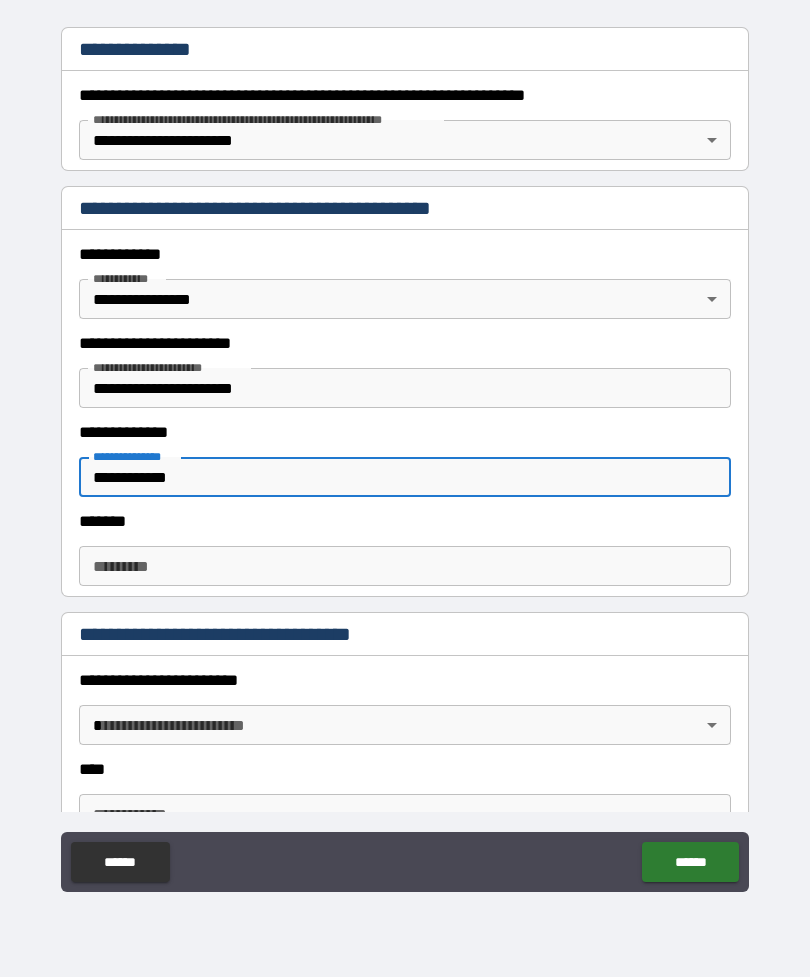 type on "**********" 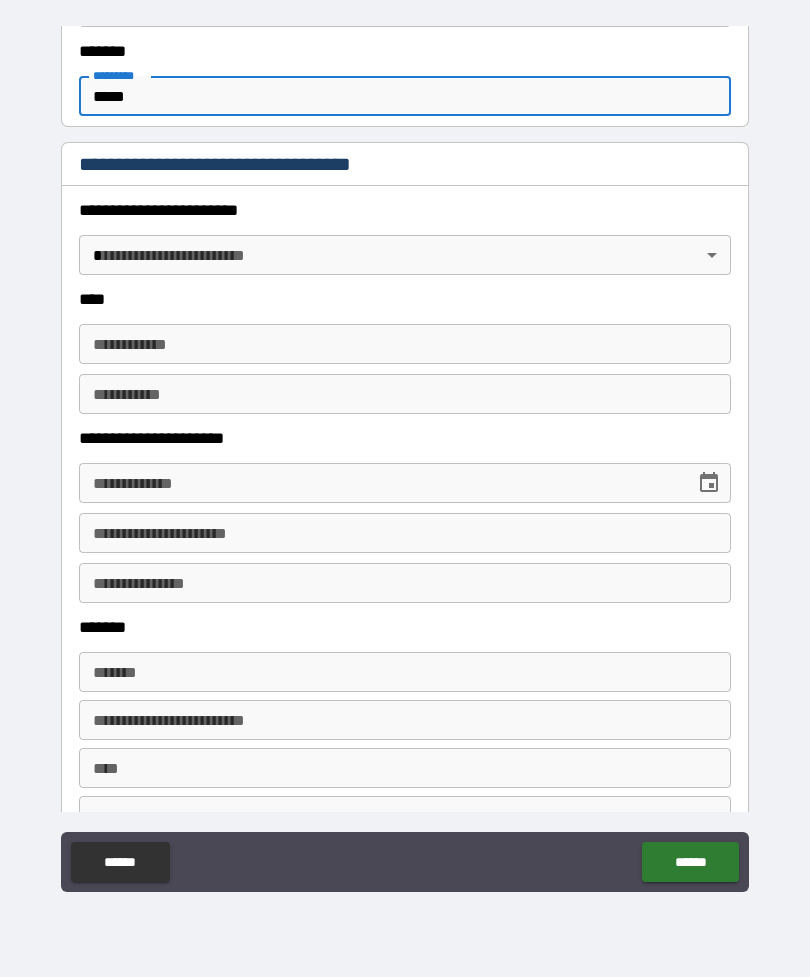 scroll, scrollTop: 801, scrollLeft: 0, axis: vertical 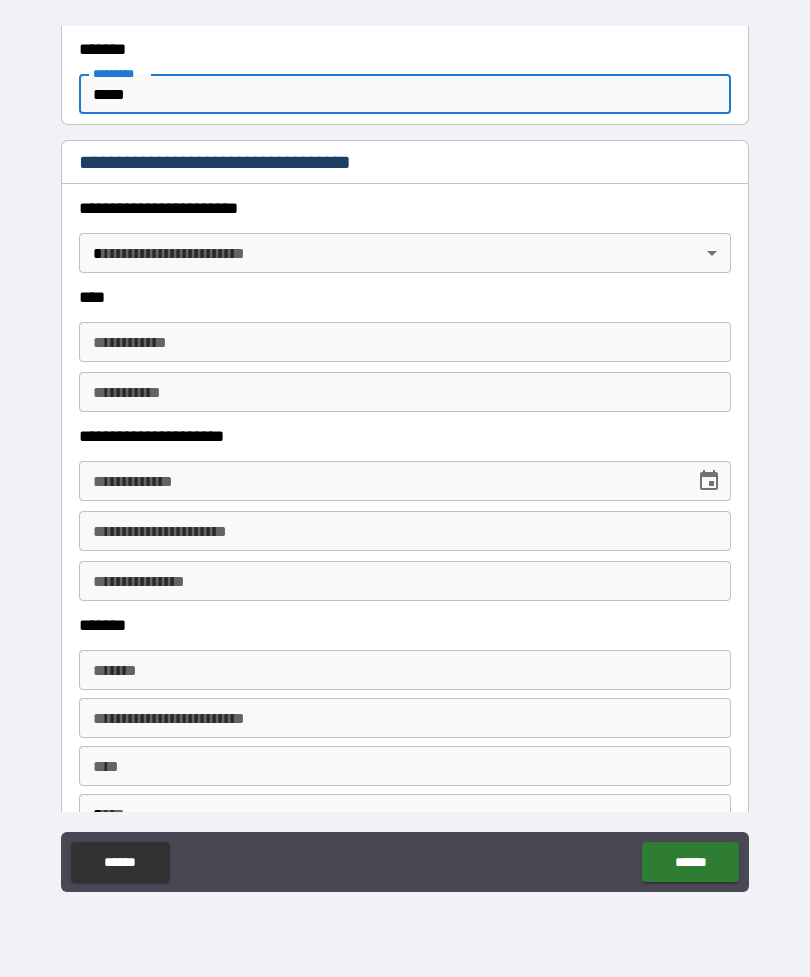 type on "*****" 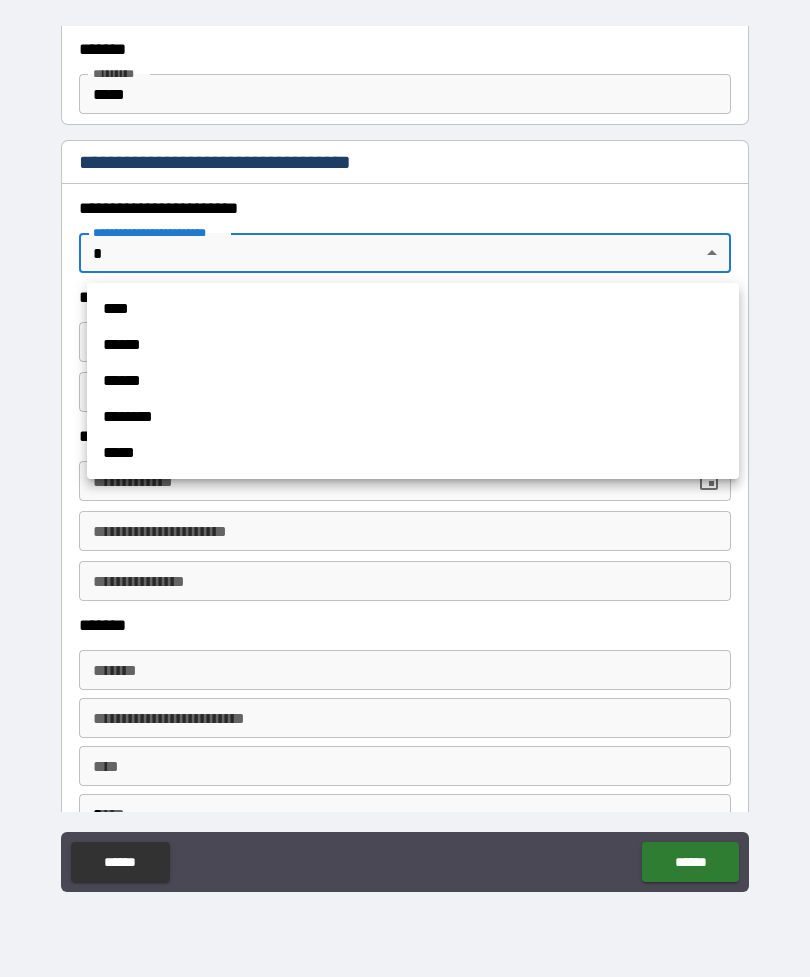 click on "****" at bounding box center [413, 309] 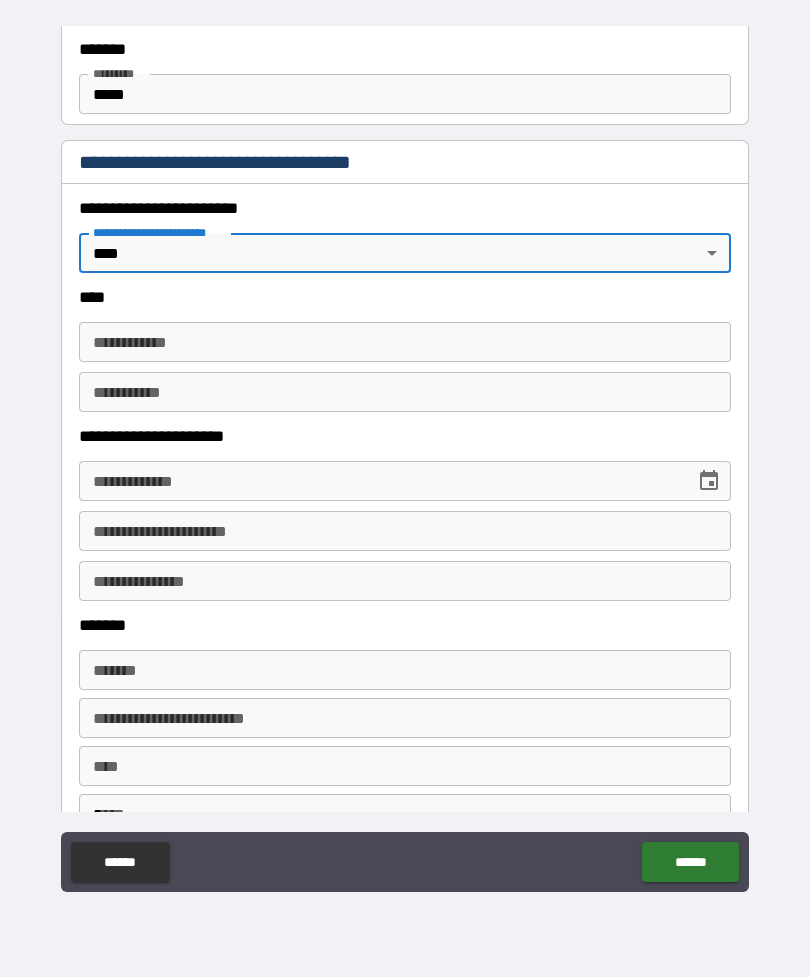 type on "*" 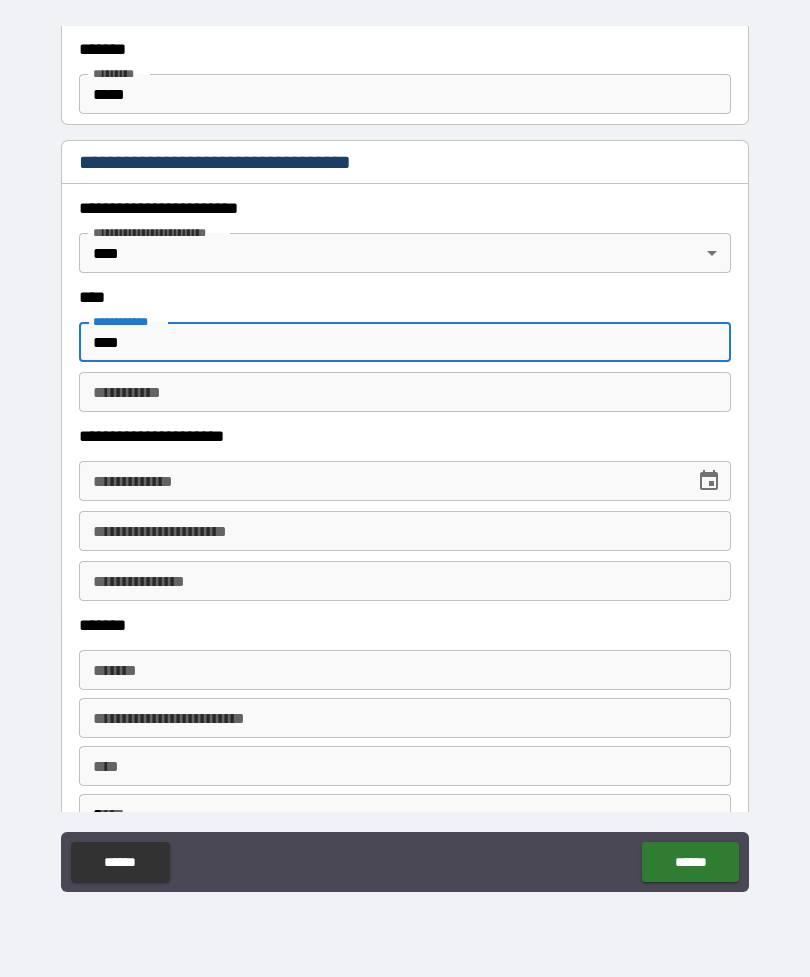 type on "***" 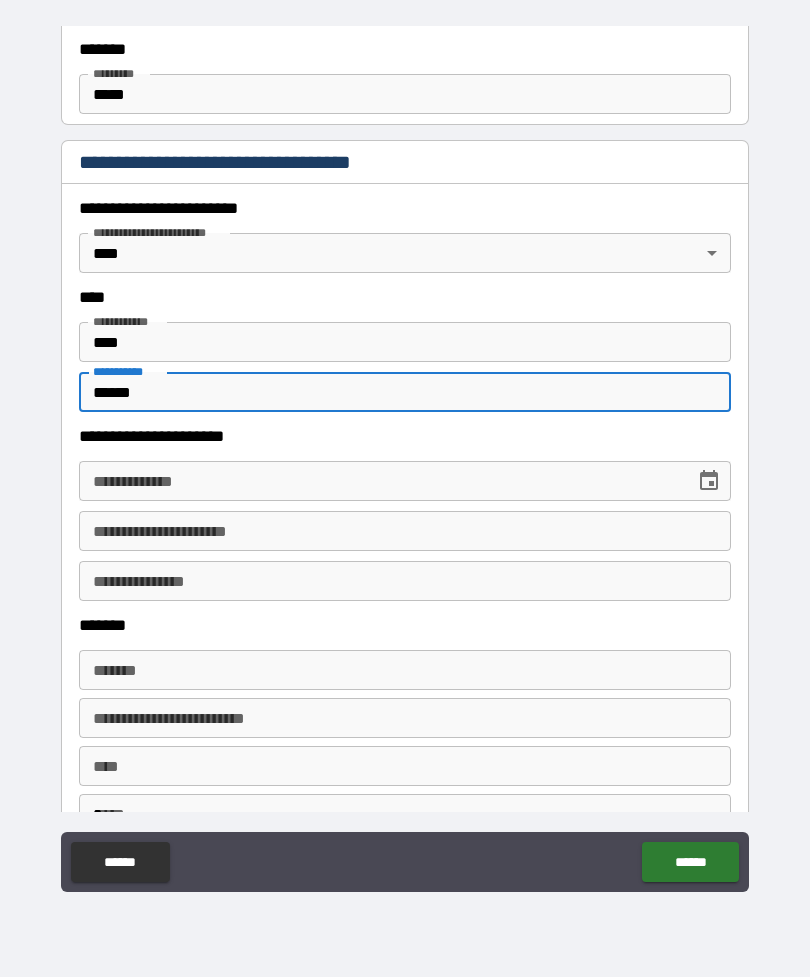 type on "******" 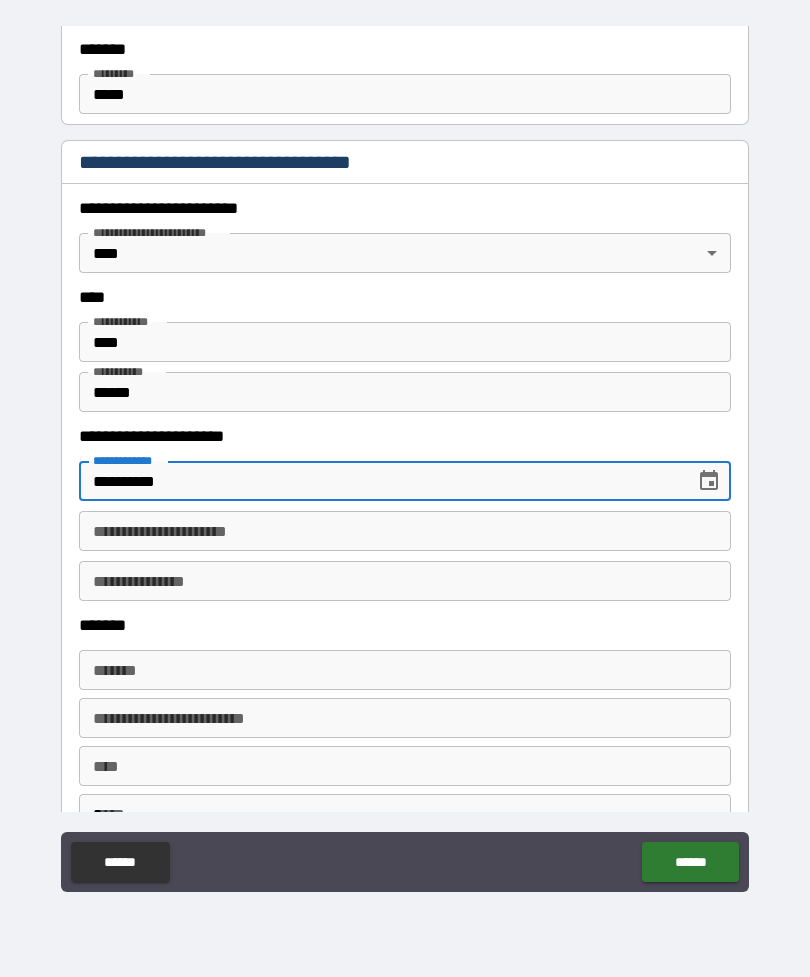 type on "**********" 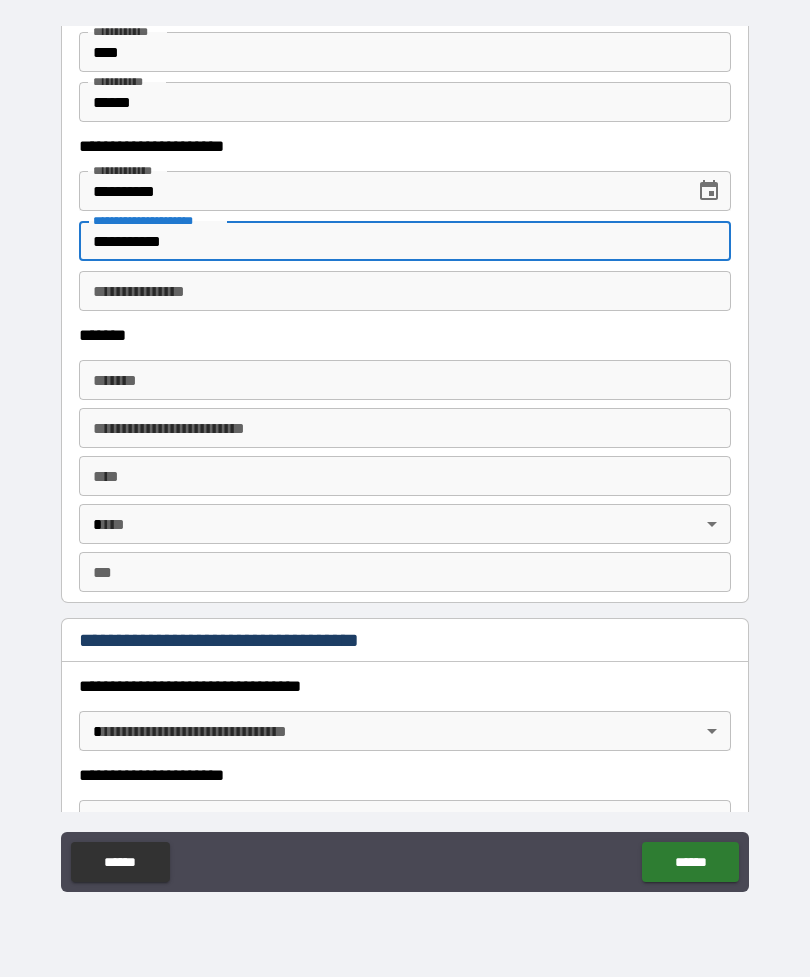 scroll, scrollTop: 1097, scrollLeft: 0, axis: vertical 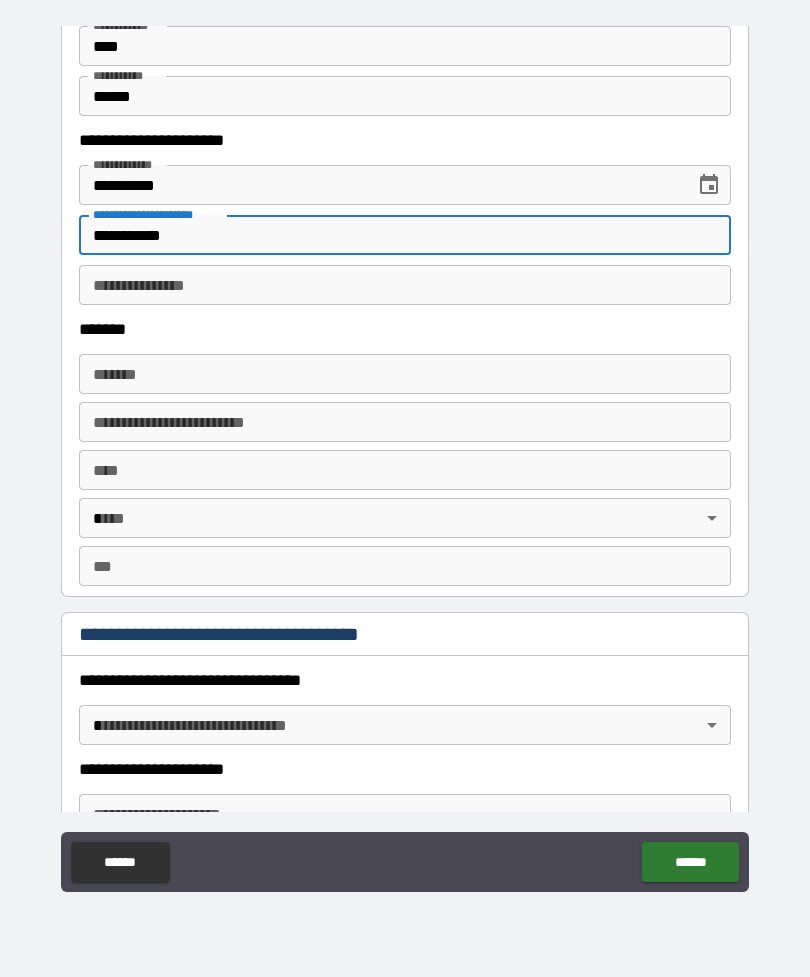 type on "**********" 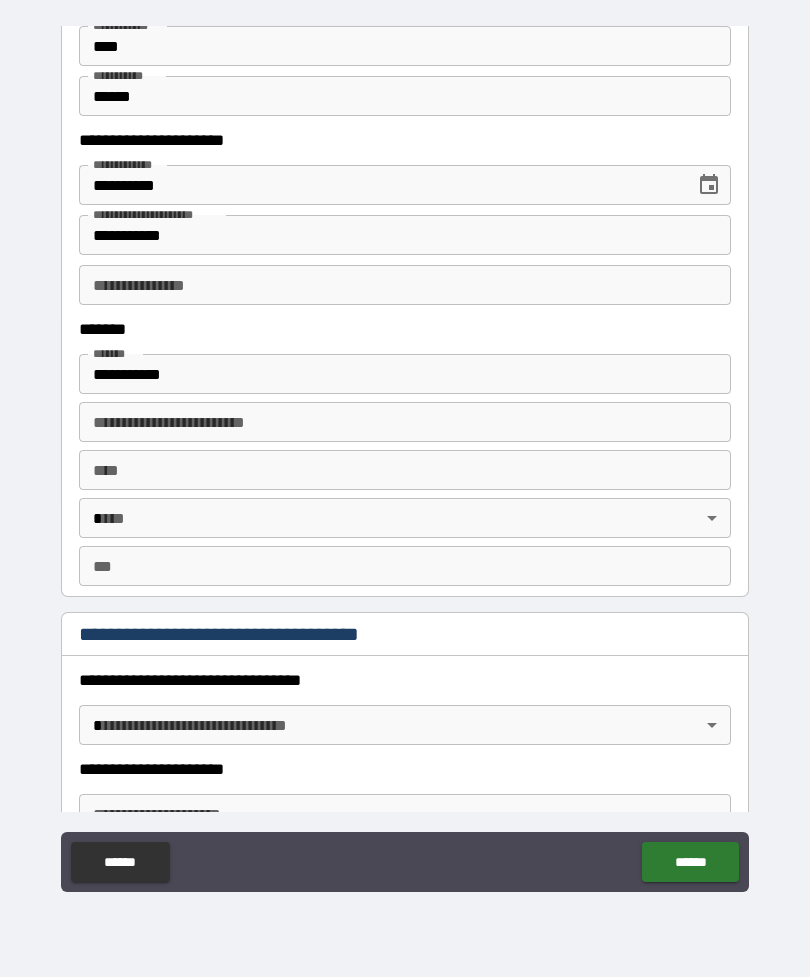 type on "**********" 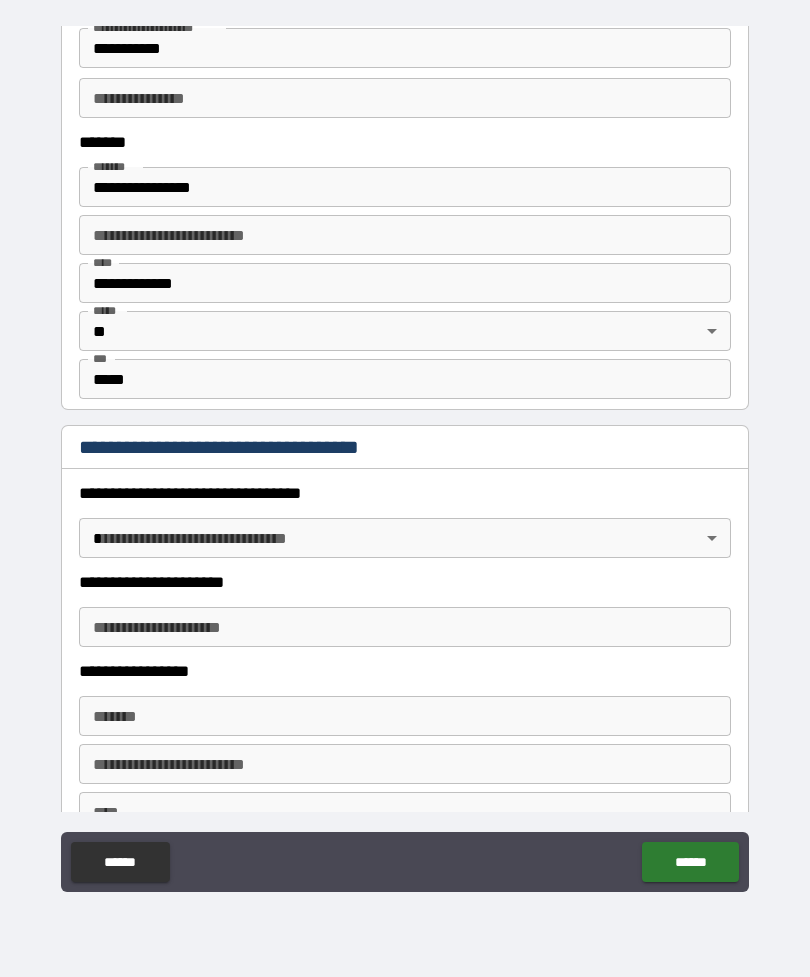 scroll, scrollTop: 1286, scrollLeft: 0, axis: vertical 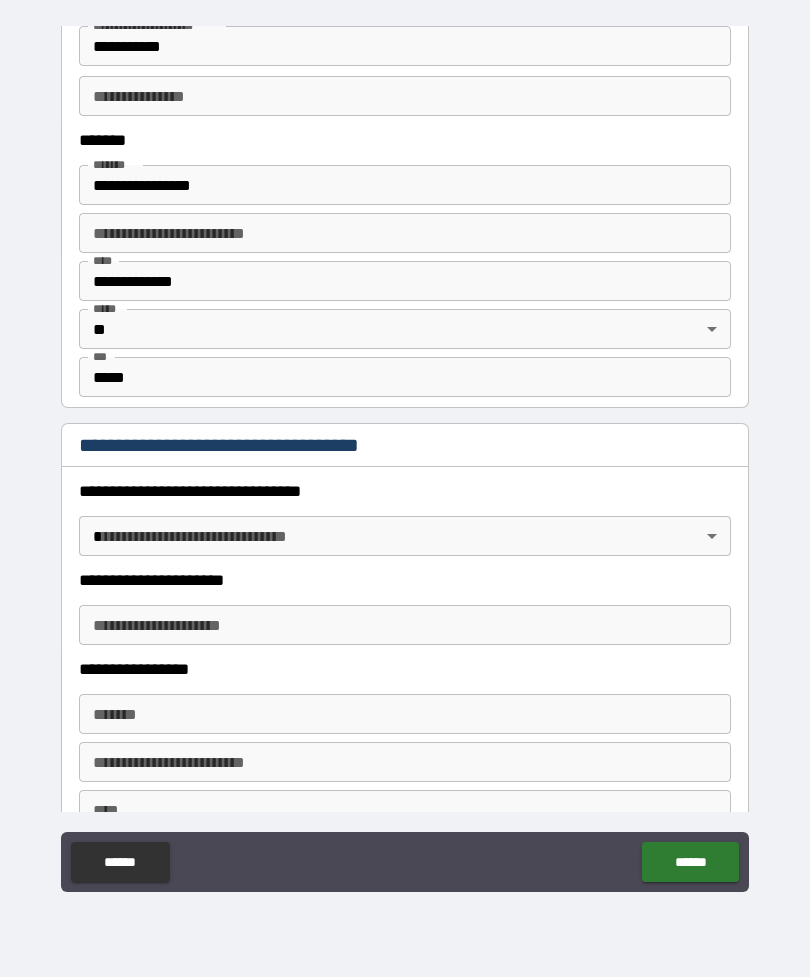 click on "**********" at bounding box center (405, 456) 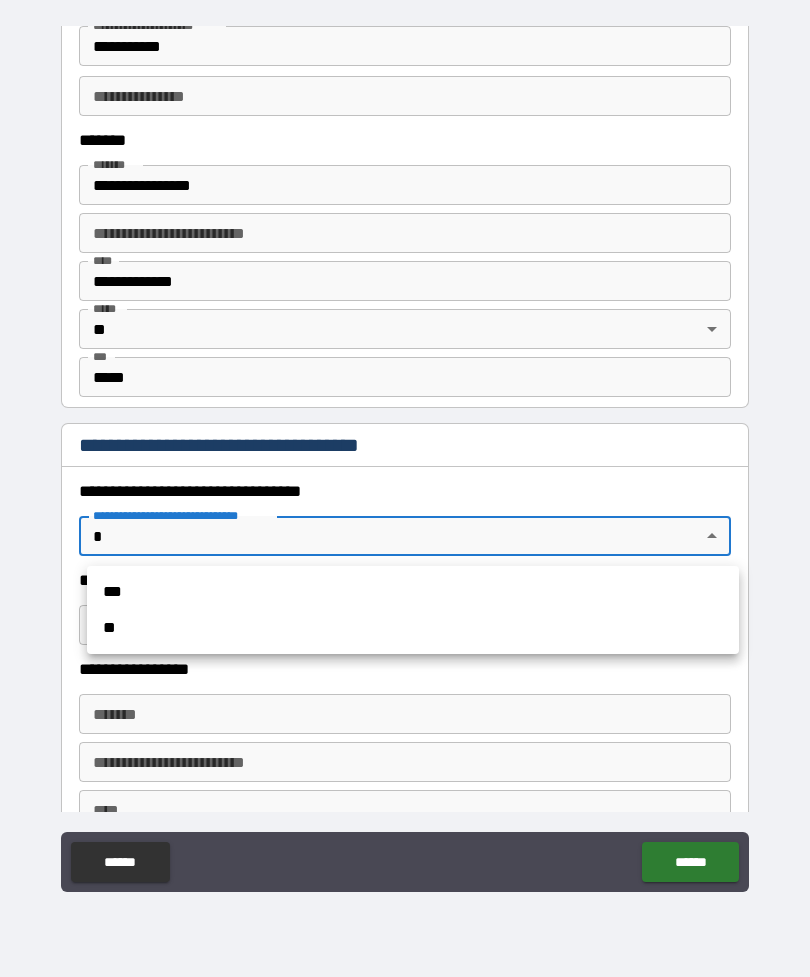 click on "***" at bounding box center [413, 592] 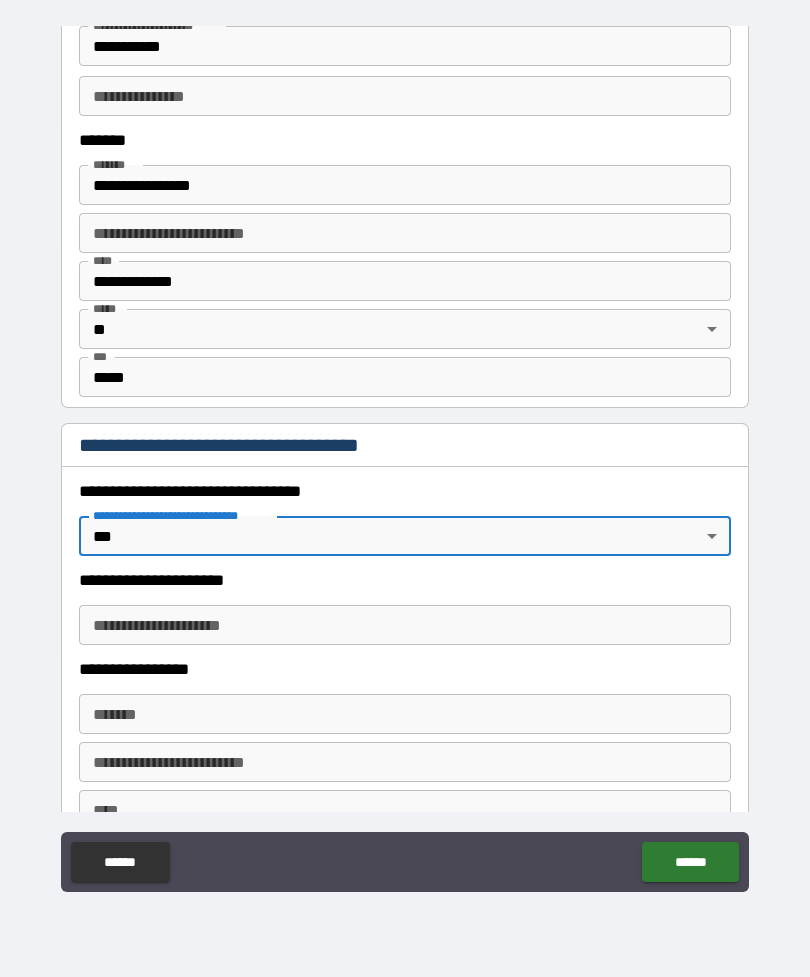 click on "**********" at bounding box center (405, 625) 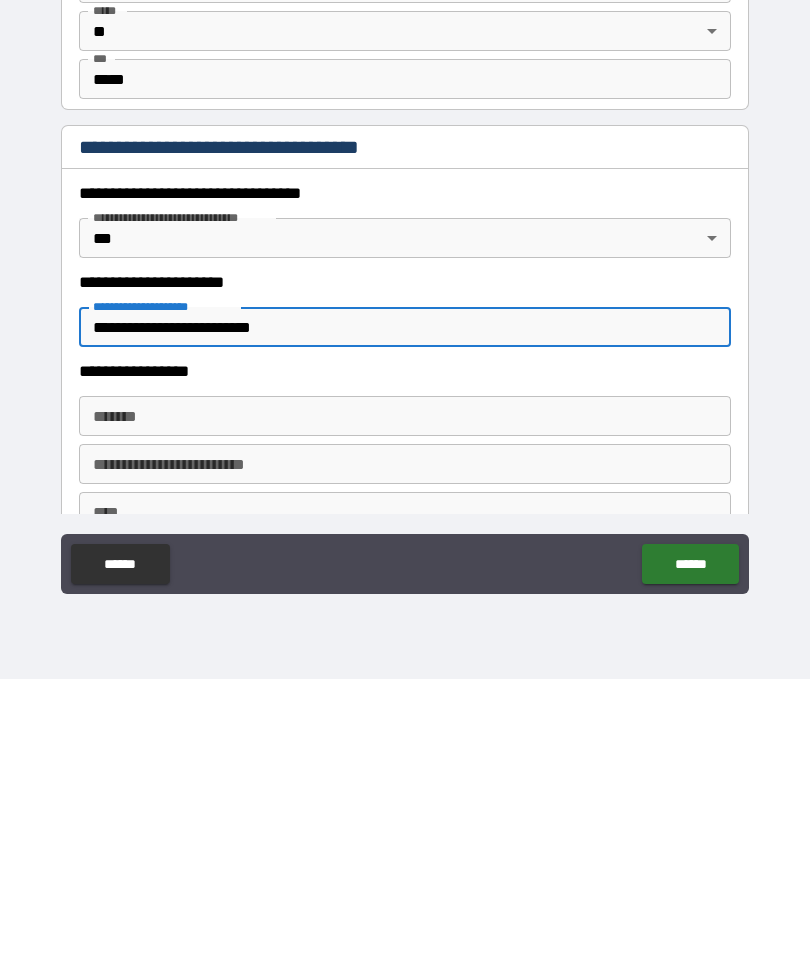 type on "**********" 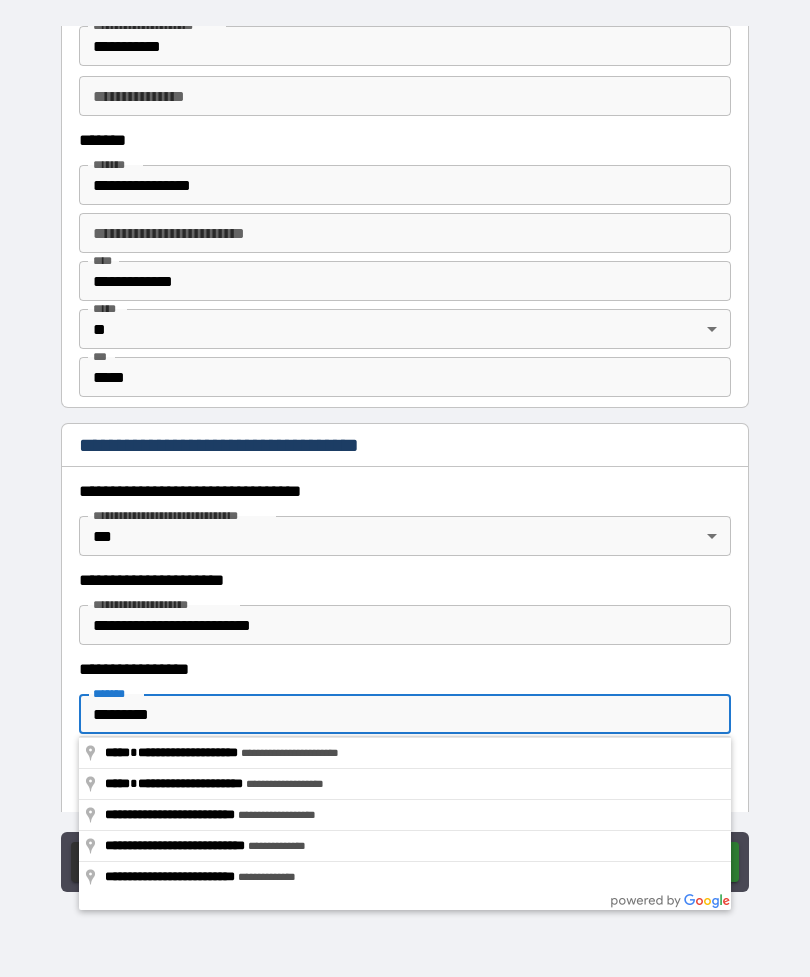 type on "**********" 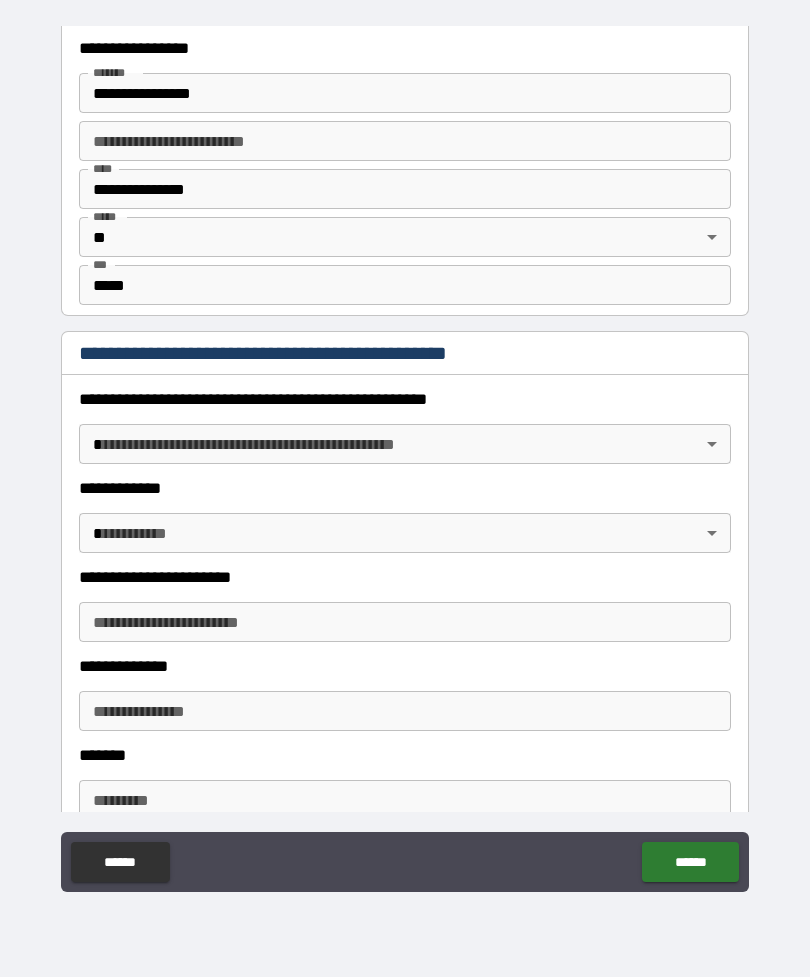 scroll, scrollTop: 1924, scrollLeft: 0, axis: vertical 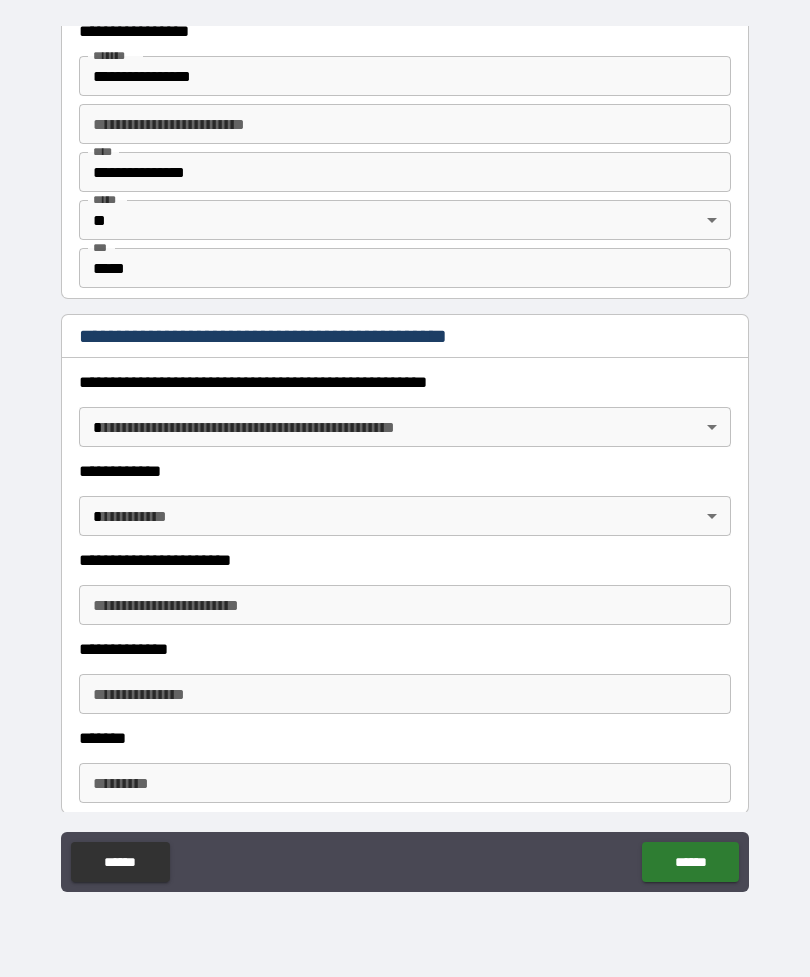 click on "**********" at bounding box center [405, 456] 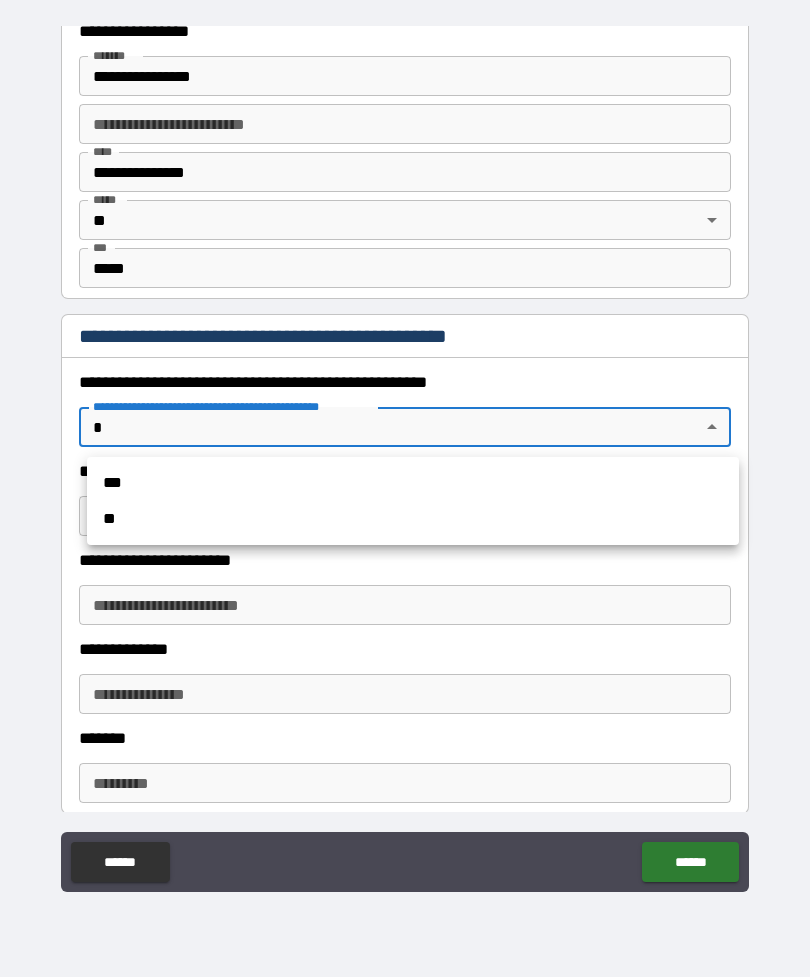 click on "**" at bounding box center (413, 519) 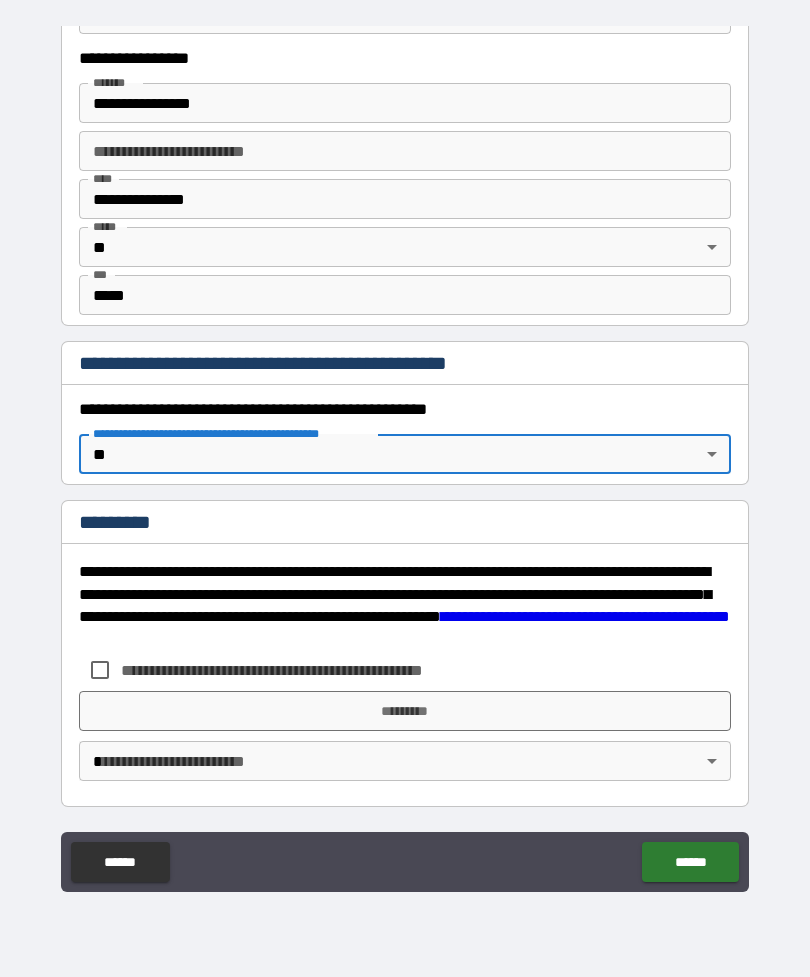 scroll, scrollTop: 1897, scrollLeft: 0, axis: vertical 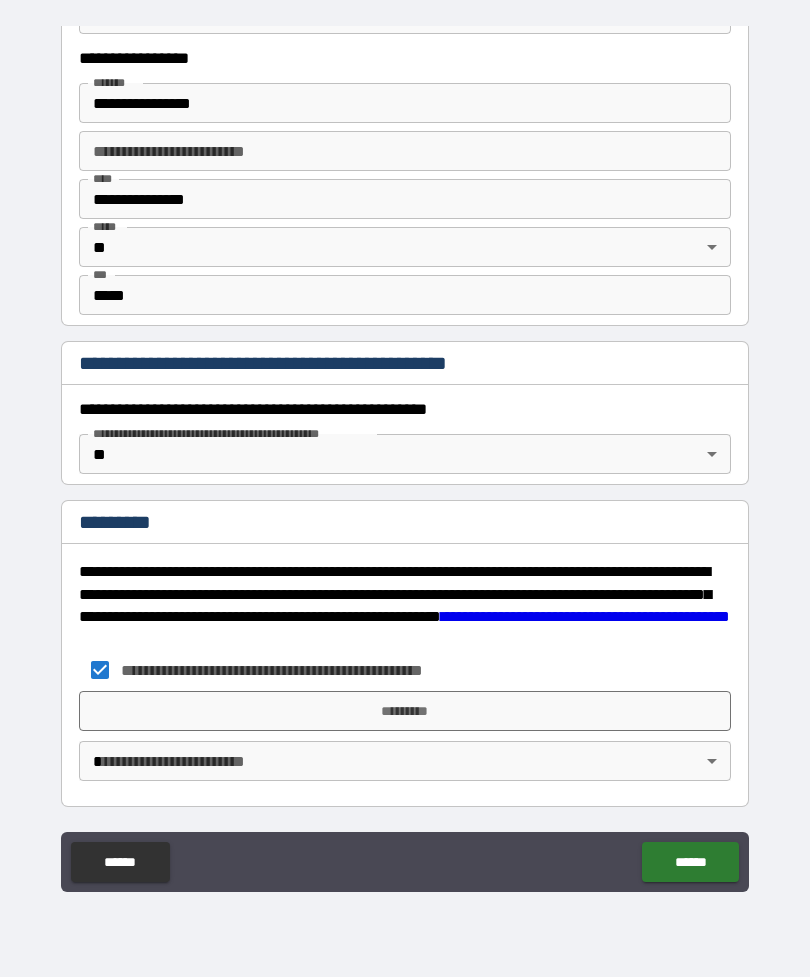 click on "**********" at bounding box center (405, 456) 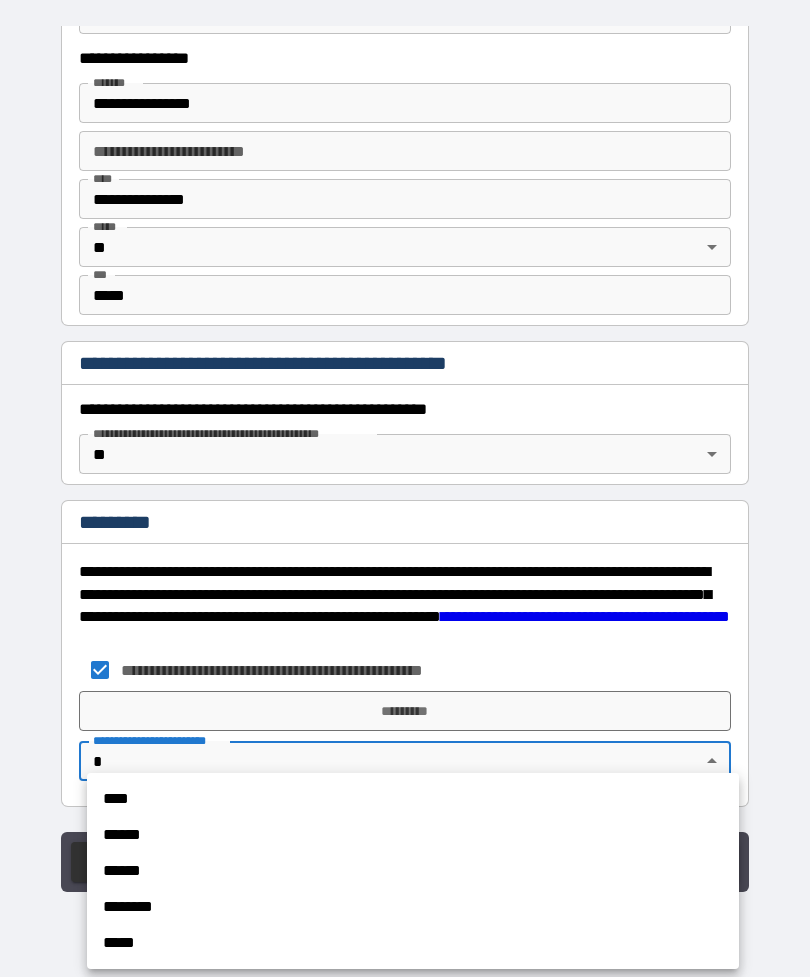 click on "****" at bounding box center (413, 799) 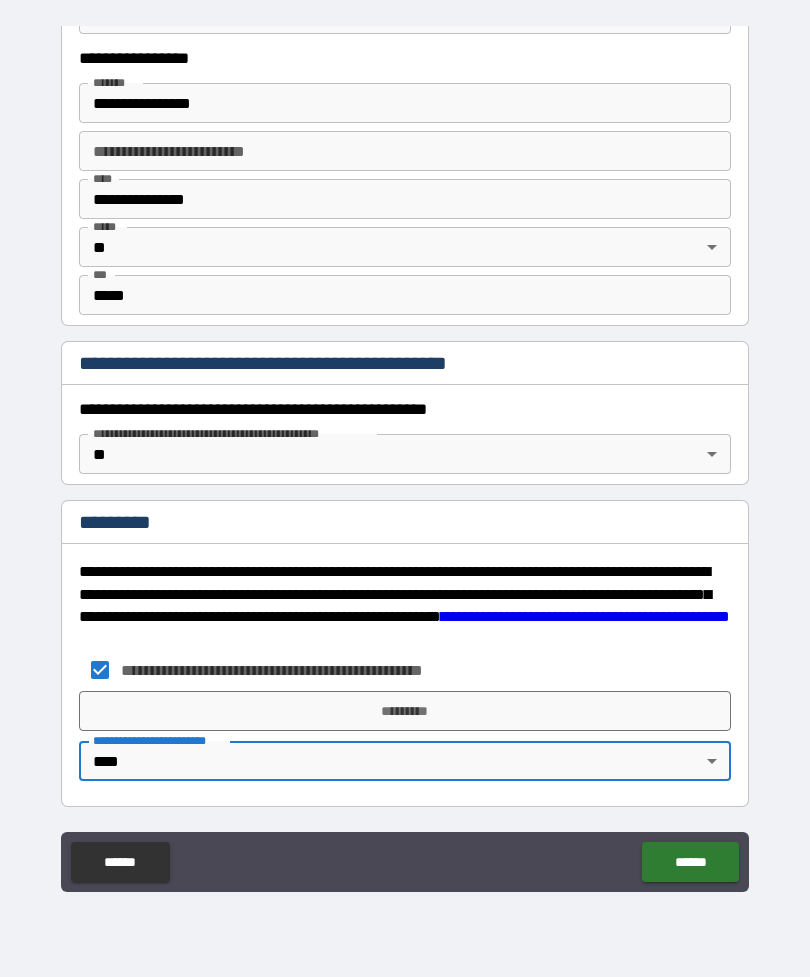 click on "*********" at bounding box center [405, 711] 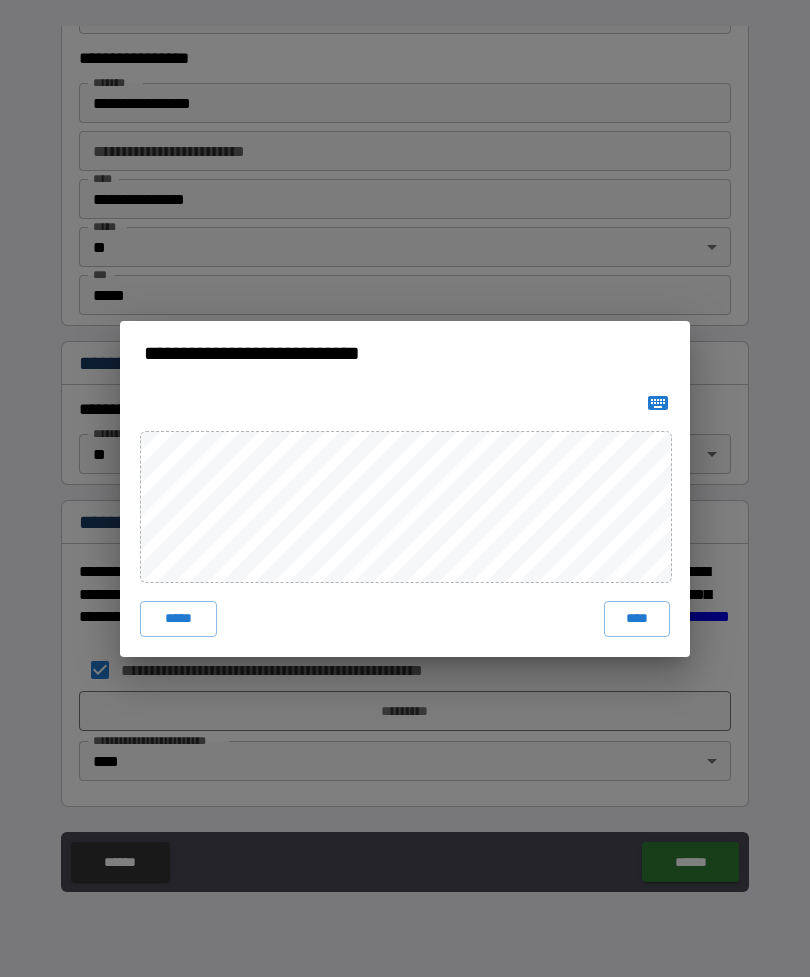 click on "****" at bounding box center [637, 619] 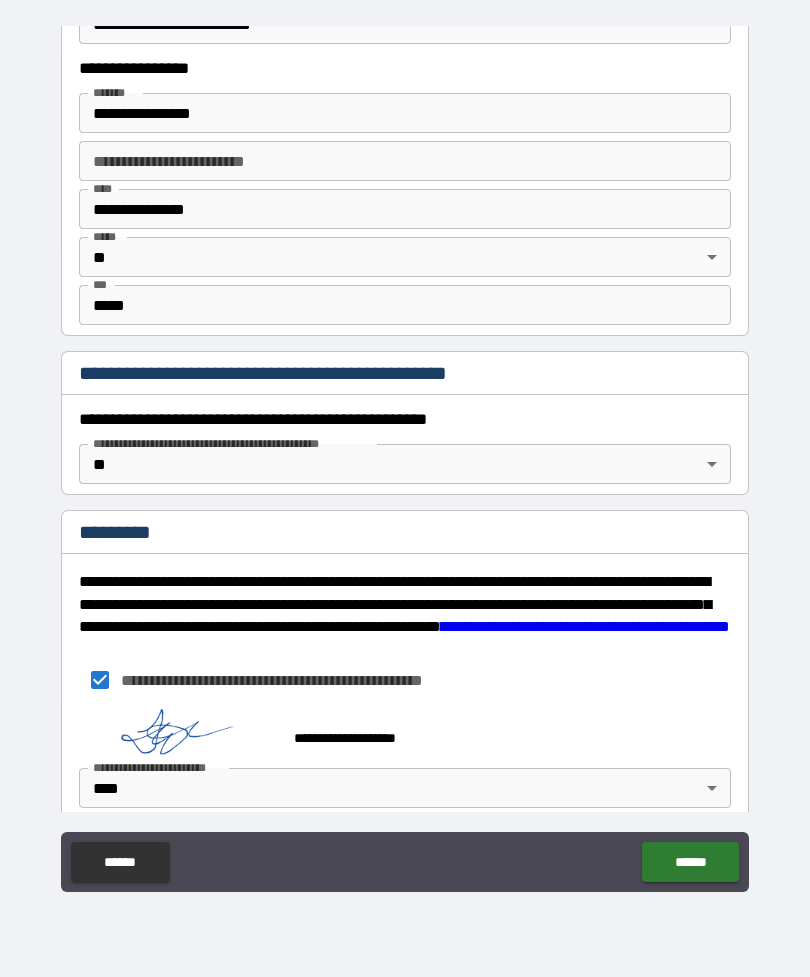 click on "******" at bounding box center (690, 862) 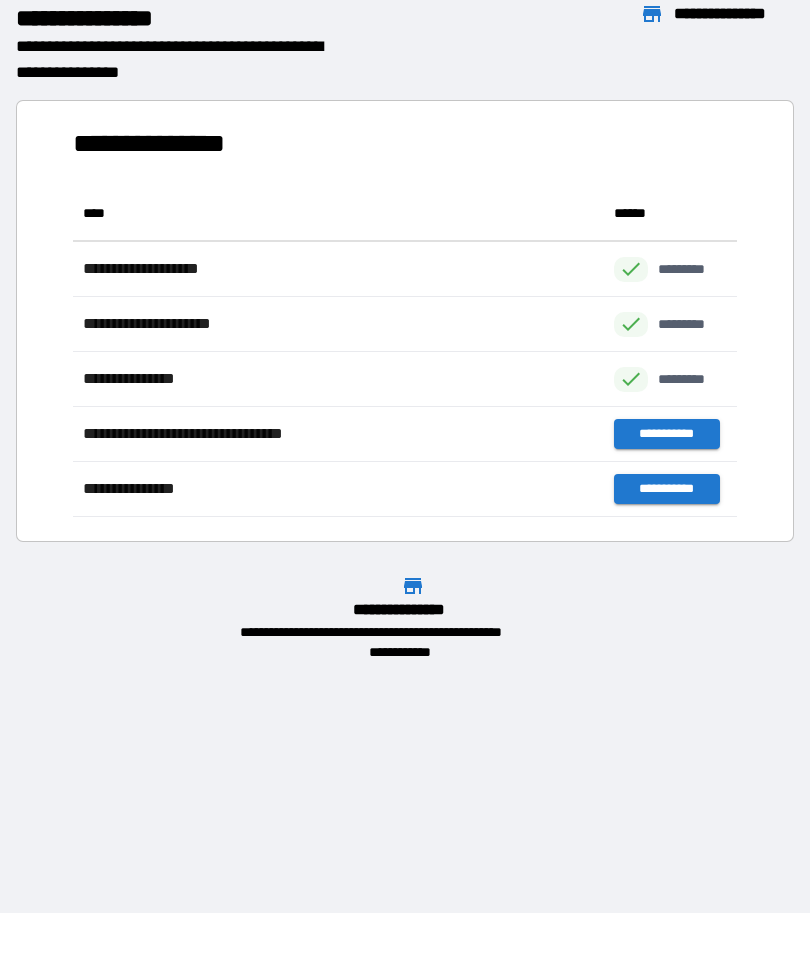 scroll, scrollTop: 331, scrollLeft: 664, axis: both 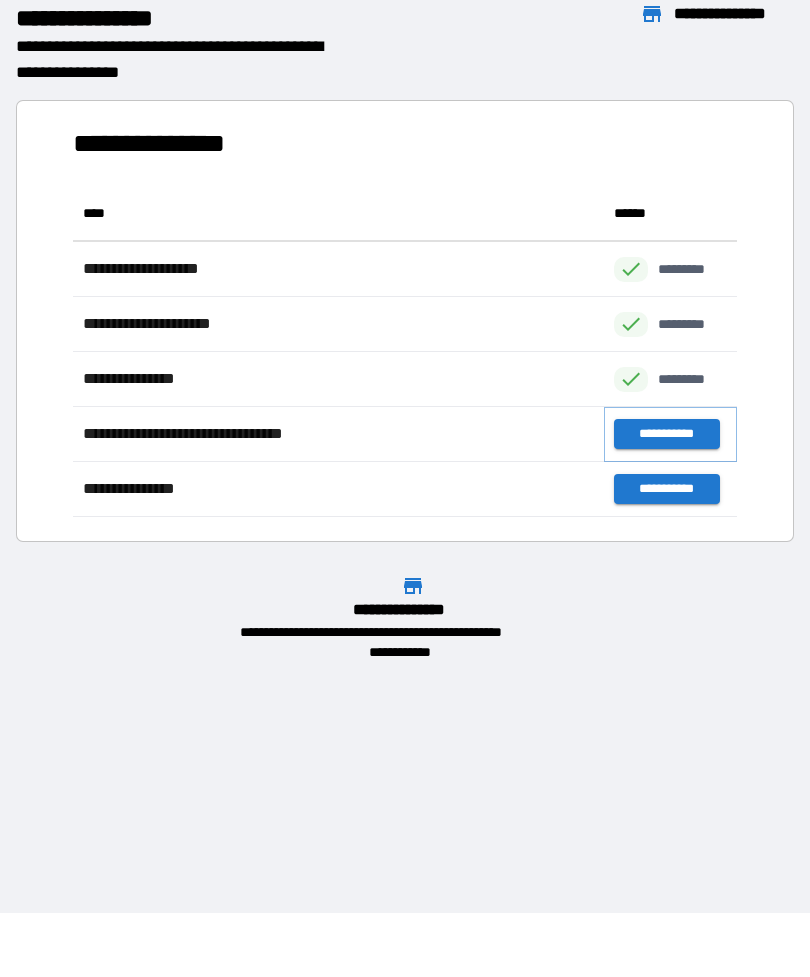 click on "**********" at bounding box center [666, 434] 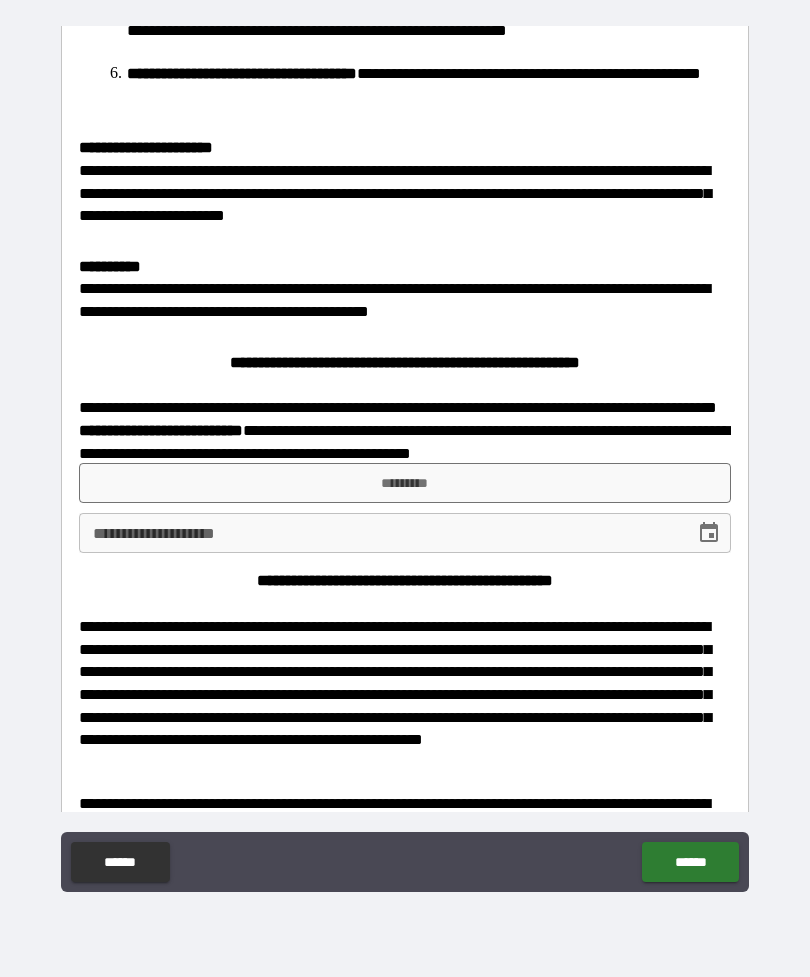 scroll, scrollTop: 1512, scrollLeft: 0, axis: vertical 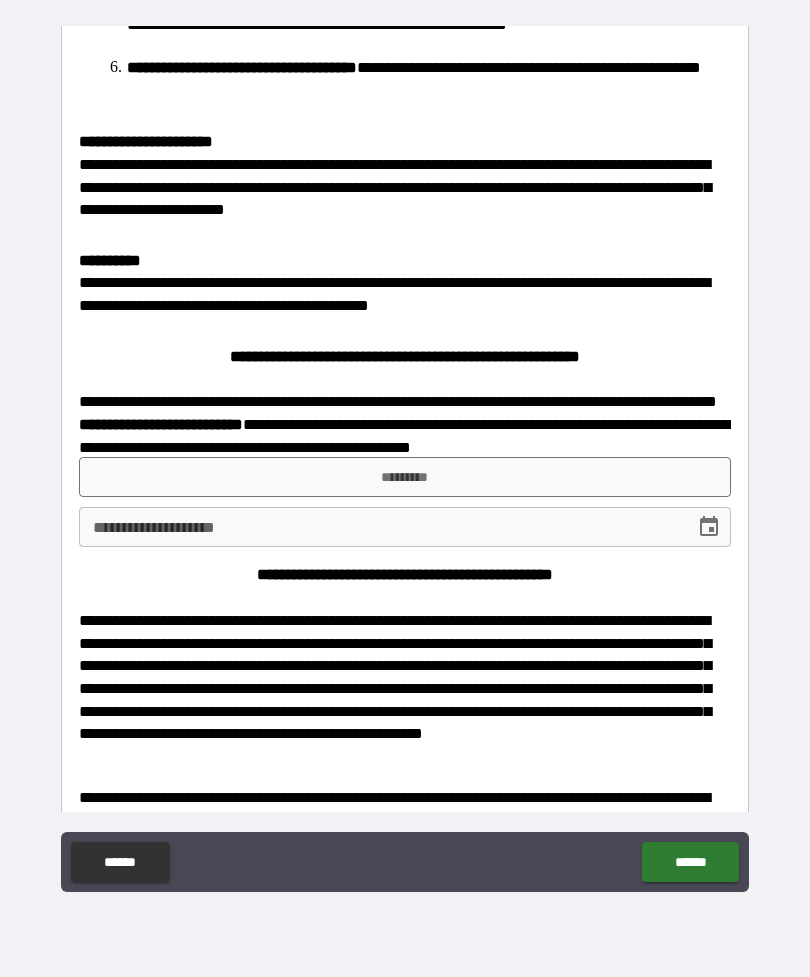 click on "**********" at bounding box center [405, 527] 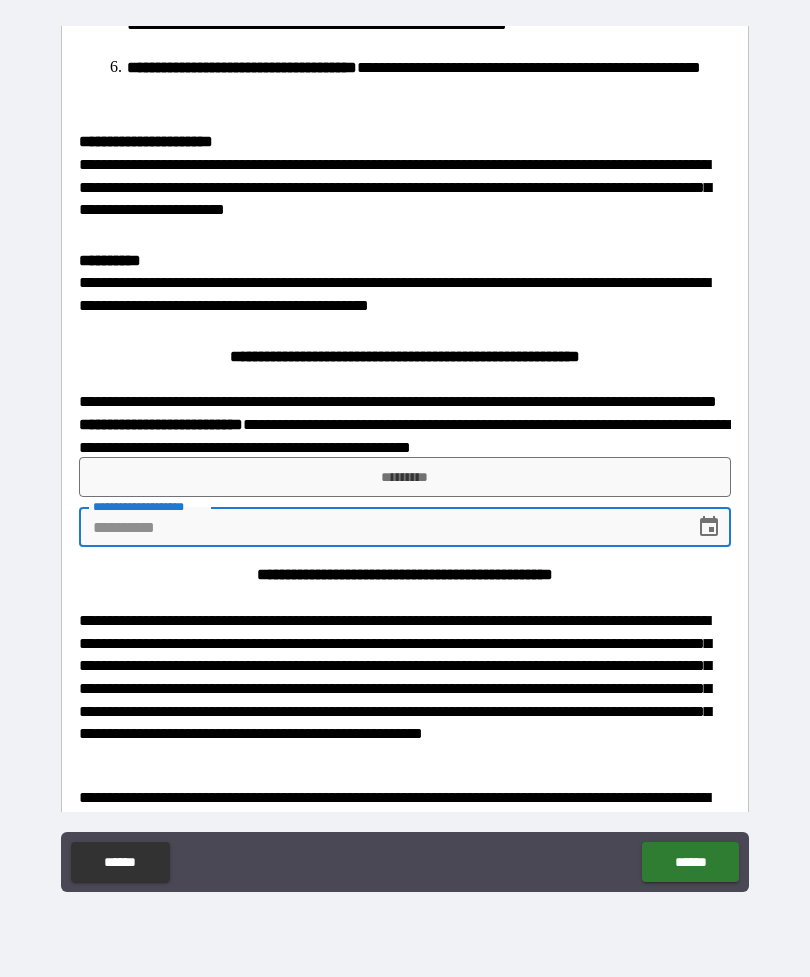 click 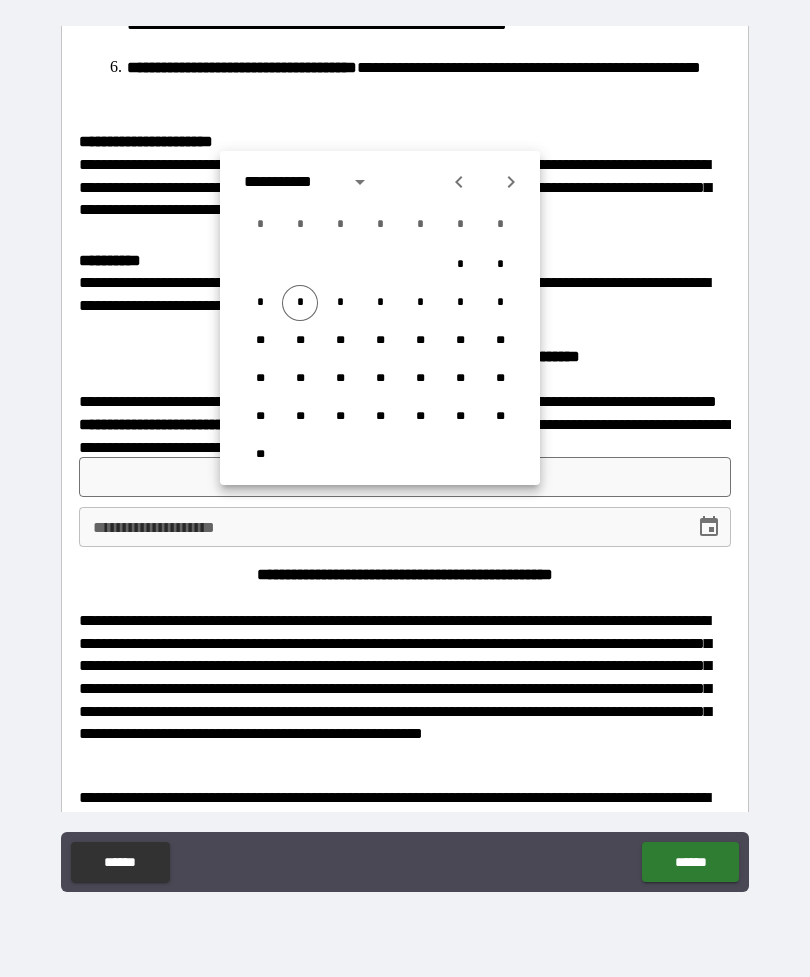 click on "*" at bounding box center (300, 303) 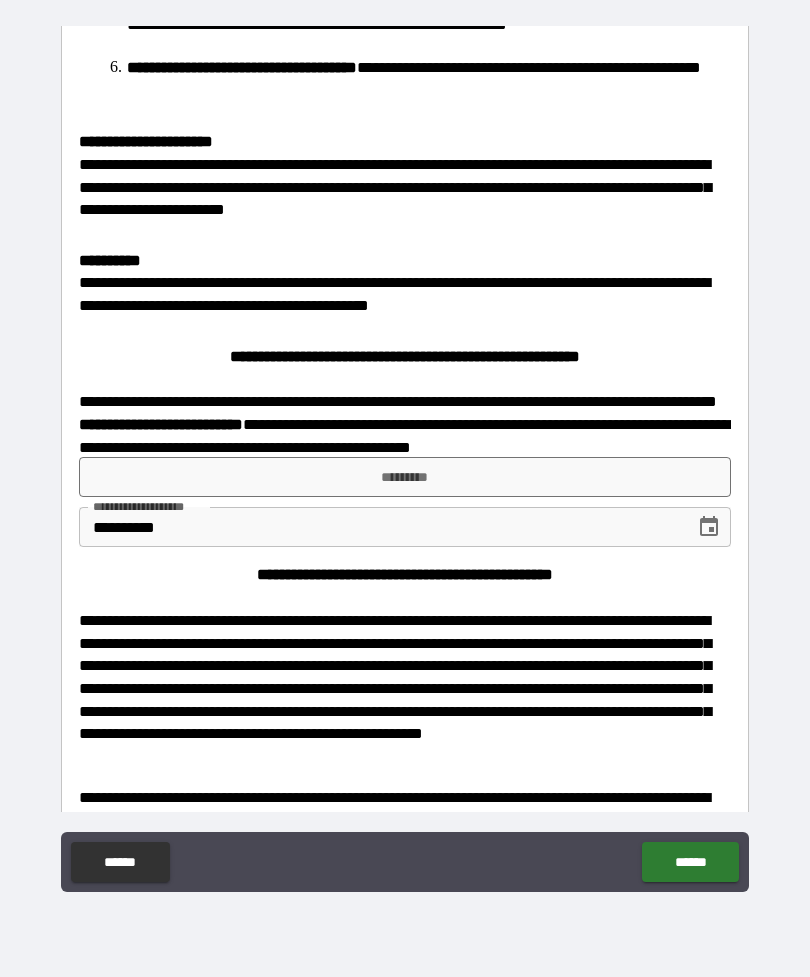 click on "*********" at bounding box center [405, 477] 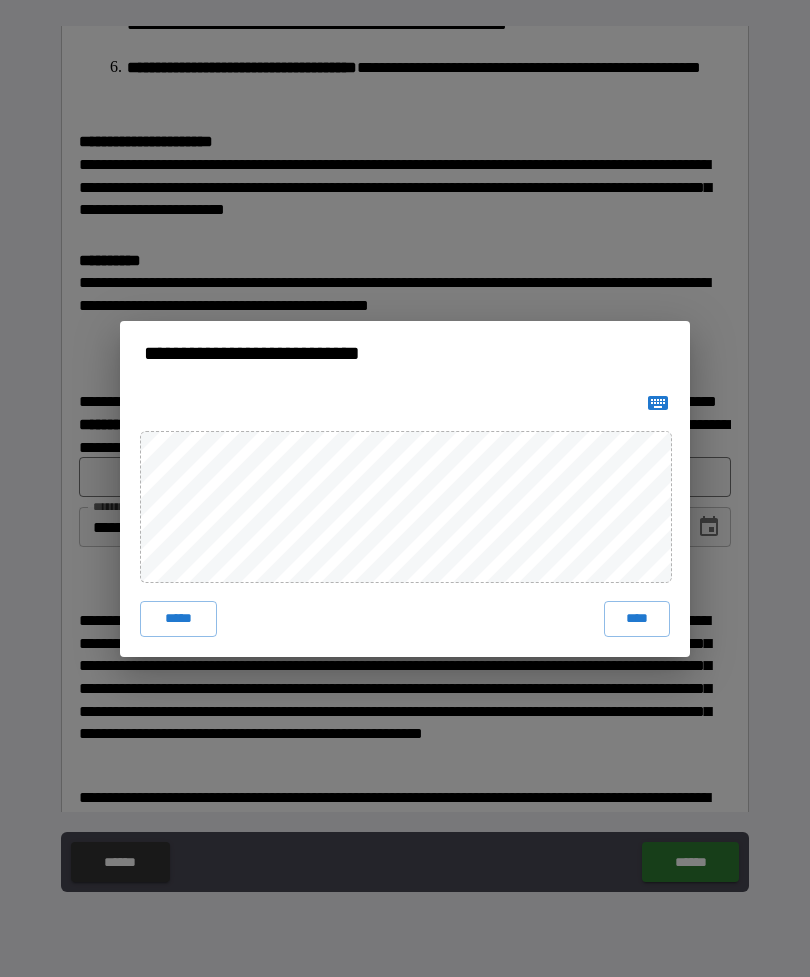 click on "****" at bounding box center [637, 619] 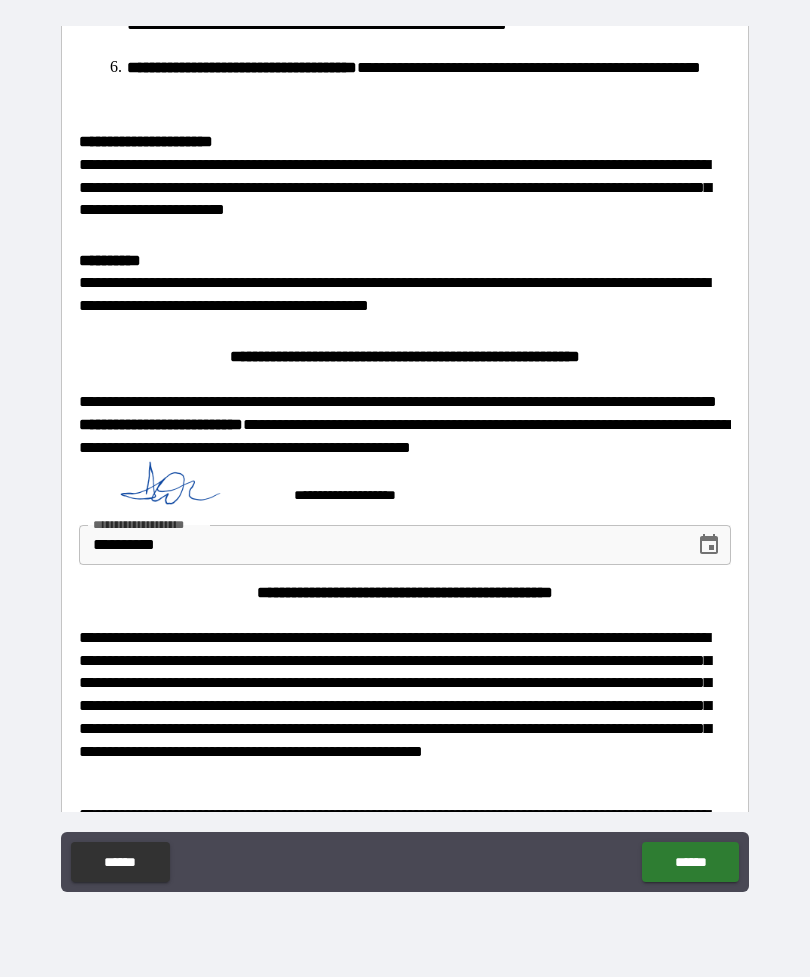 click on "******" at bounding box center (690, 862) 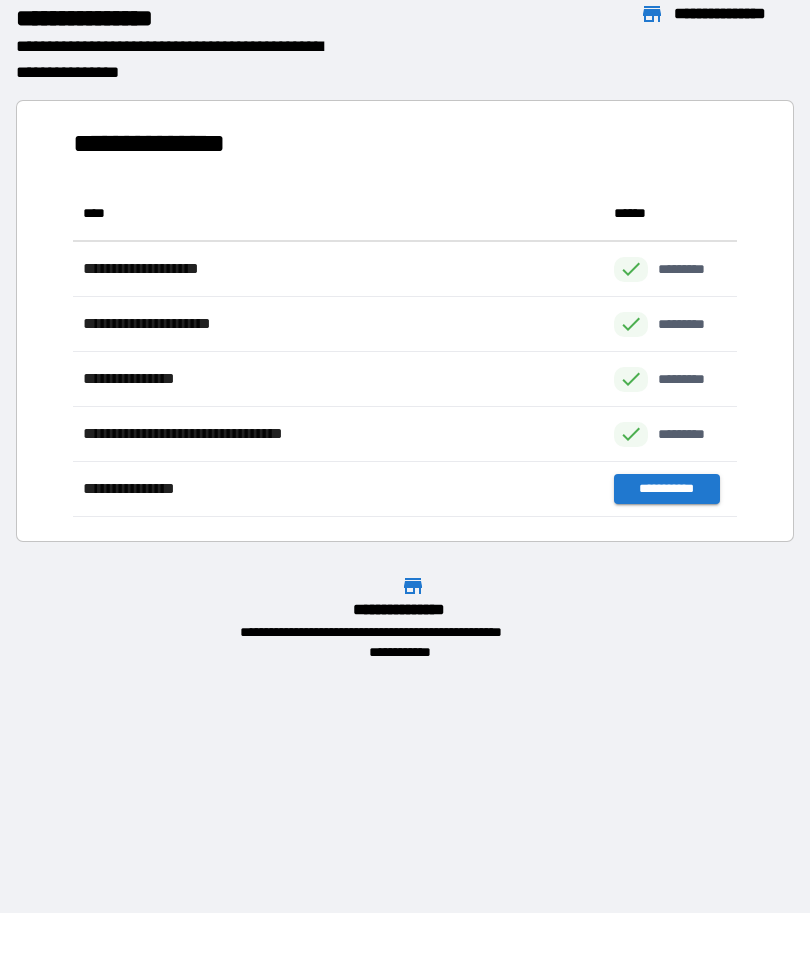 scroll, scrollTop: 1, scrollLeft: 1, axis: both 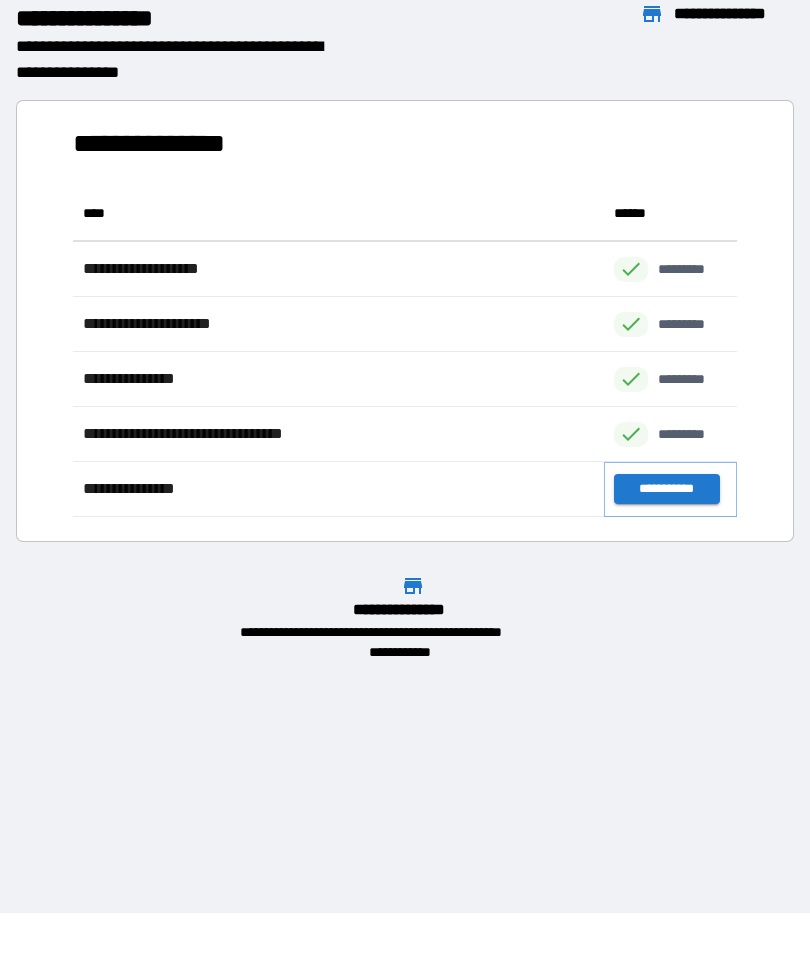 click on "**********" at bounding box center [666, 489] 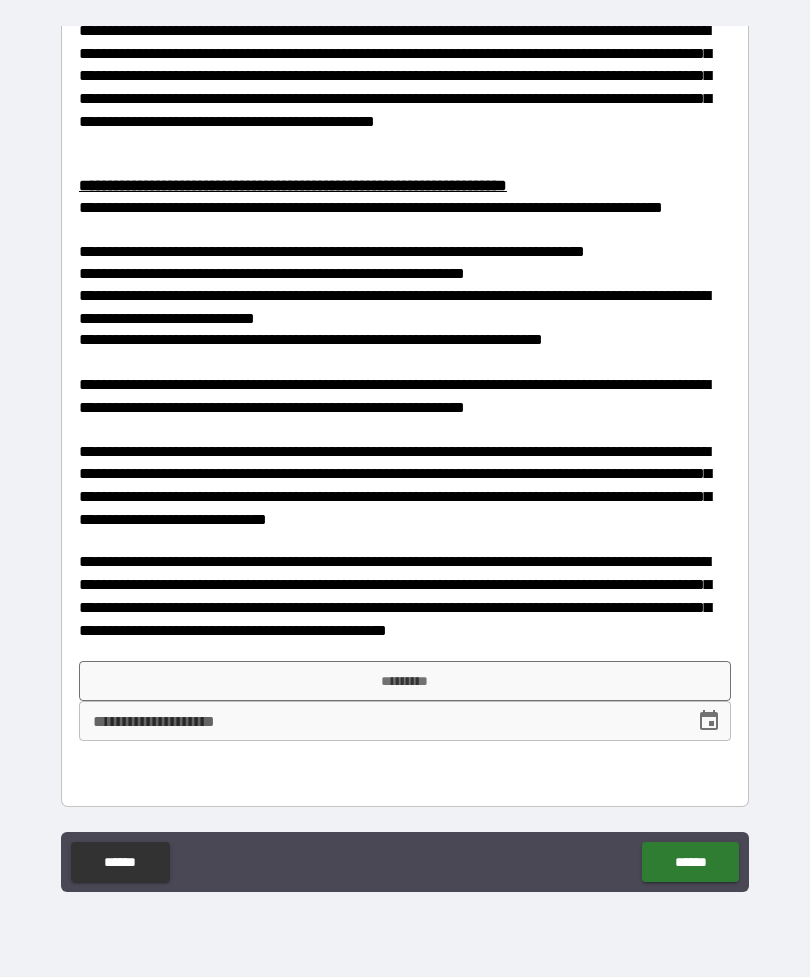 scroll, scrollTop: 736, scrollLeft: 0, axis: vertical 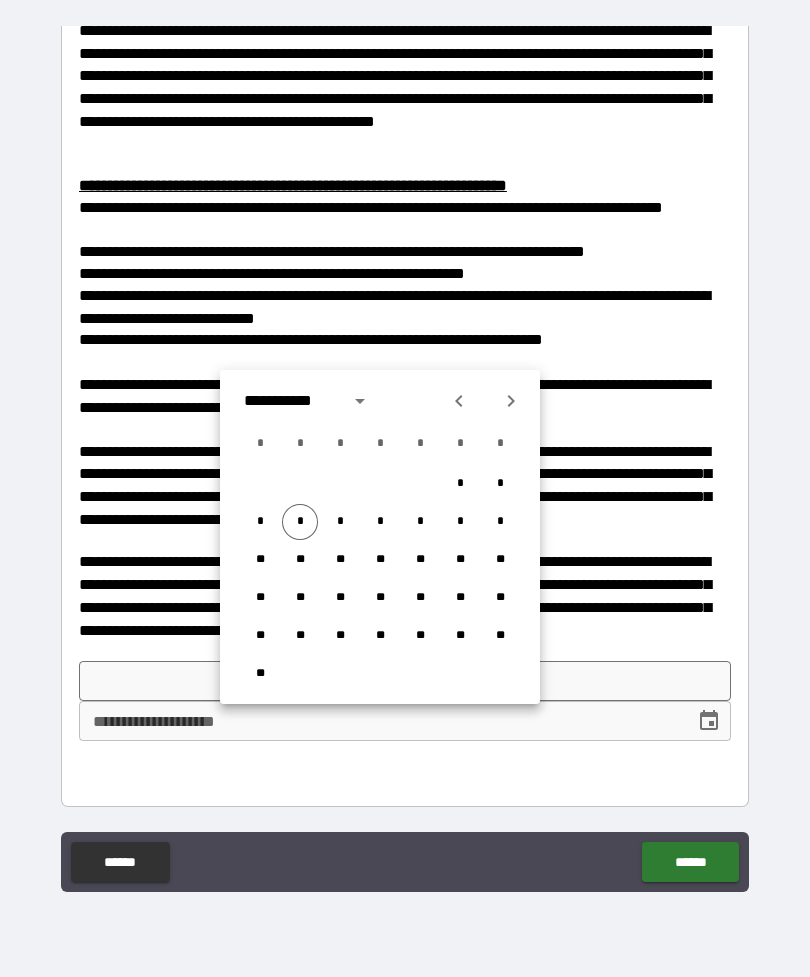 click on "*" at bounding box center (300, 522) 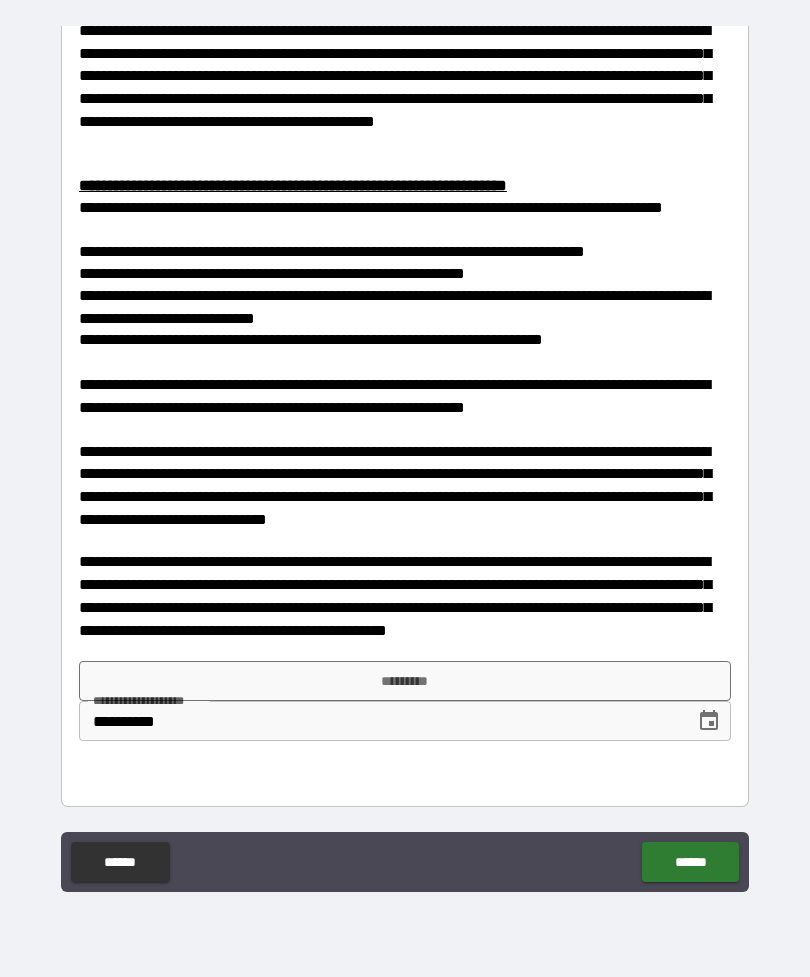 click on "*********" at bounding box center [405, 681] 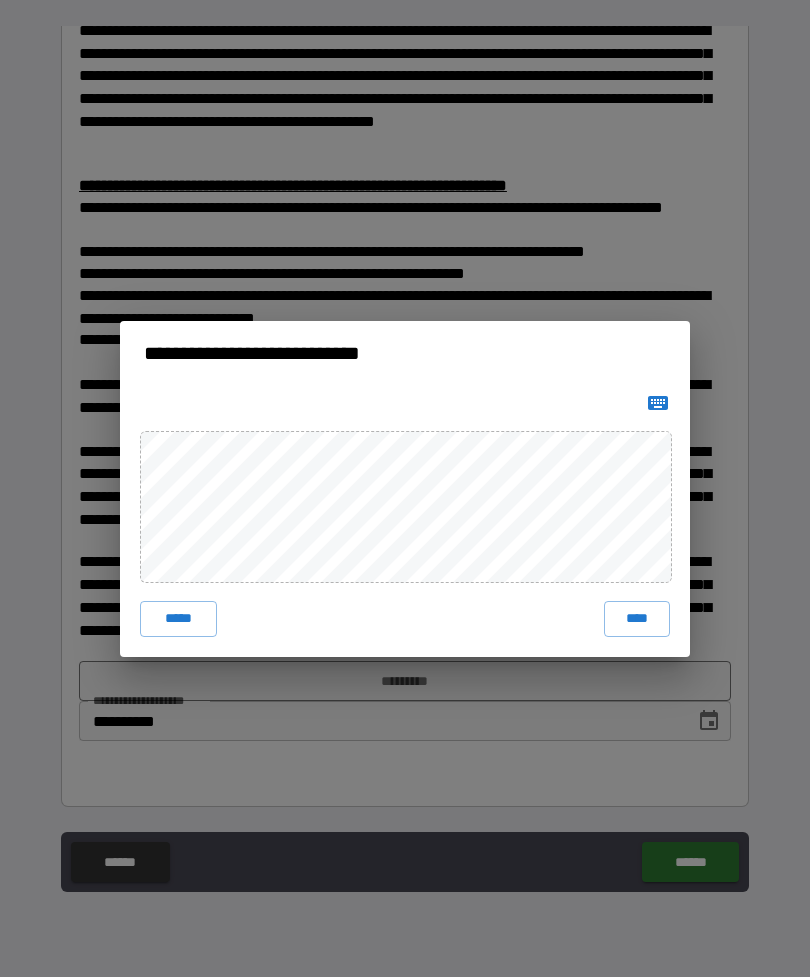 click on "****" at bounding box center [637, 619] 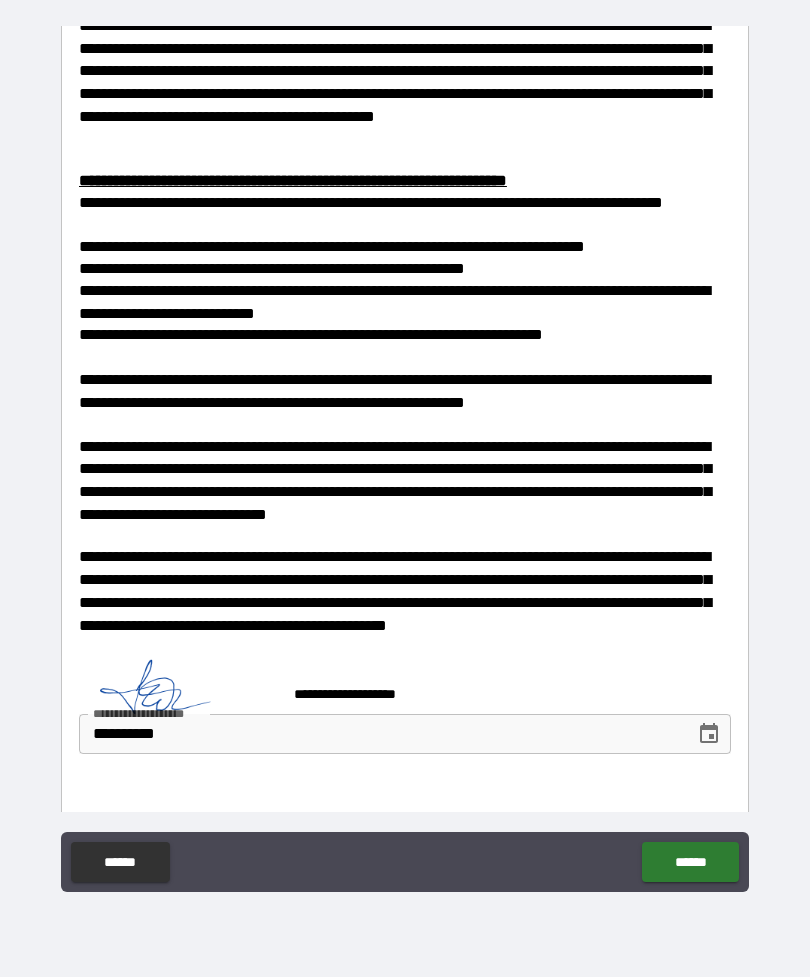 click on "******" at bounding box center [690, 862] 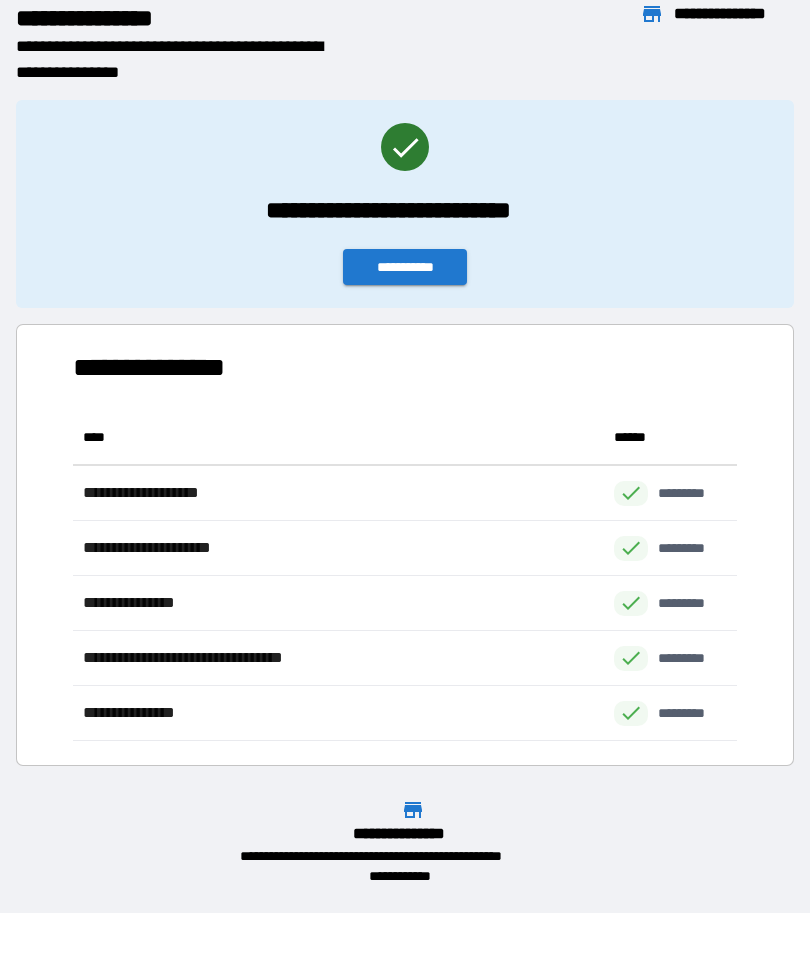scroll, scrollTop: 1, scrollLeft: 1, axis: both 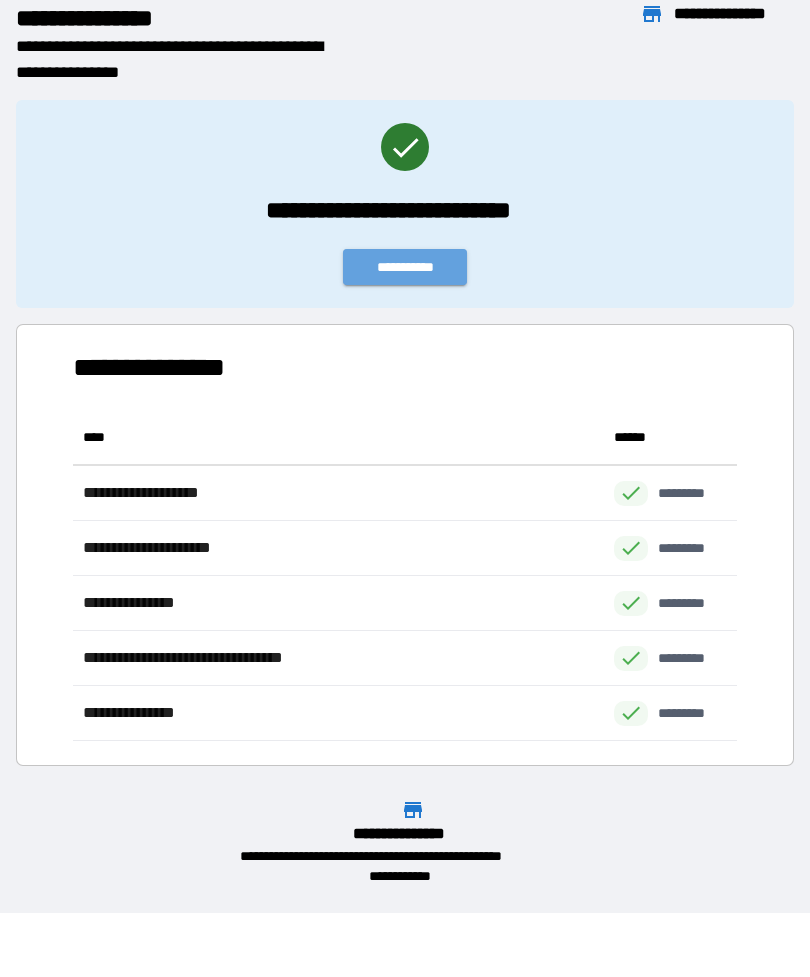click on "**********" at bounding box center (405, 267) 